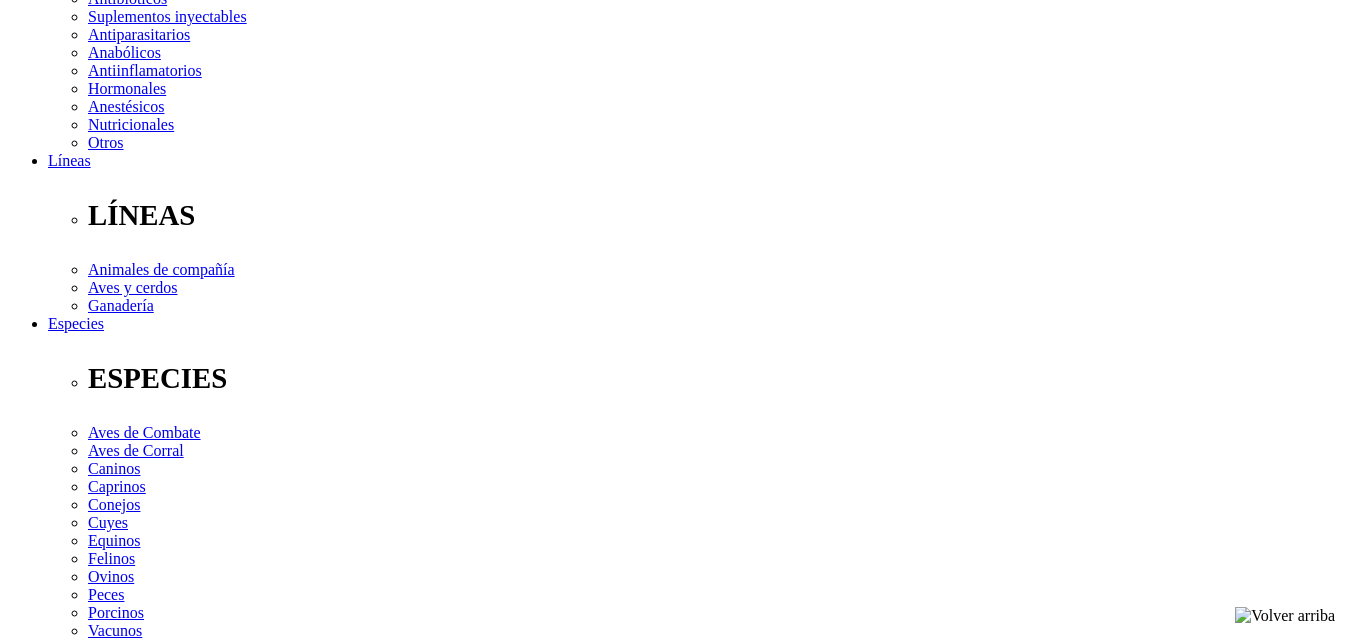 scroll, scrollTop: 500, scrollLeft: 0, axis: vertical 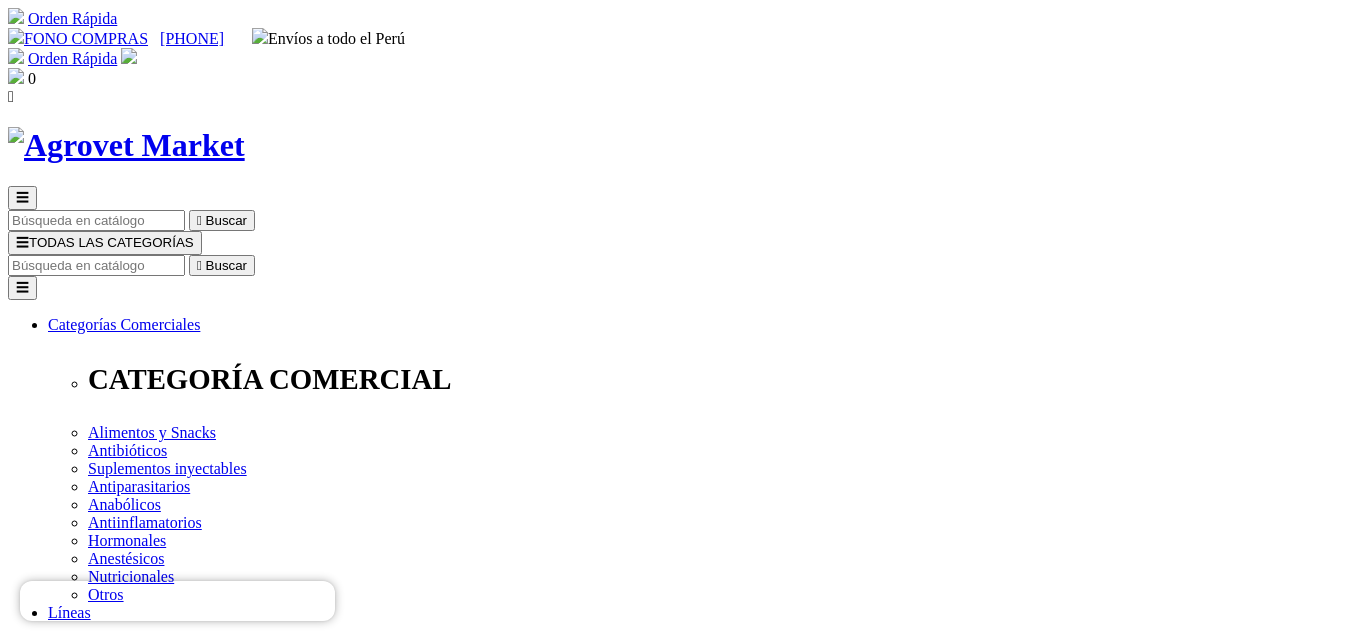 click at bounding box center (96, 265) 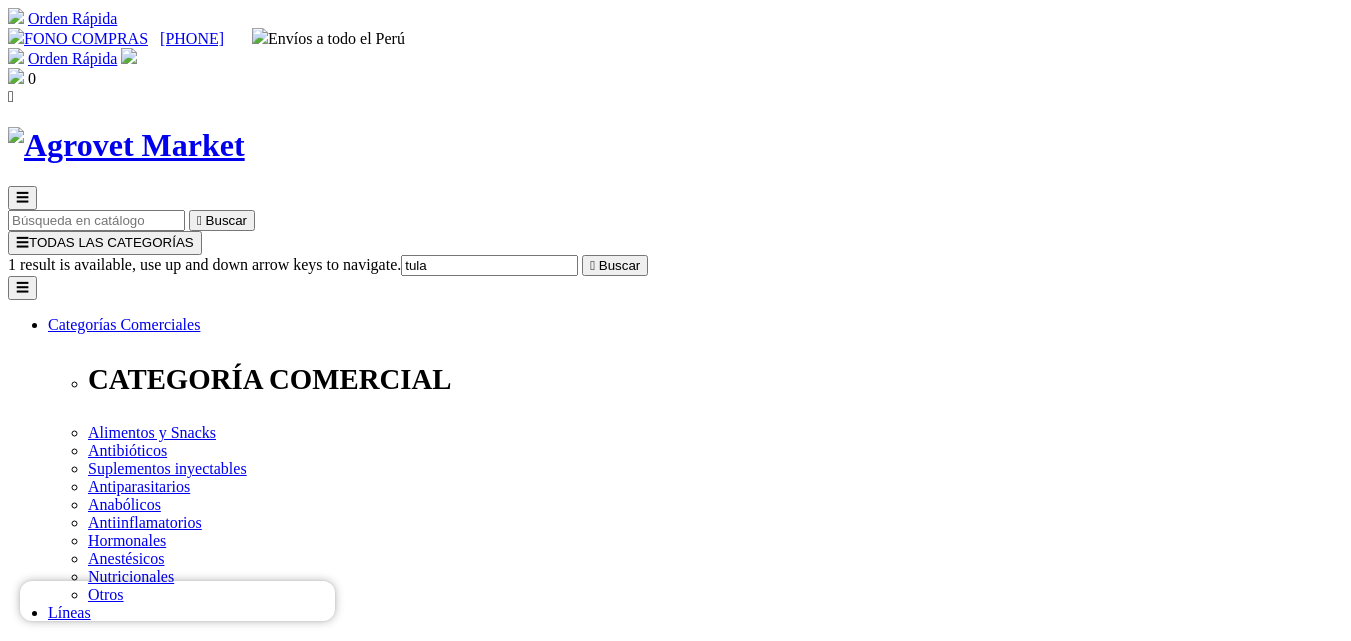 type on "tulam" 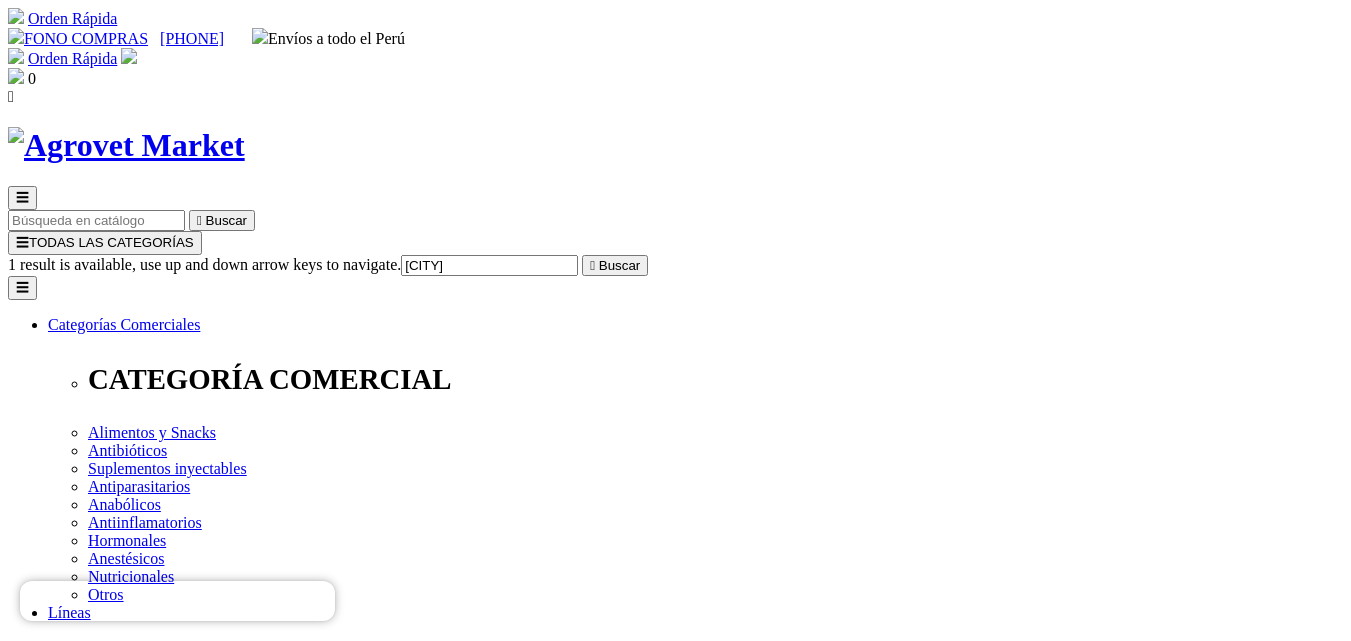 click on ">  Tulamycin® K" at bounding box center (101, 9421) 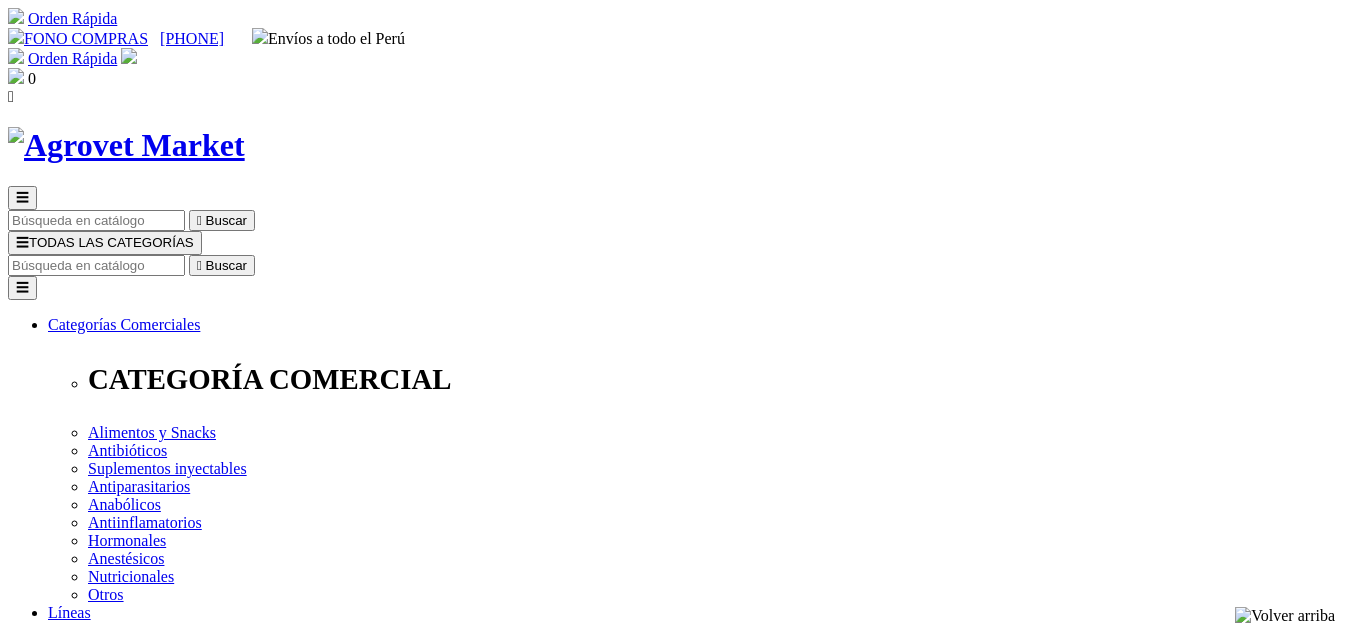 scroll, scrollTop: 0, scrollLeft: 0, axis: both 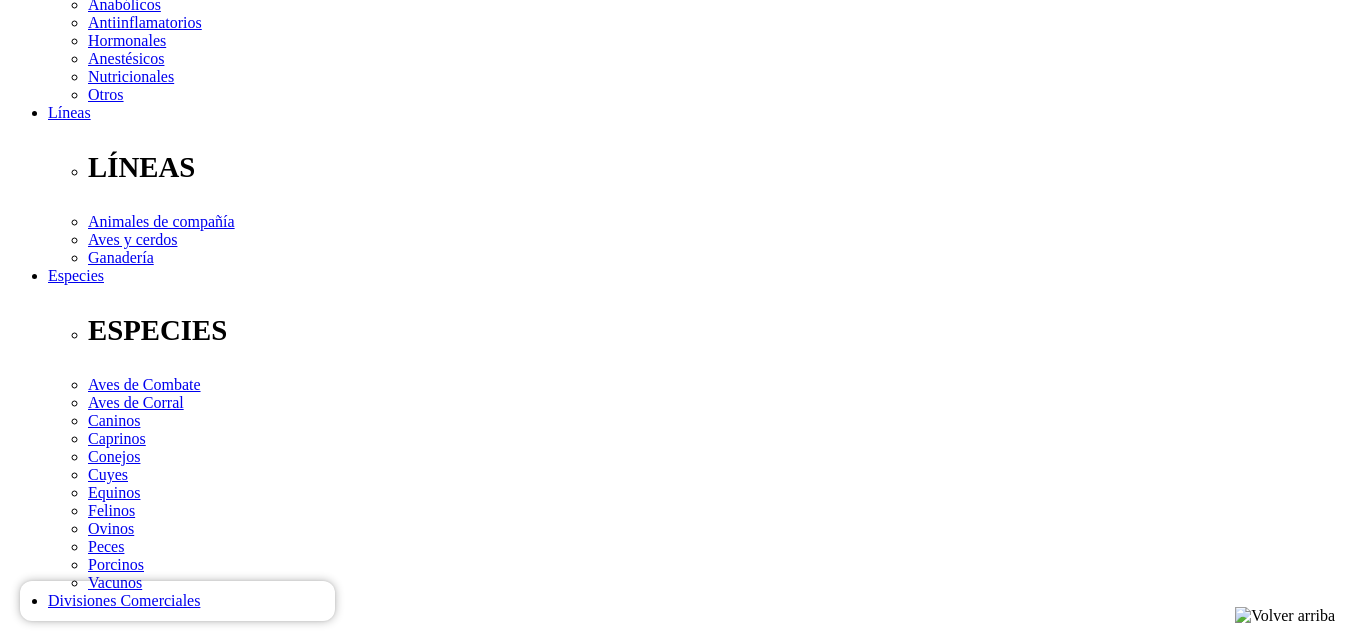 click on "Elige la presentación comercial que deseas
Frasco x 50 mL
Frasco x 100 mL
Frasco x 20 ml
Frasco x 250mL" at bounding box center (148, 2382) 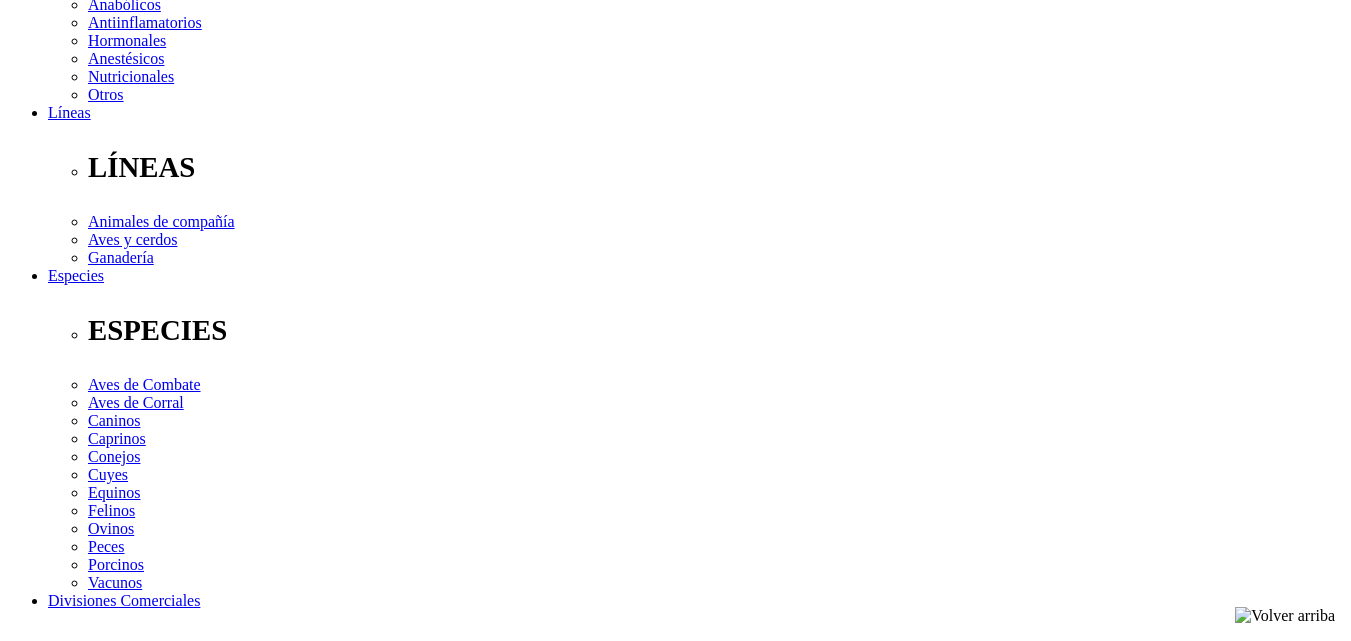 select on "330" 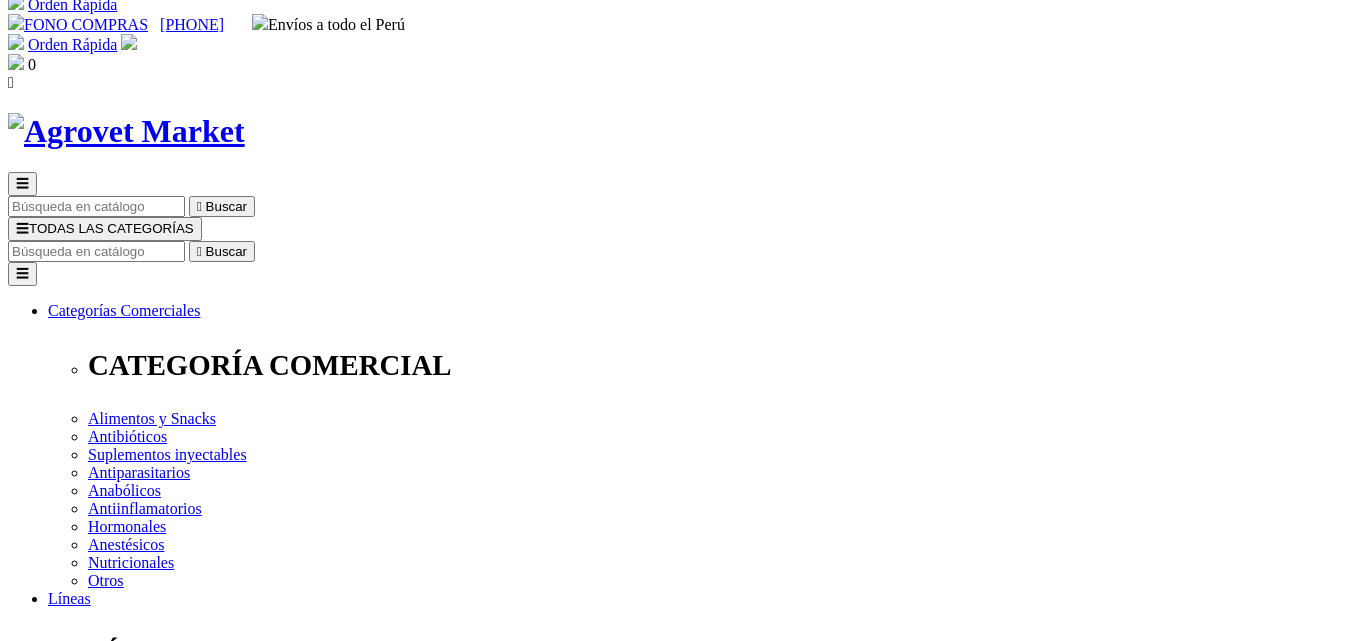 scroll, scrollTop: 0, scrollLeft: 0, axis: both 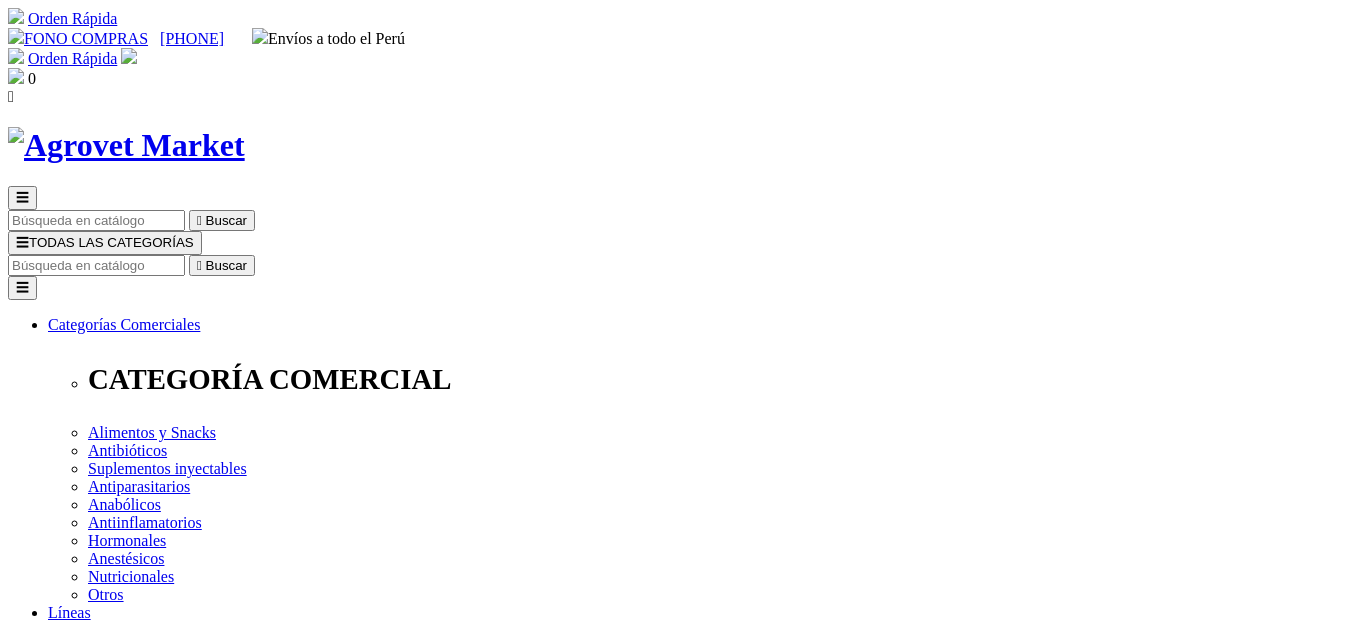 click at bounding box center (96, 265) 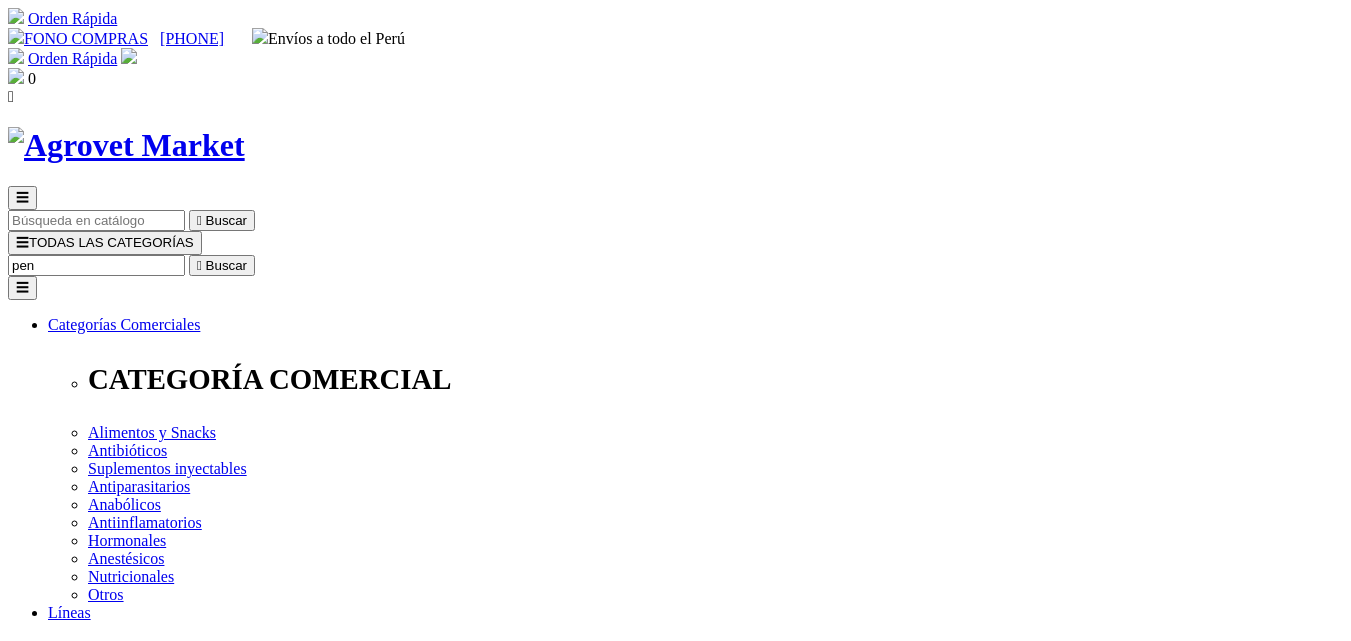 type on "pen s" 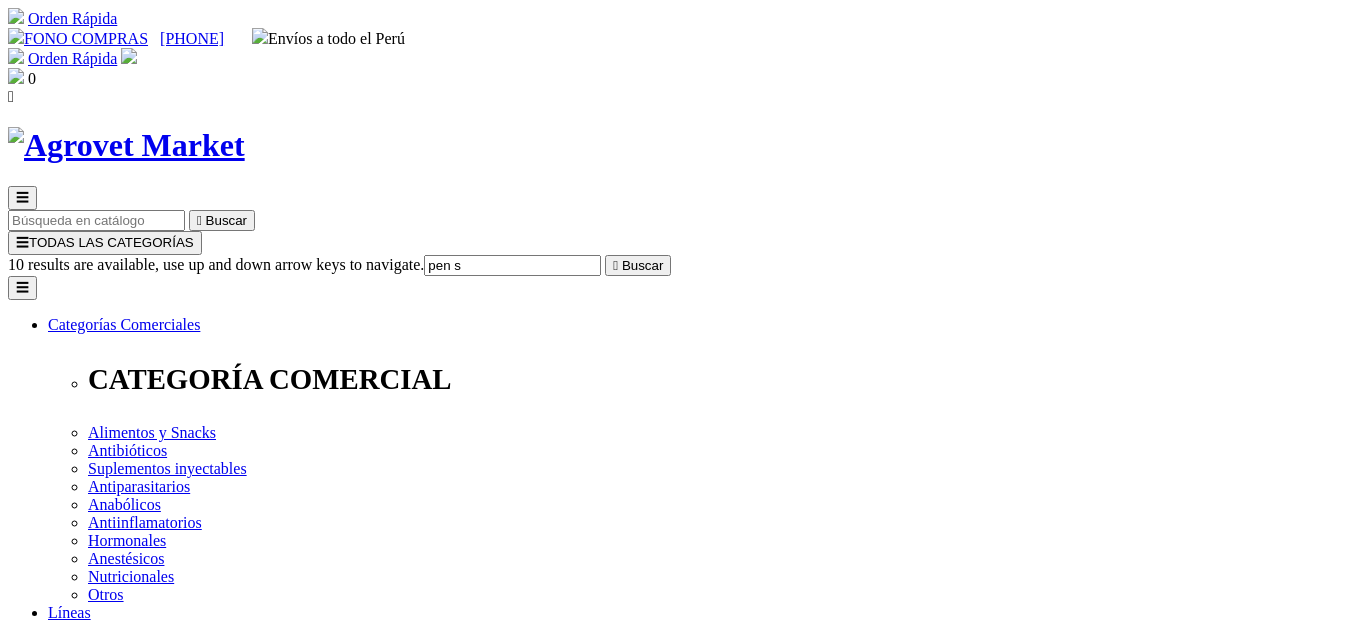 click on ">  Pen-Strep® 20/20" at bounding box center (110, 7495) 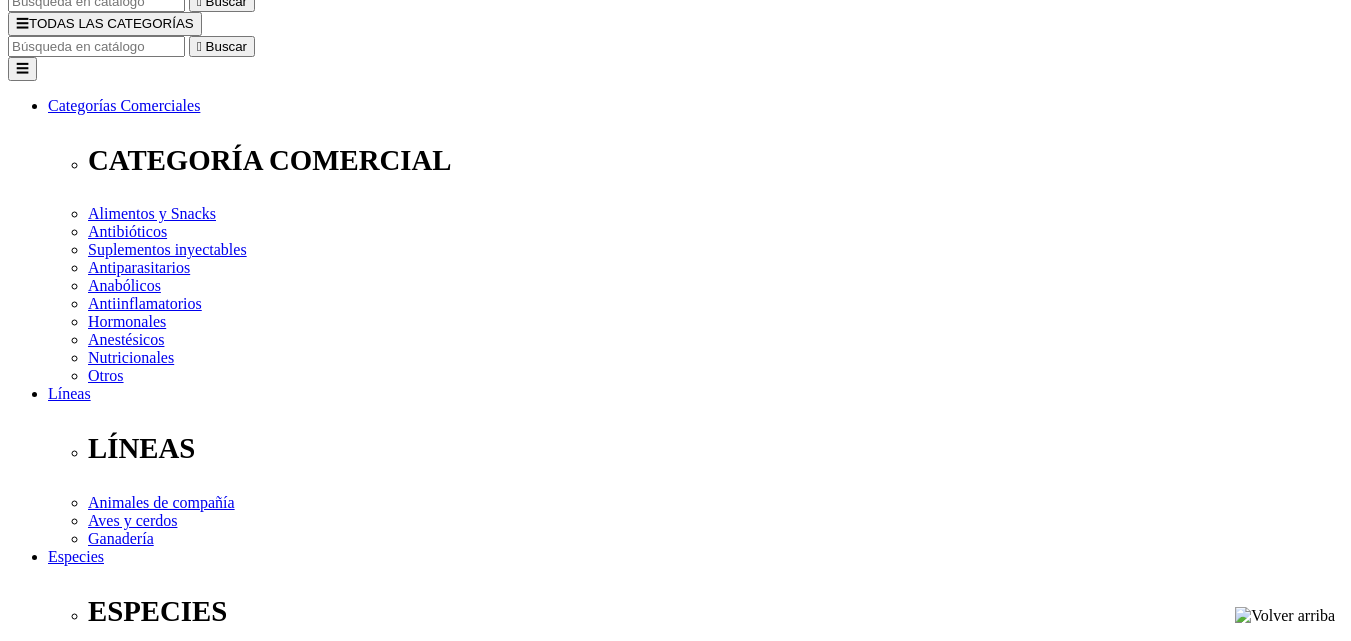 scroll, scrollTop: 0, scrollLeft: 0, axis: both 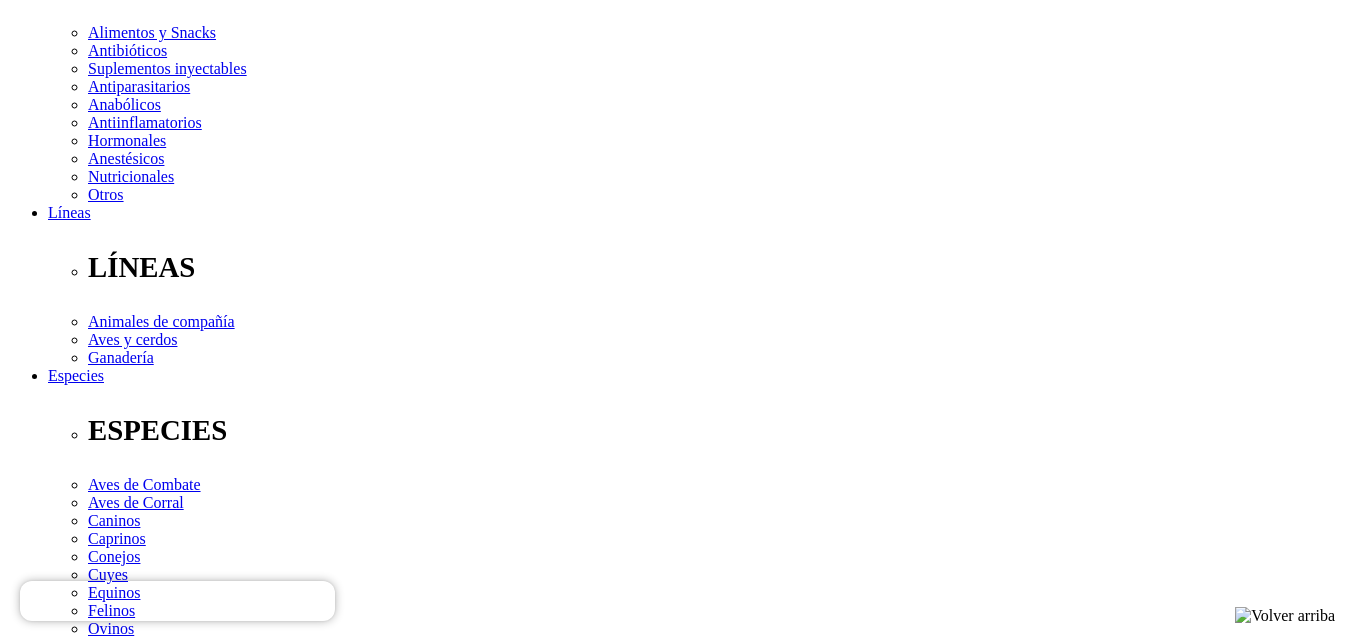 click on "Elige la presentación comercial que deseas
Frasco x 50 mL
Frasco x 100 mL
Frasco x 250 mL" at bounding box center [148, 2704] 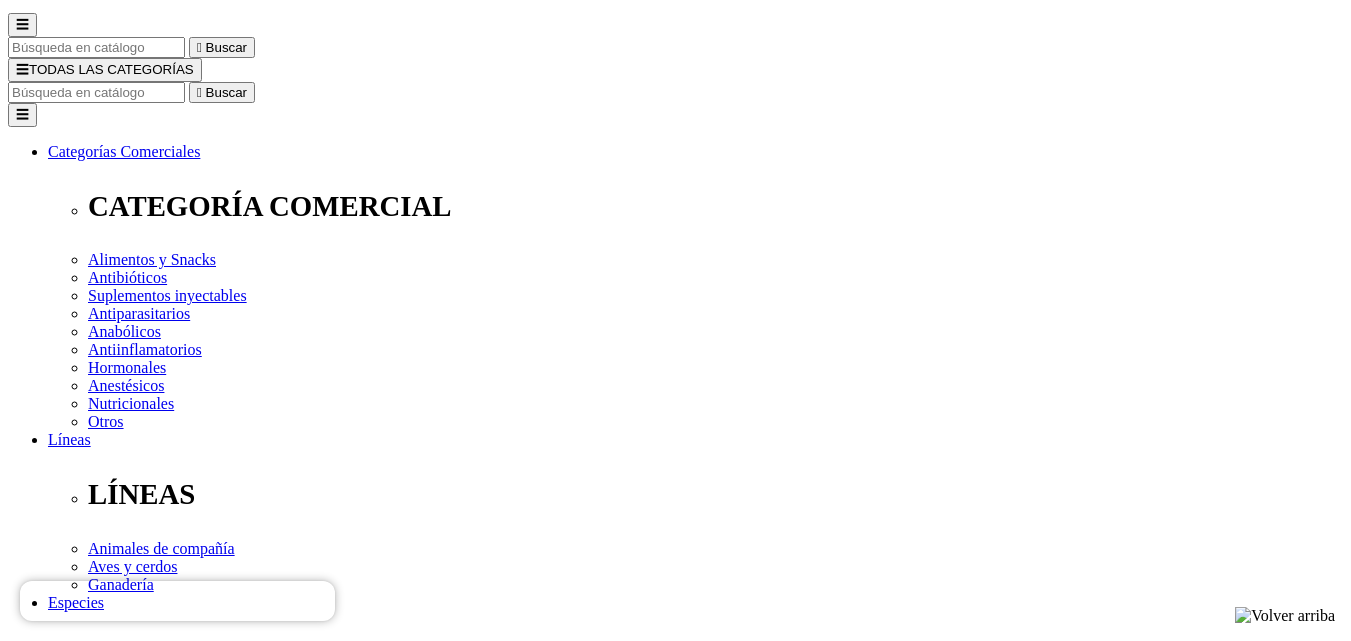 scroll, scrollTop: 0, scrollLeft: 0, axis: both 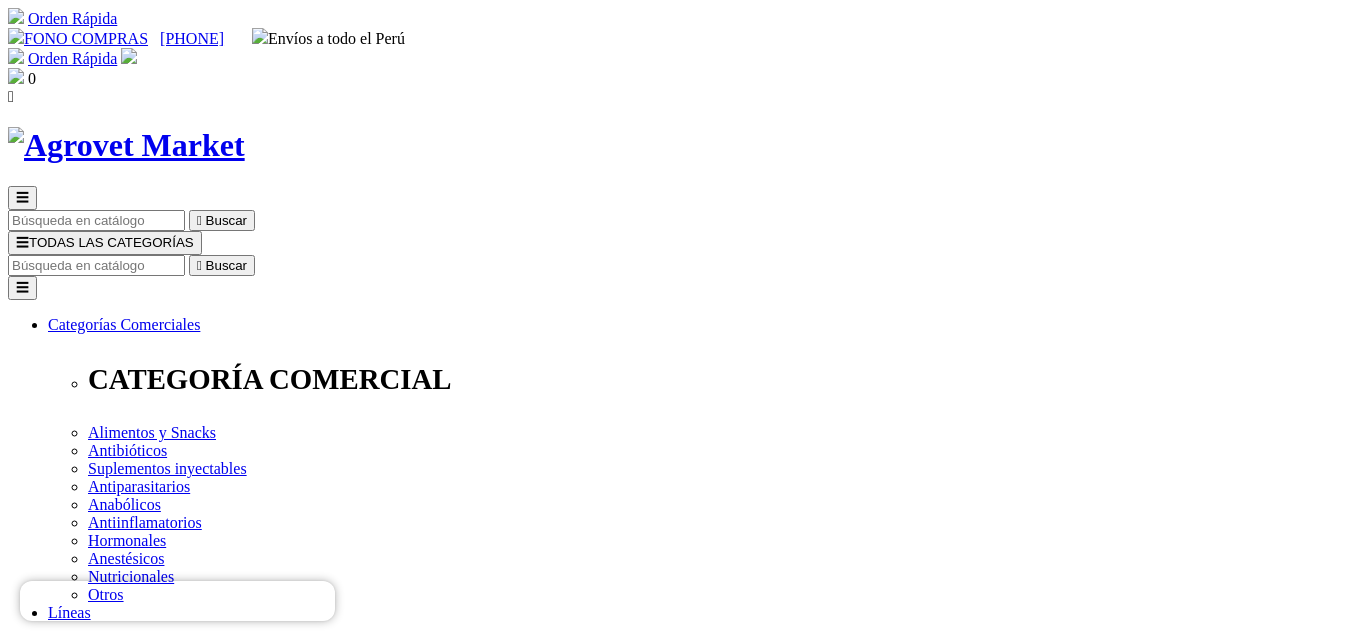 click at bounding box center (96, 265) 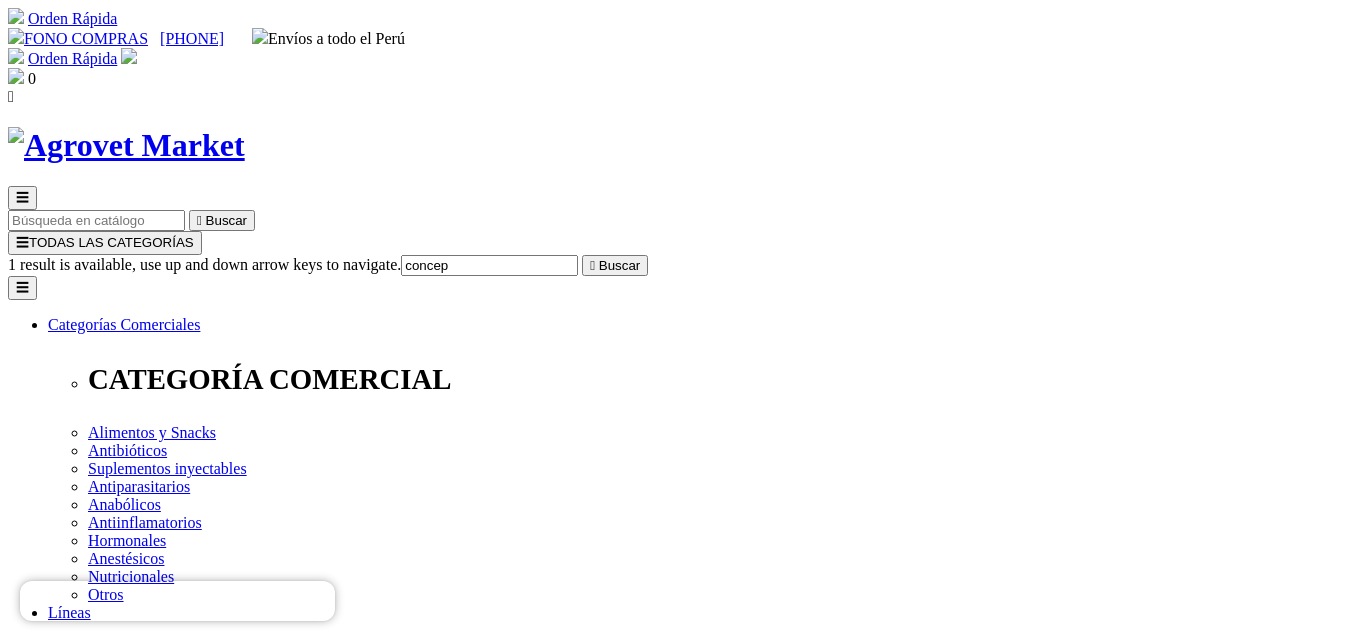 type on "concep" 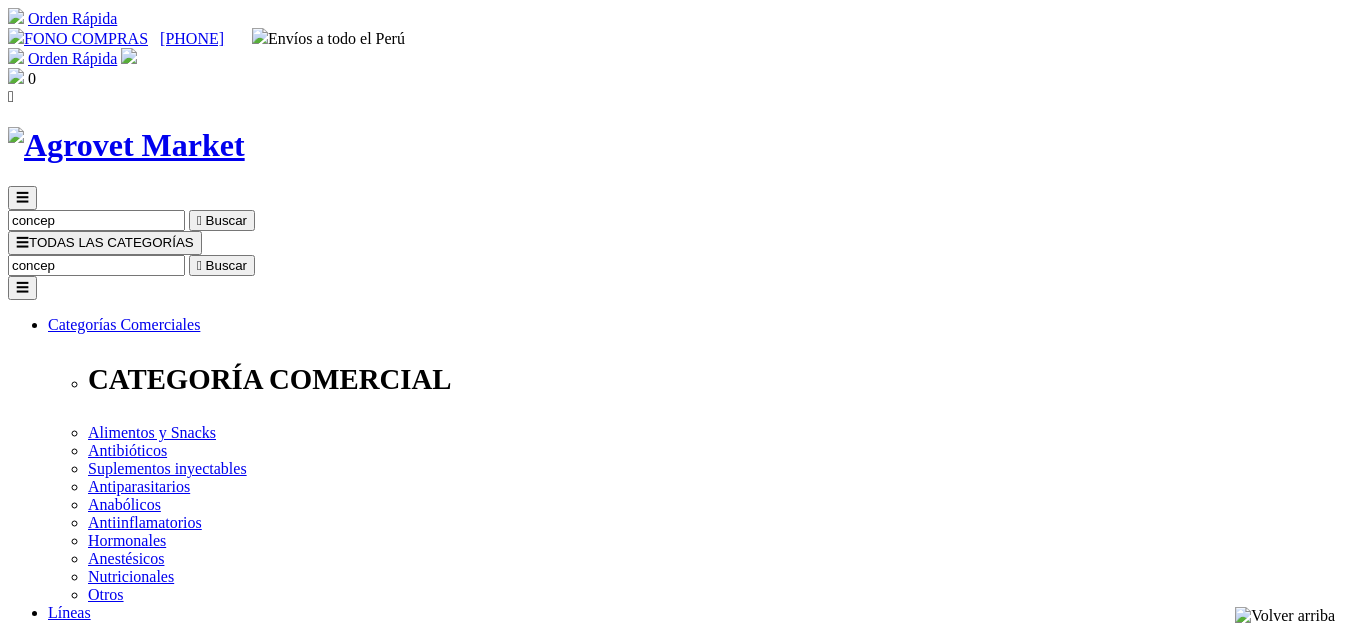 scroll, scrollTop: 0, scrollLeft: 0, axis: both 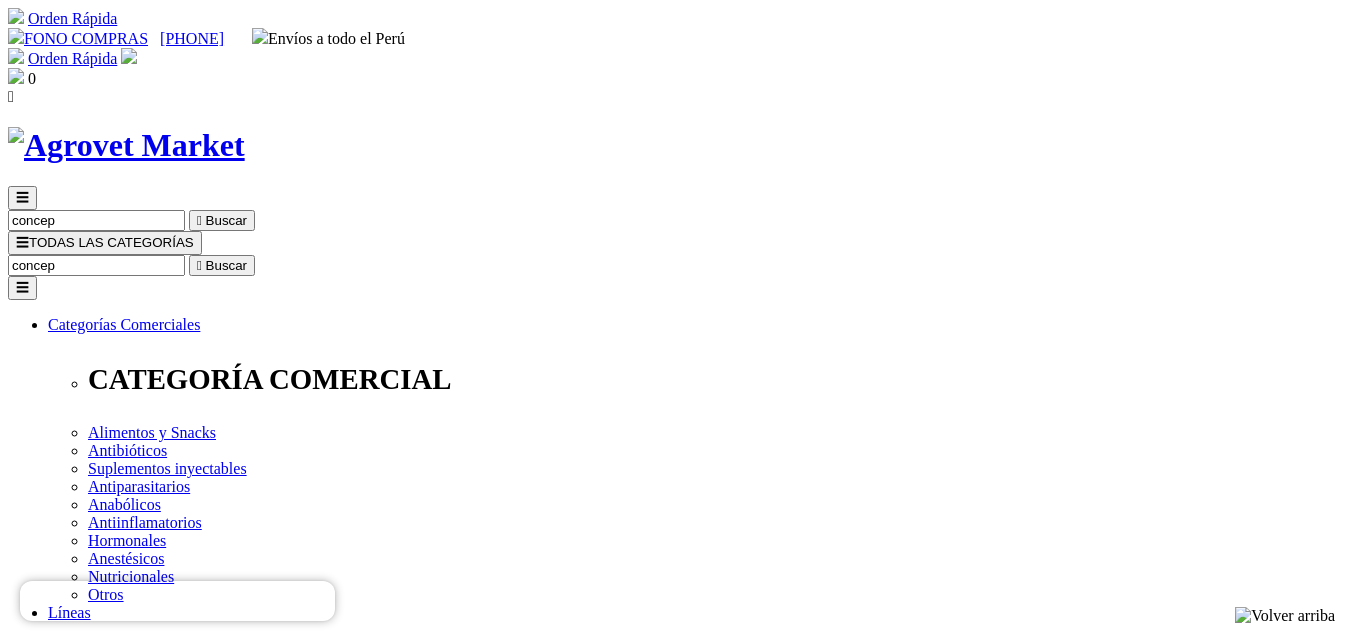 click on "concep" at bounding box center [96, 265] 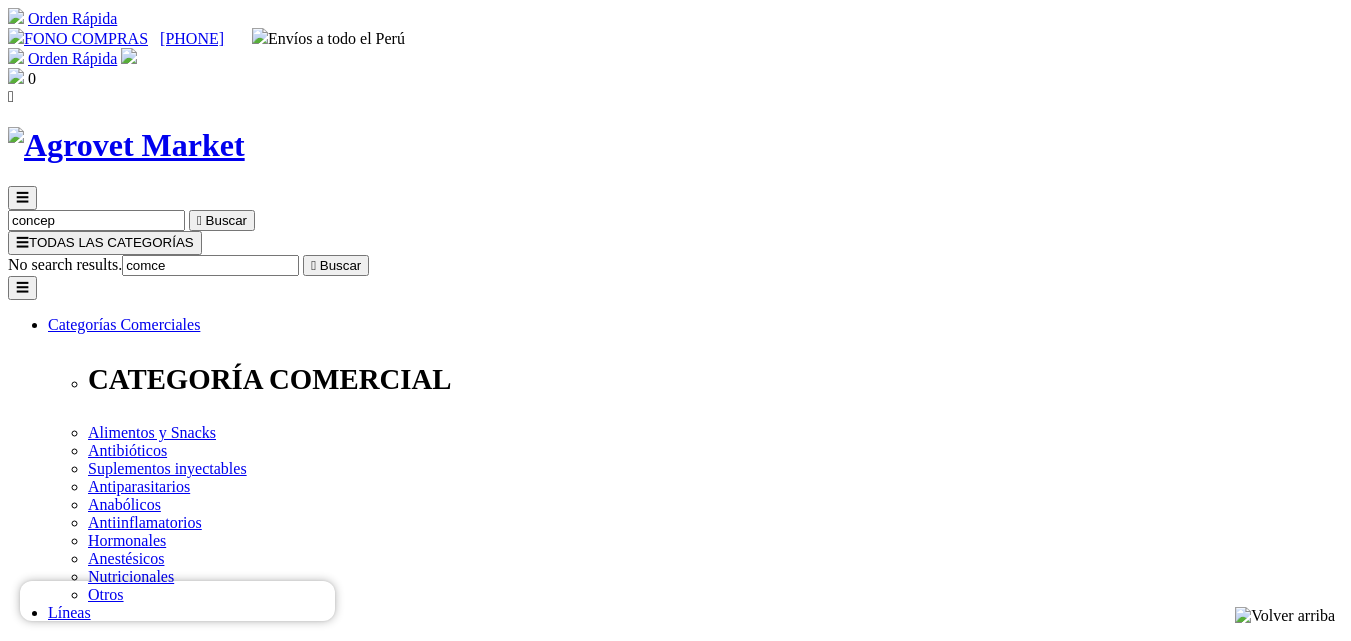 drag, startPoint x: 1037, startPoint y: 96, endPoint x: 1105, endPoint y: 75, distance: 71.168816 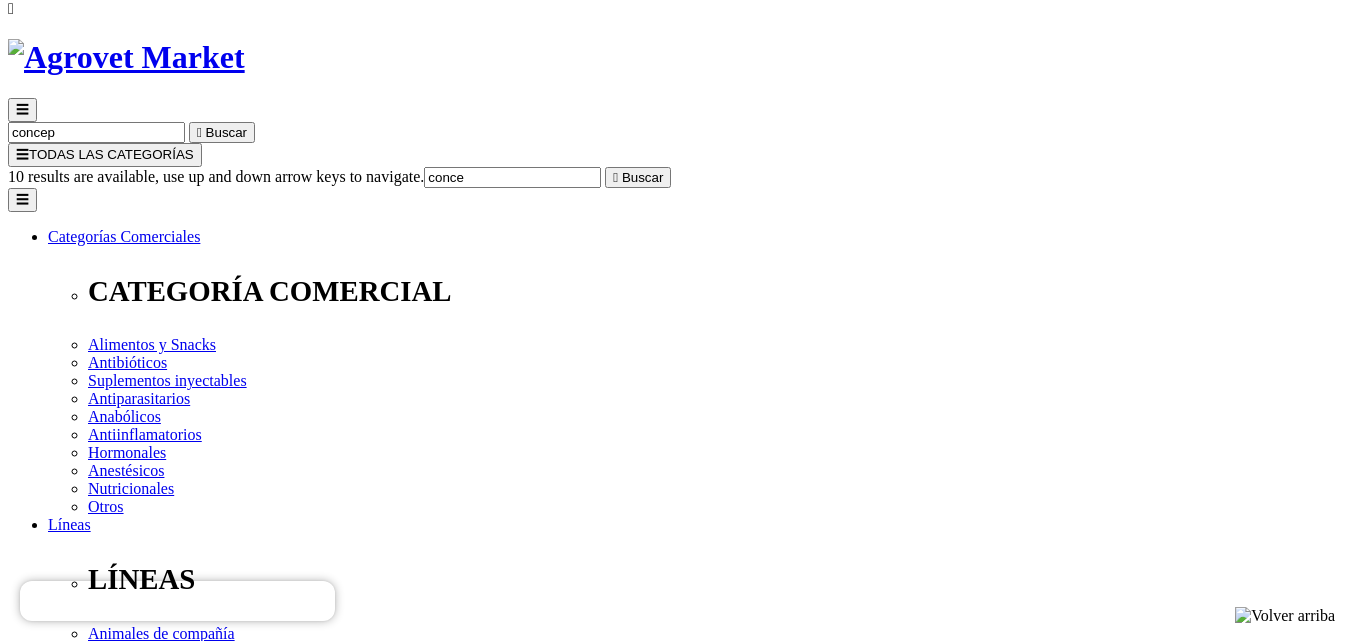 scroll, scrollTop: 0, scrollLeft: 0, axis: both 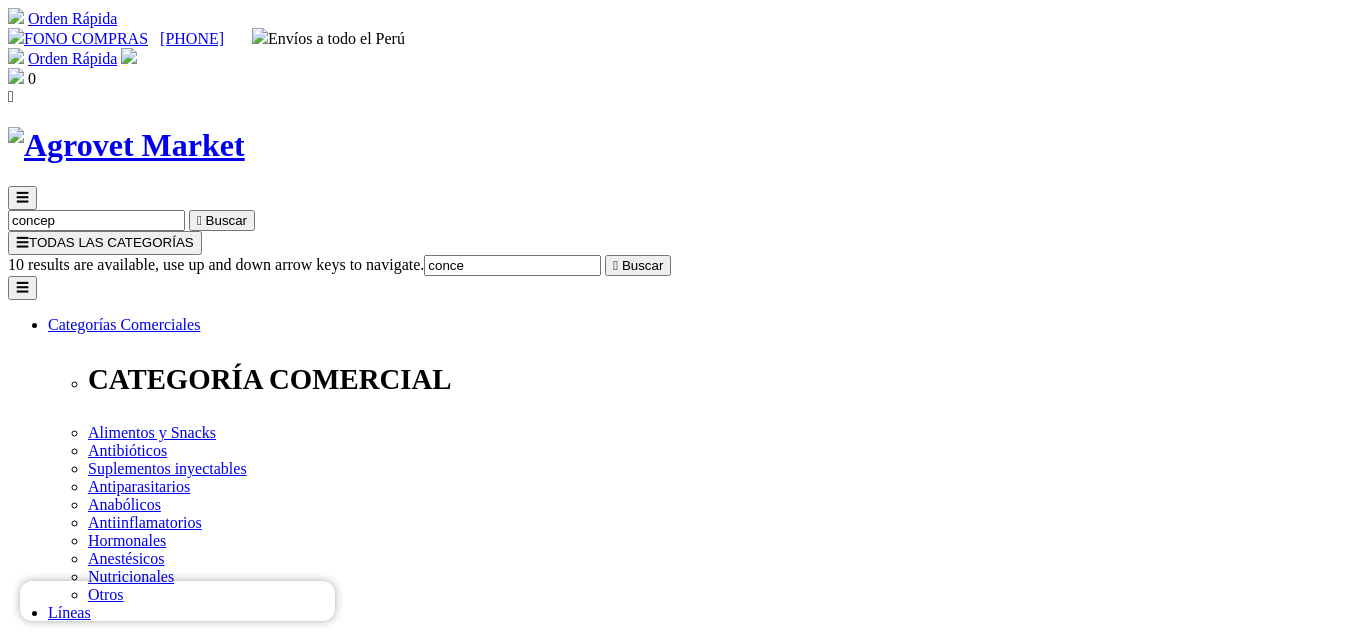 type on "conce" 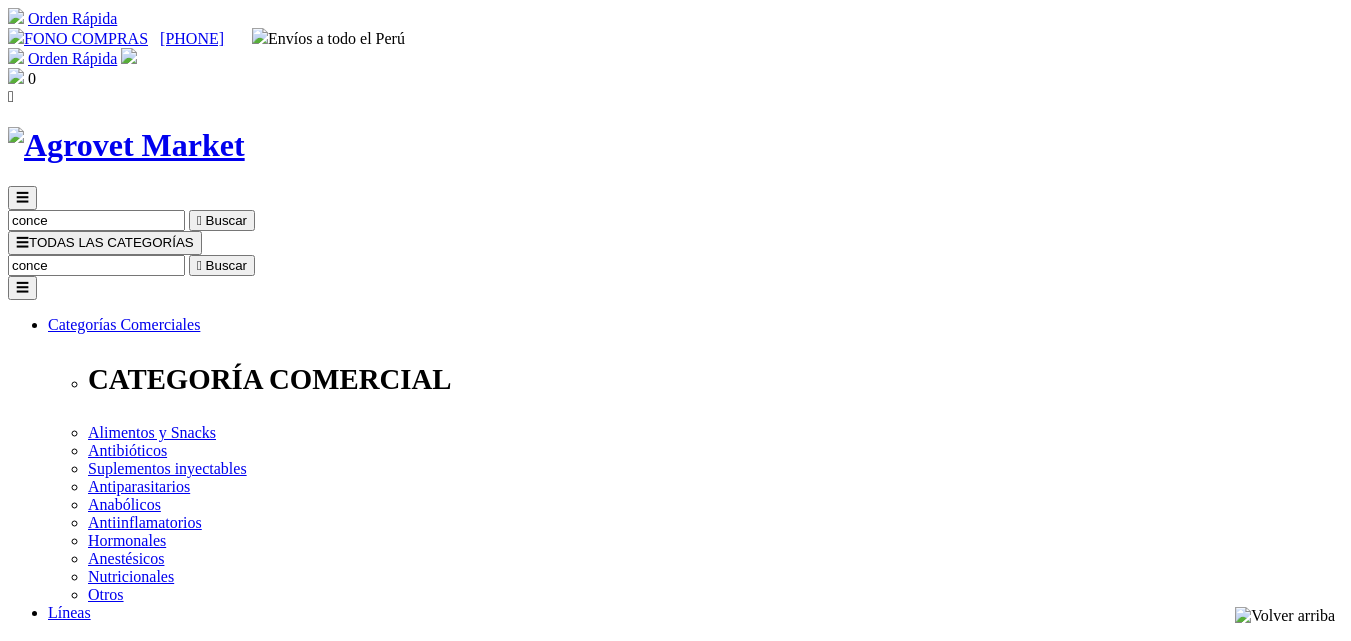 scroll, scrollTop: 0, scrollLeft: 0, axis: both 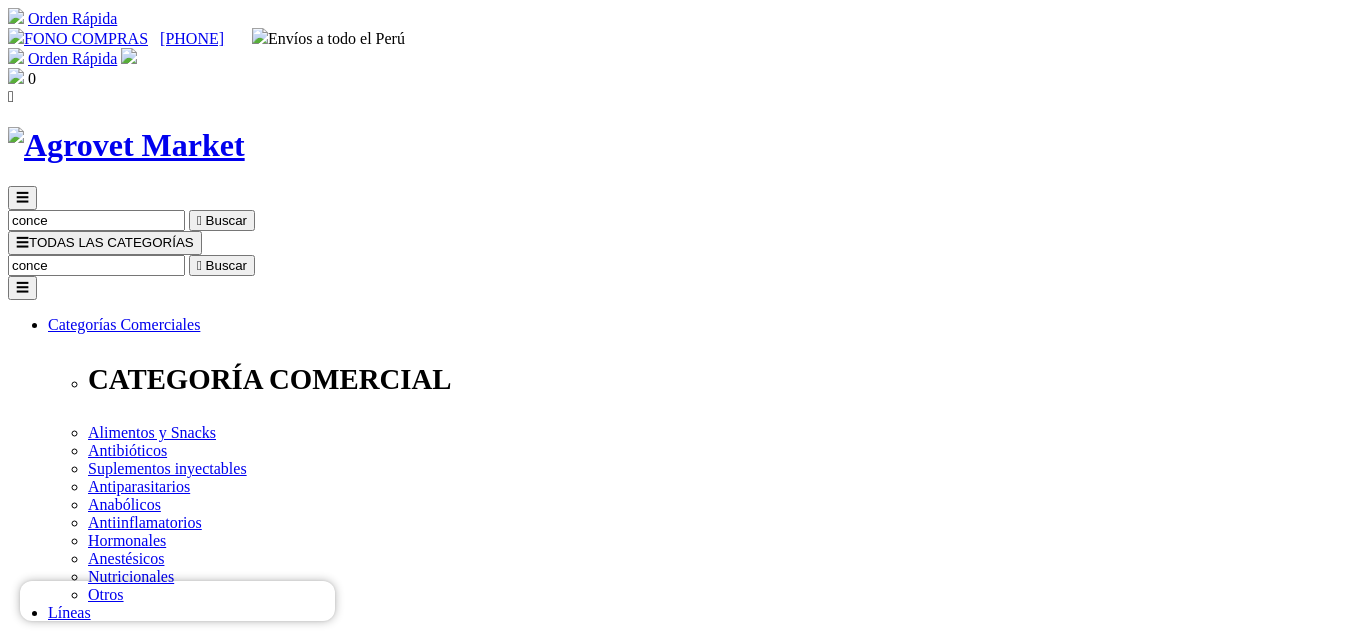click on "conce" at bounding box center (96, 265) 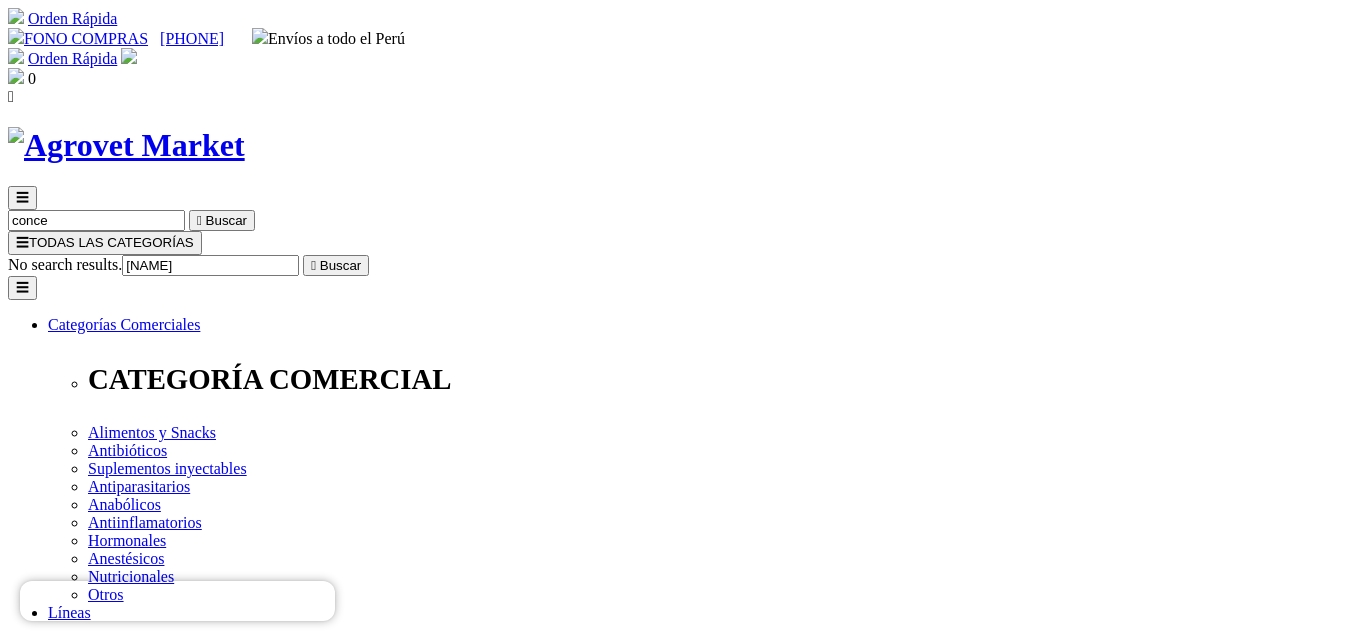 type on "luta" 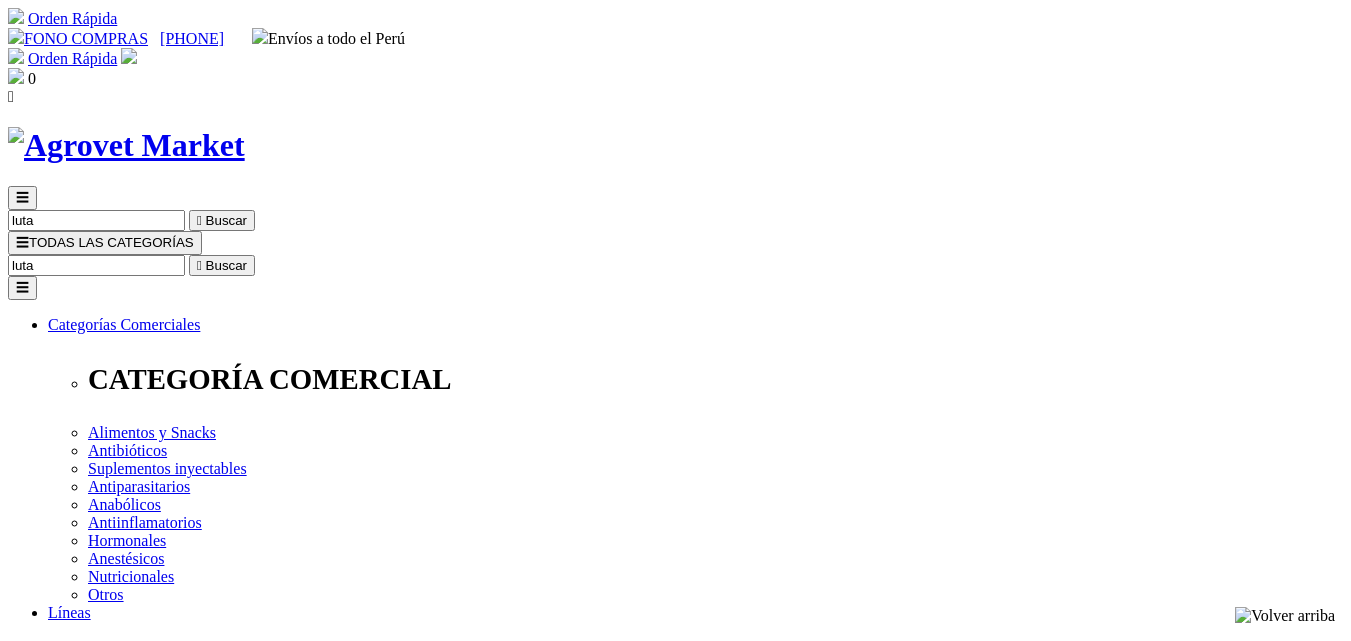 scroll, scrollTop: 0, scrollLeft: 0, axis: both 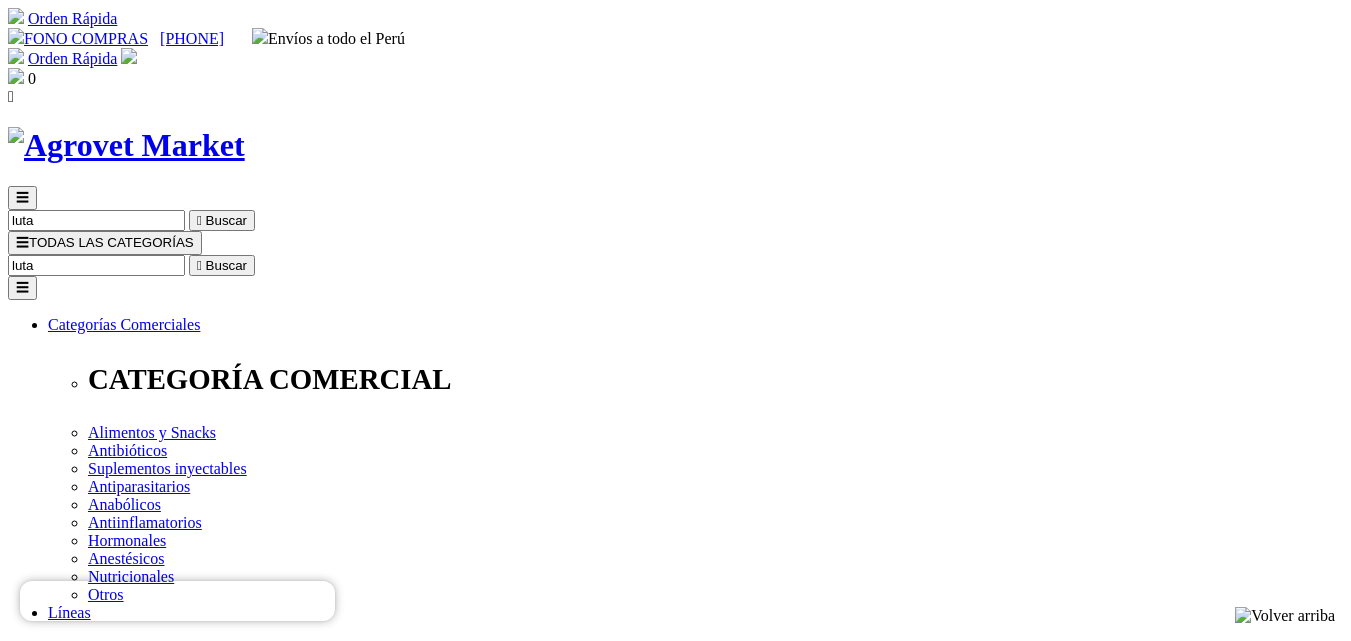 click on "luta" at bounding box center [96, 265] 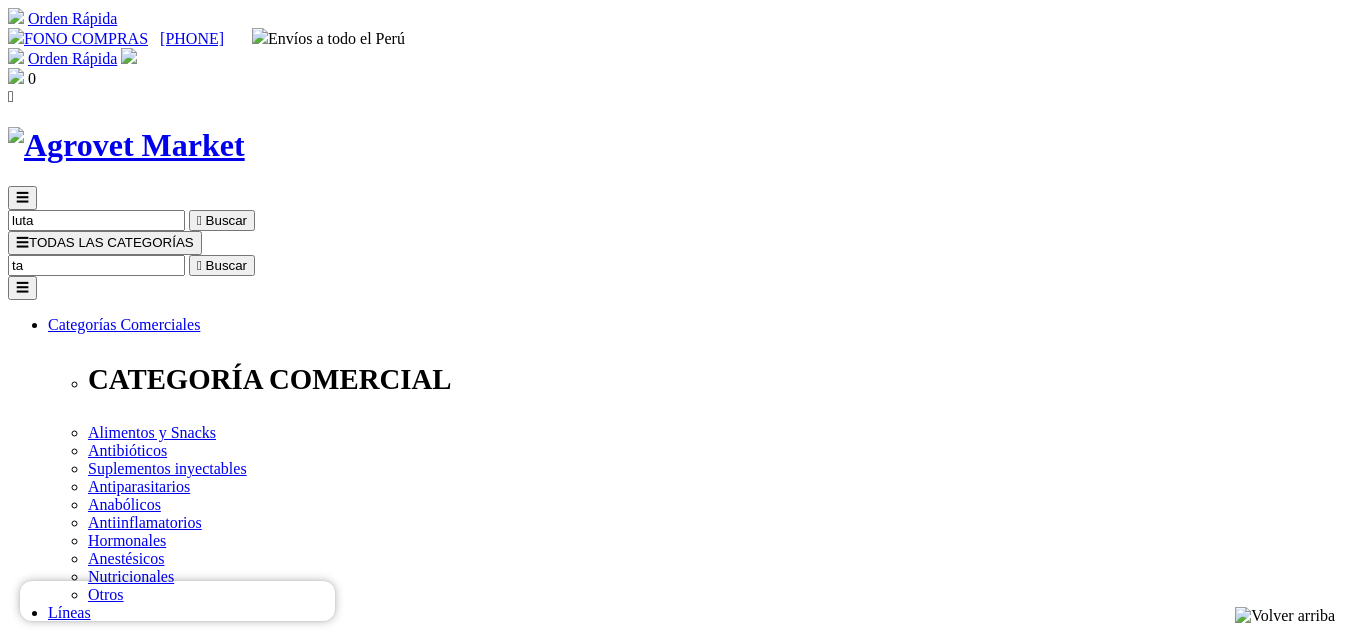 type on "a" 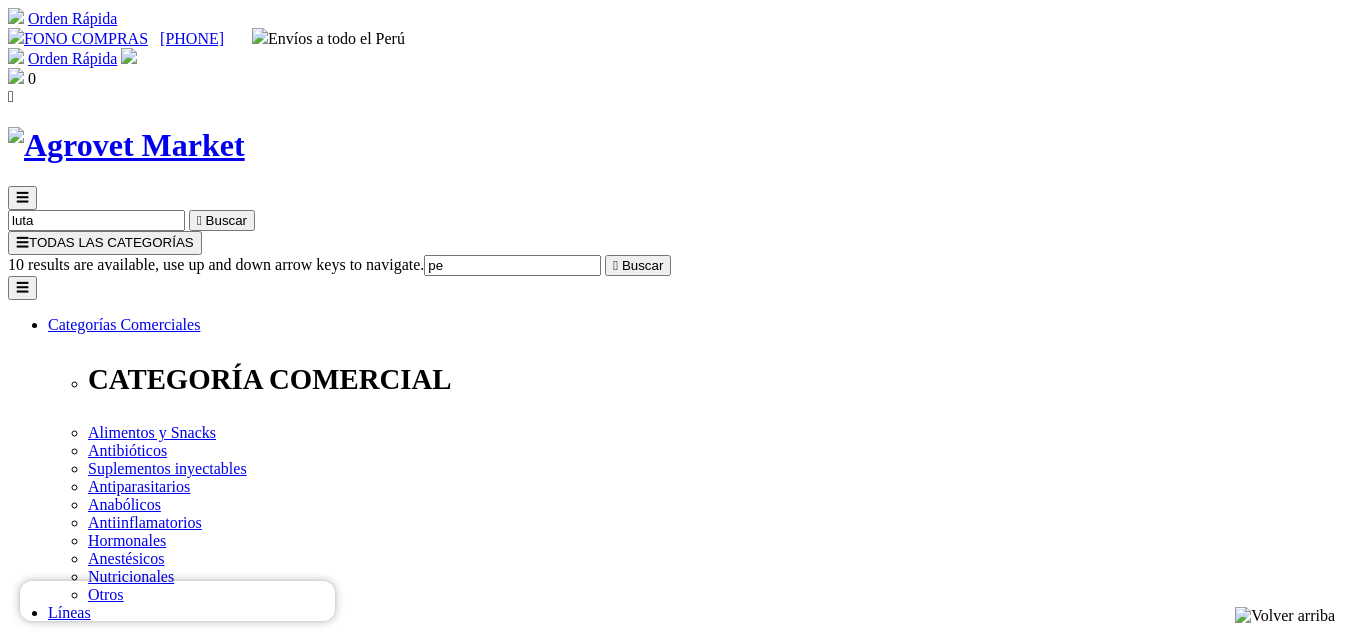 type on "p" 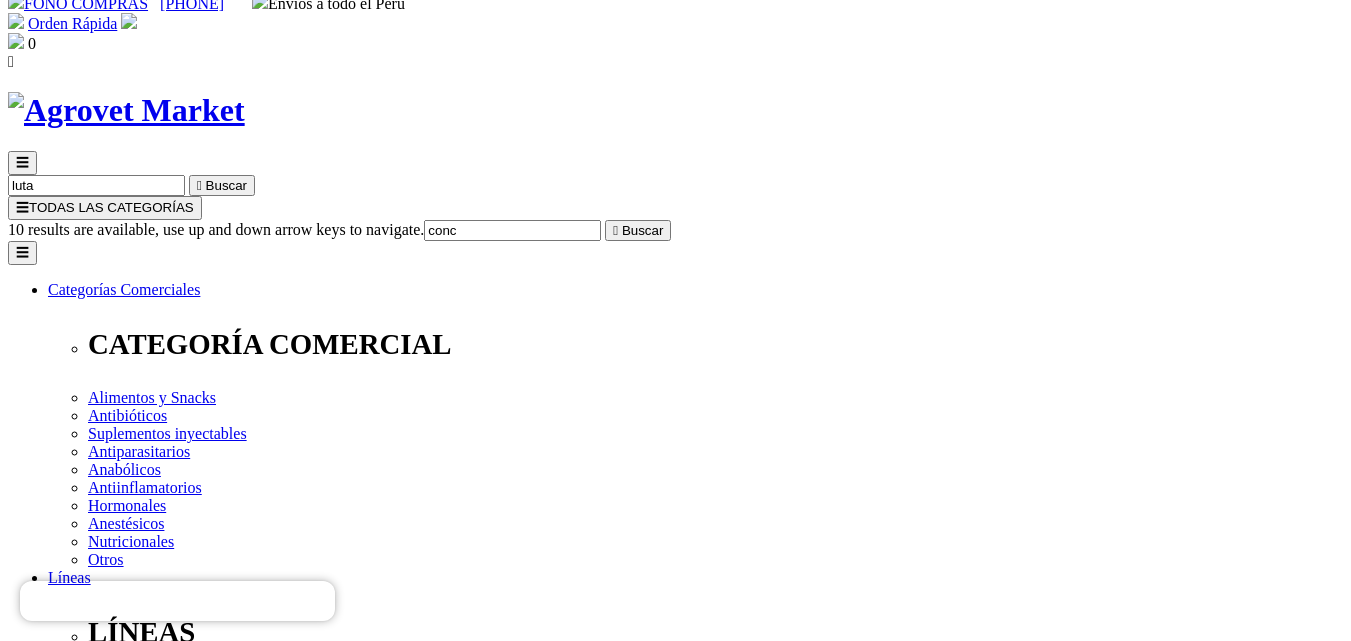scroll, scrollTop: 0, scrollLeft: 0, axis: both 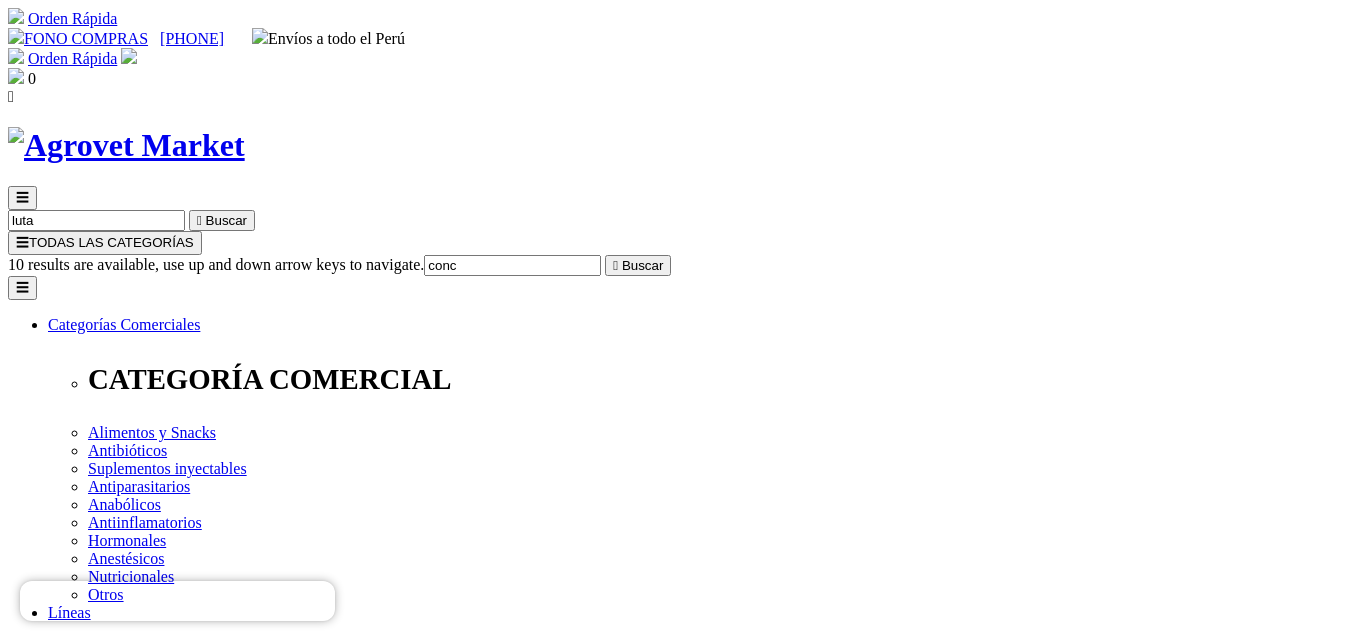 drag, startPoint x: 1006, startPoint y: 101, endPoint x: 1108, endPoint y: 89, distance: 102.70345 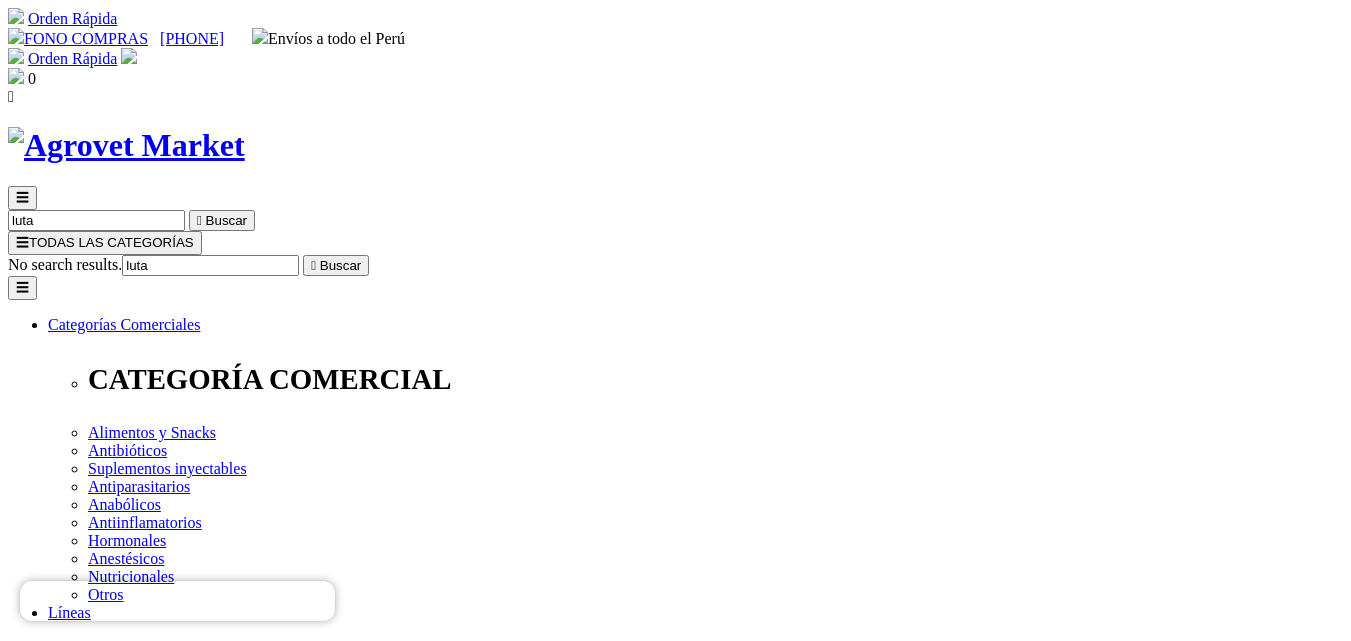 click on "luta" at bounding box center [210, 265] 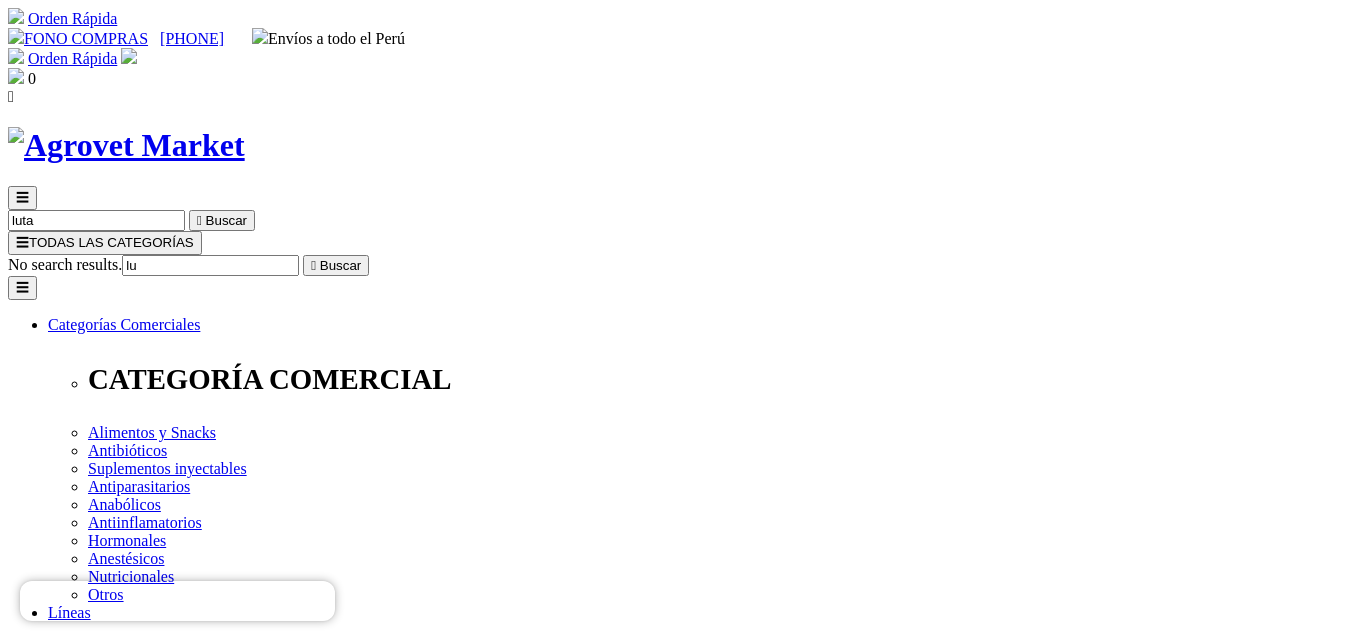 type on "l" 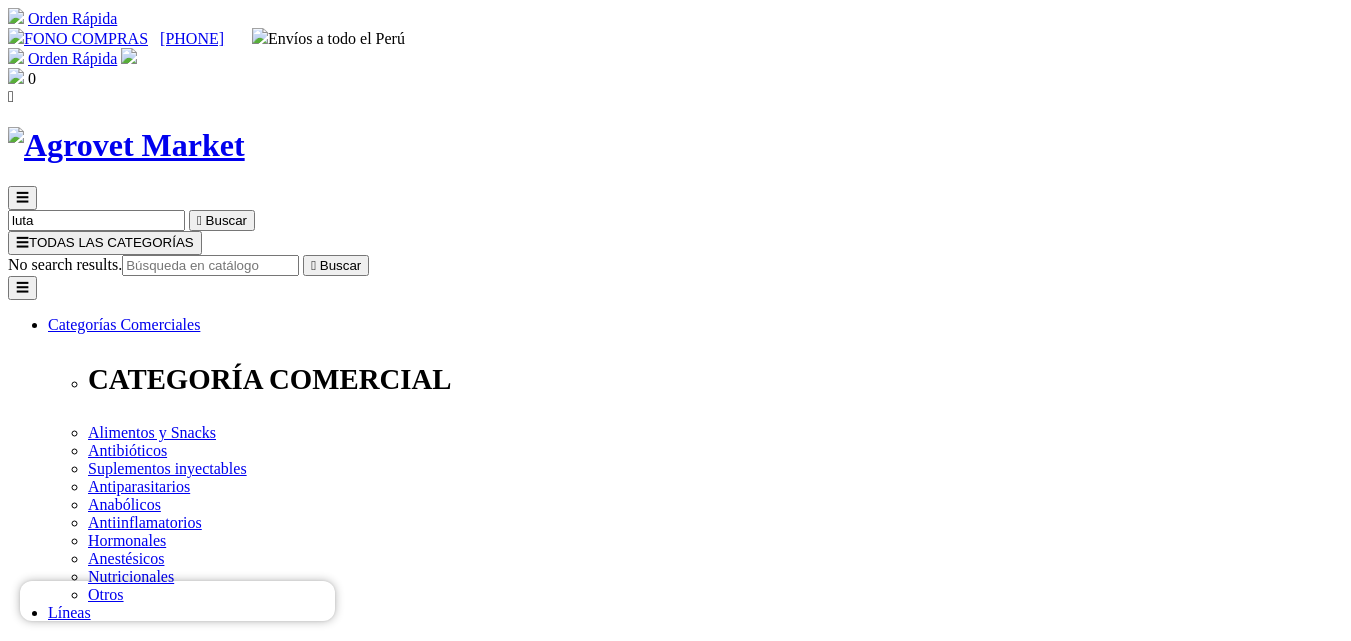 click at bounding box center [210, 265] 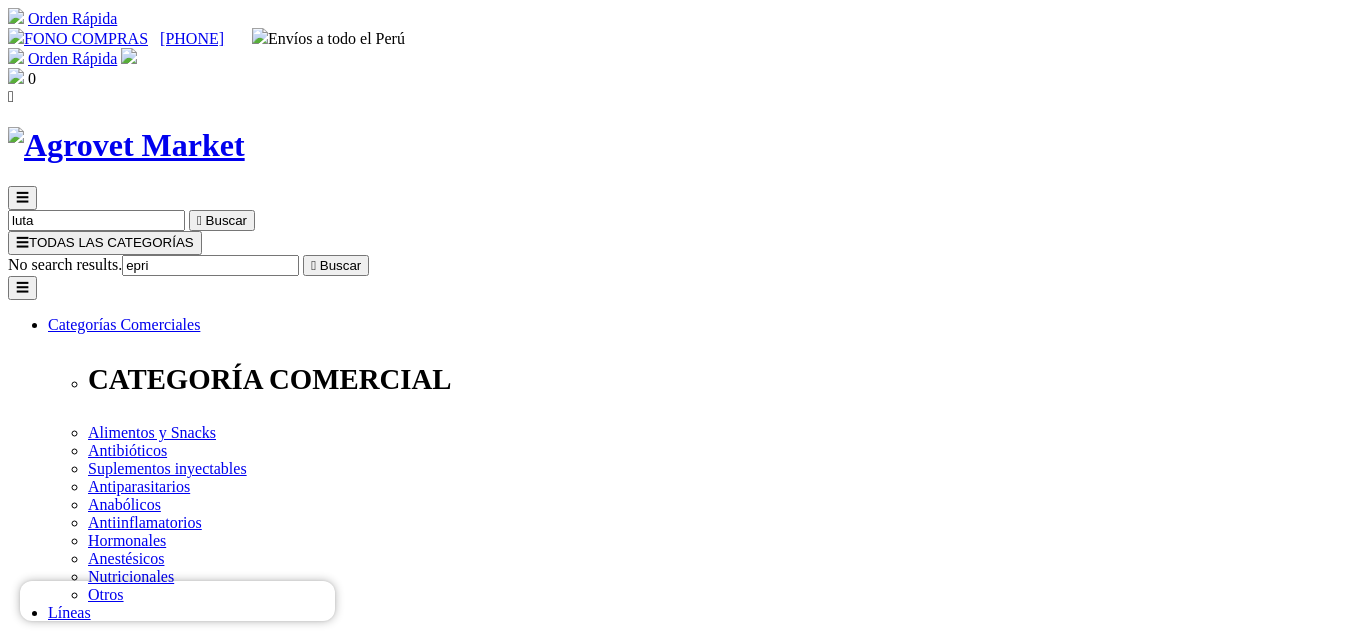 type on "eprim" 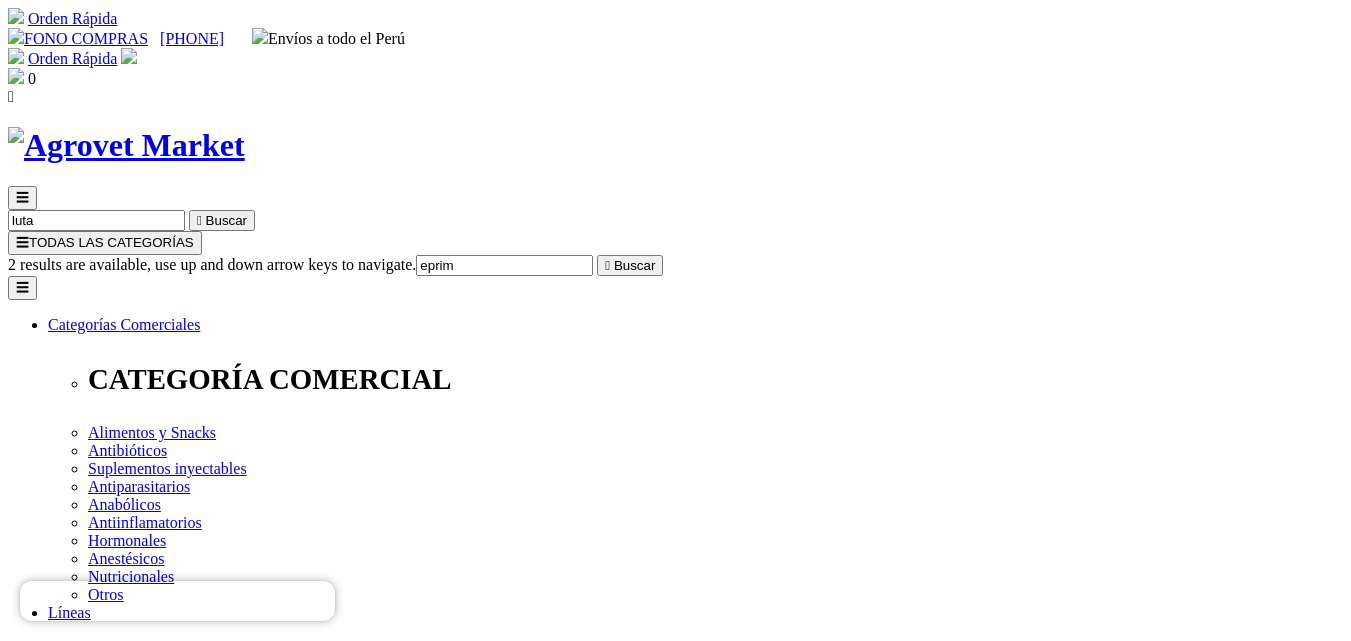 click on ">  Eprimec® Zero Pour On" at bounding box center (131, 4065) 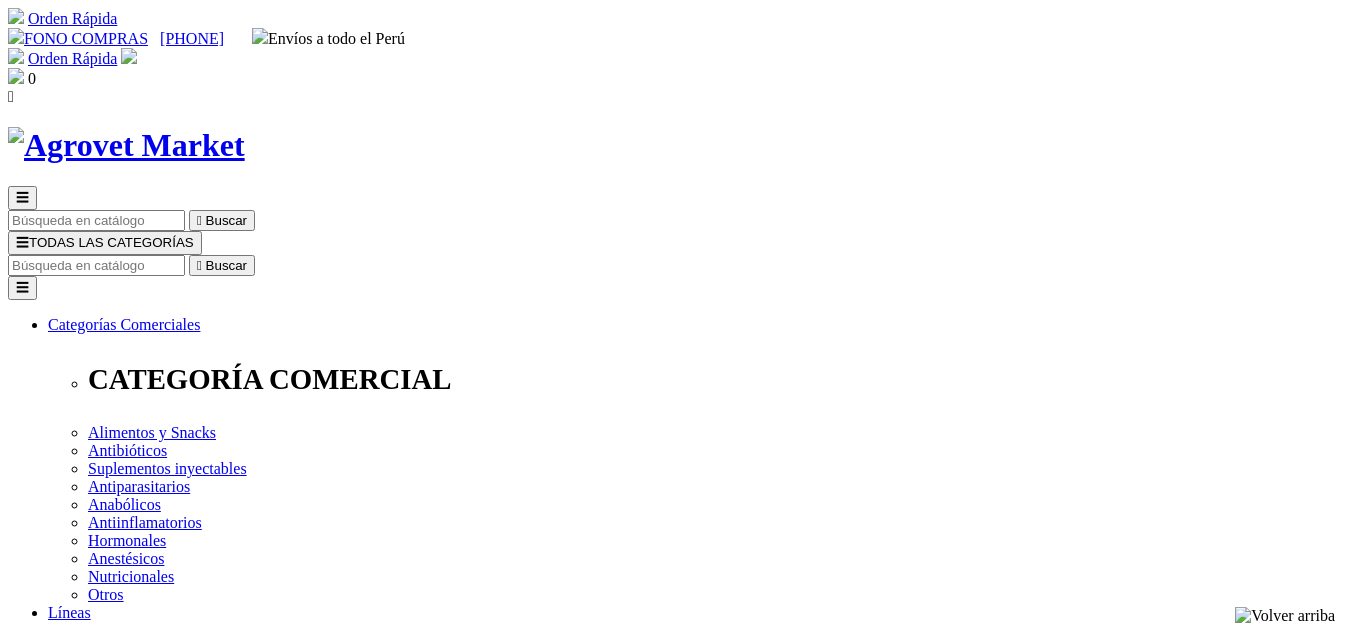 scroll, scrollTop: 0, scrollLeft: 0, axis: both 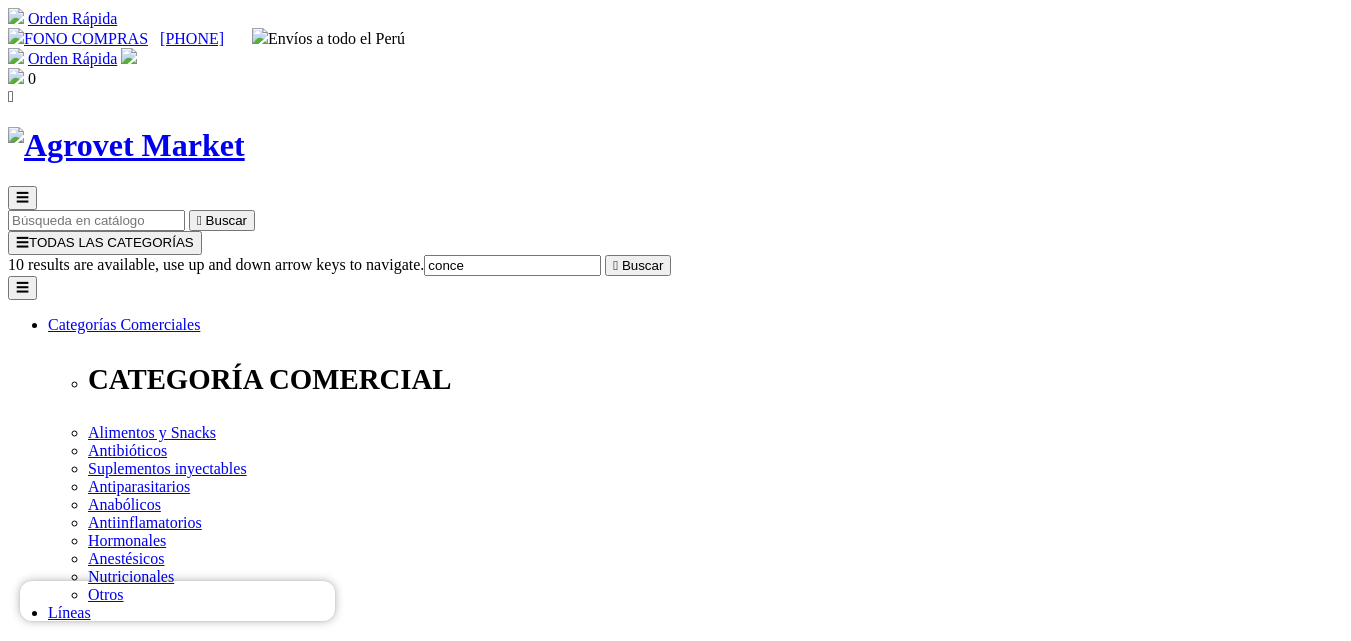 drag, startPoint x: 1016, startPoint y: 104, endPoint x: 1153, endPoint y: 101, distance: 137.03284 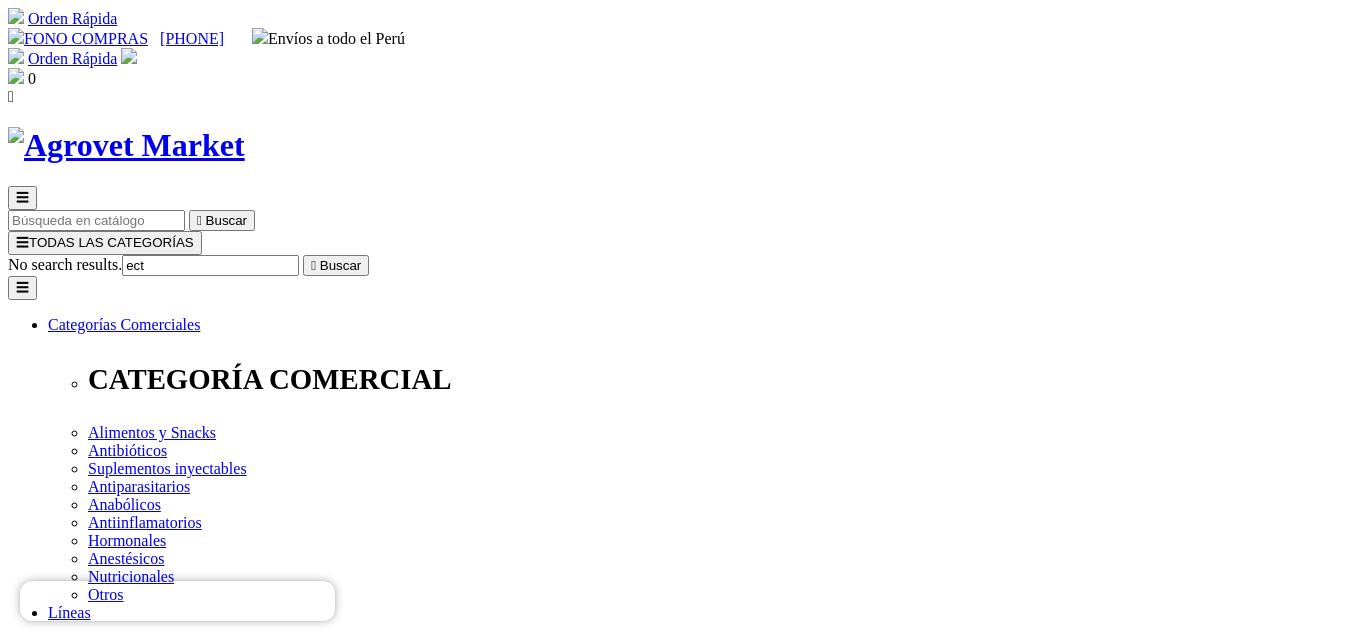 type on "ecto" 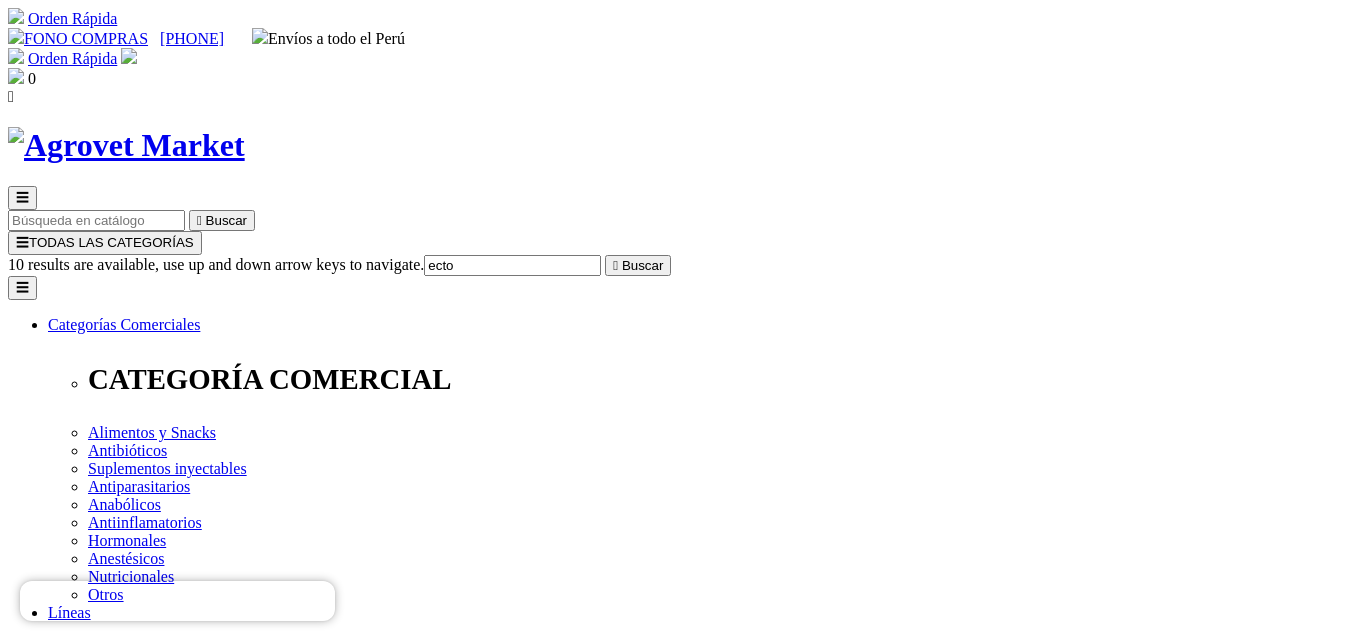 click on ">  Ectonil® Pour On" at bounding box center [110, 8798] 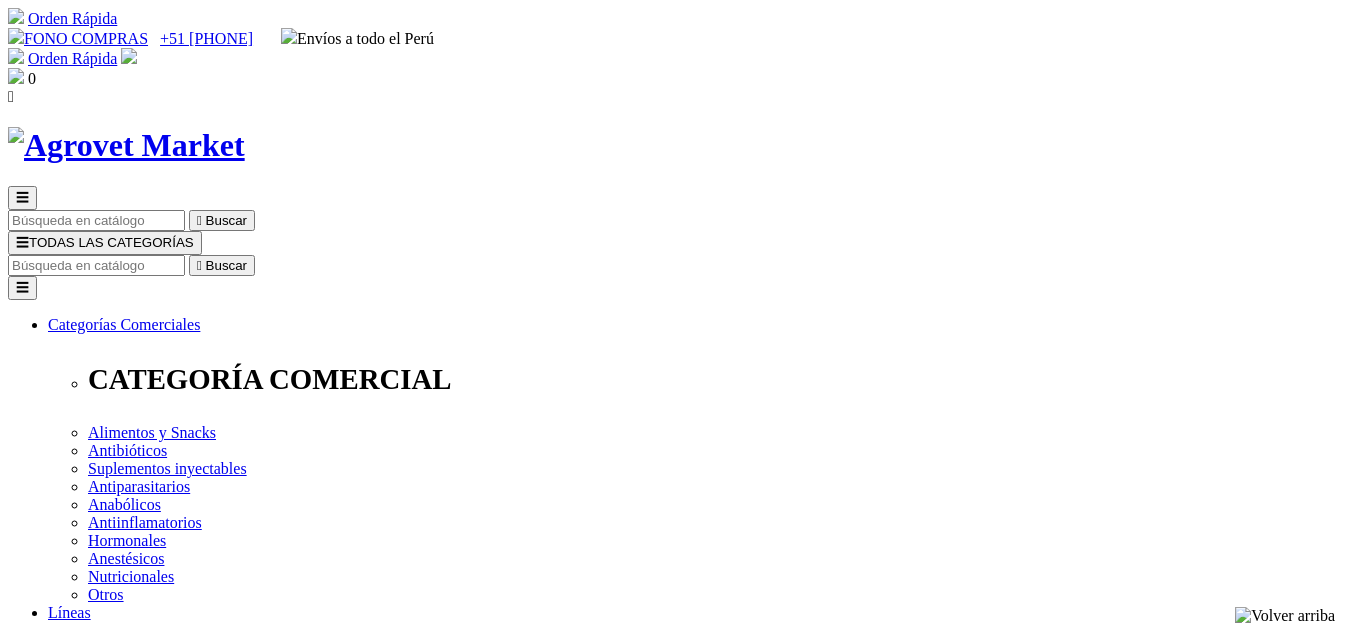 scroll, scrollTop: 0, scrollLeft: 0, axis: both 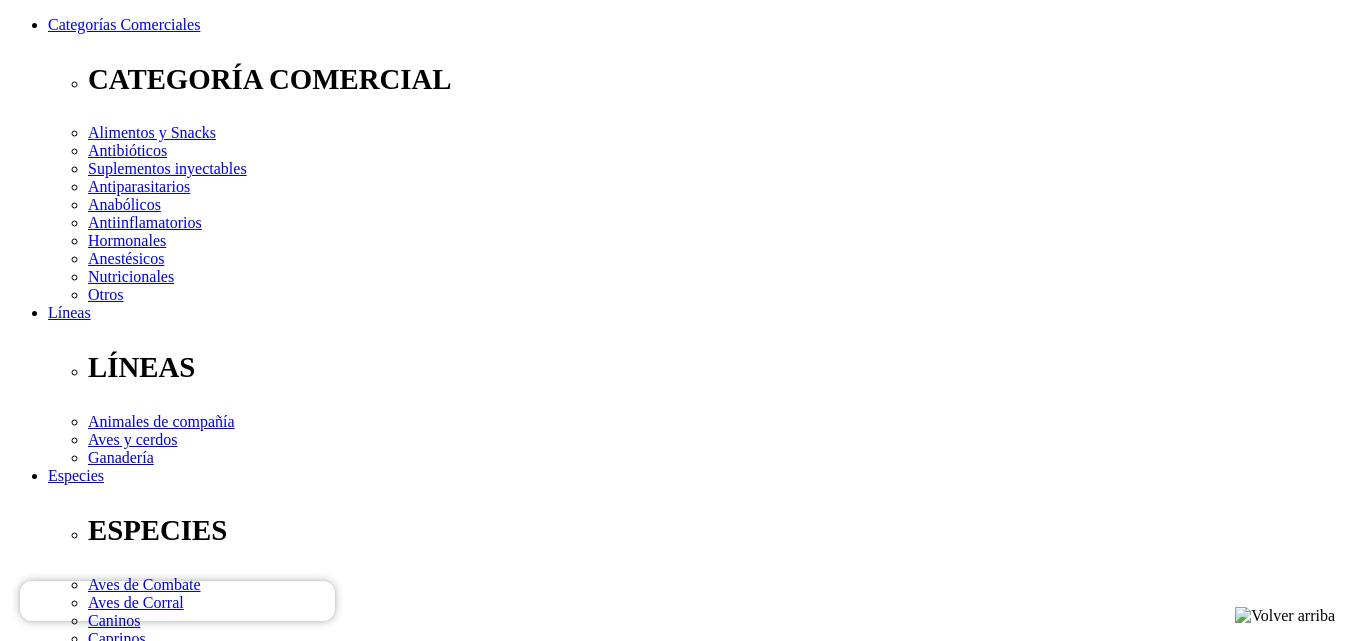 click on "Elige la presentación comercial que deseas
Frasco x 120 mL
Frasco x 30 mL
Frasco x 1 L
Frasco x 500 mL" at bounding box center (148, 2600) 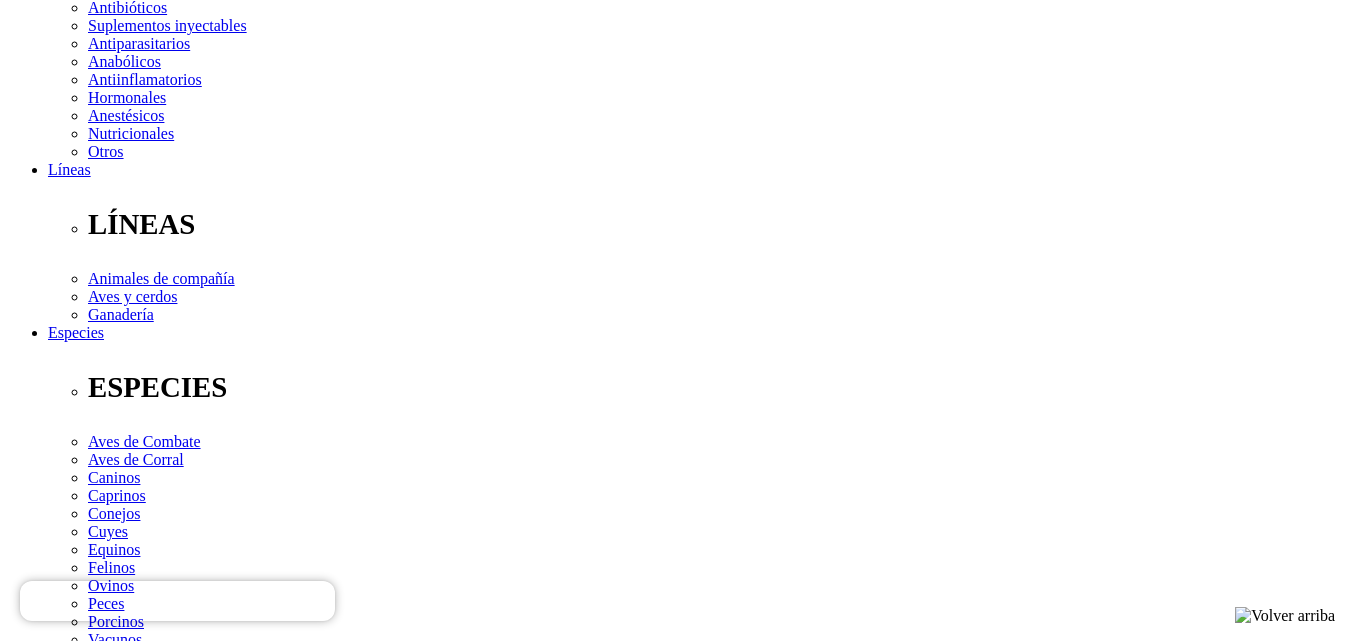 scroll, scrollTop: 340, scrollLeft: 0, axis: vertical 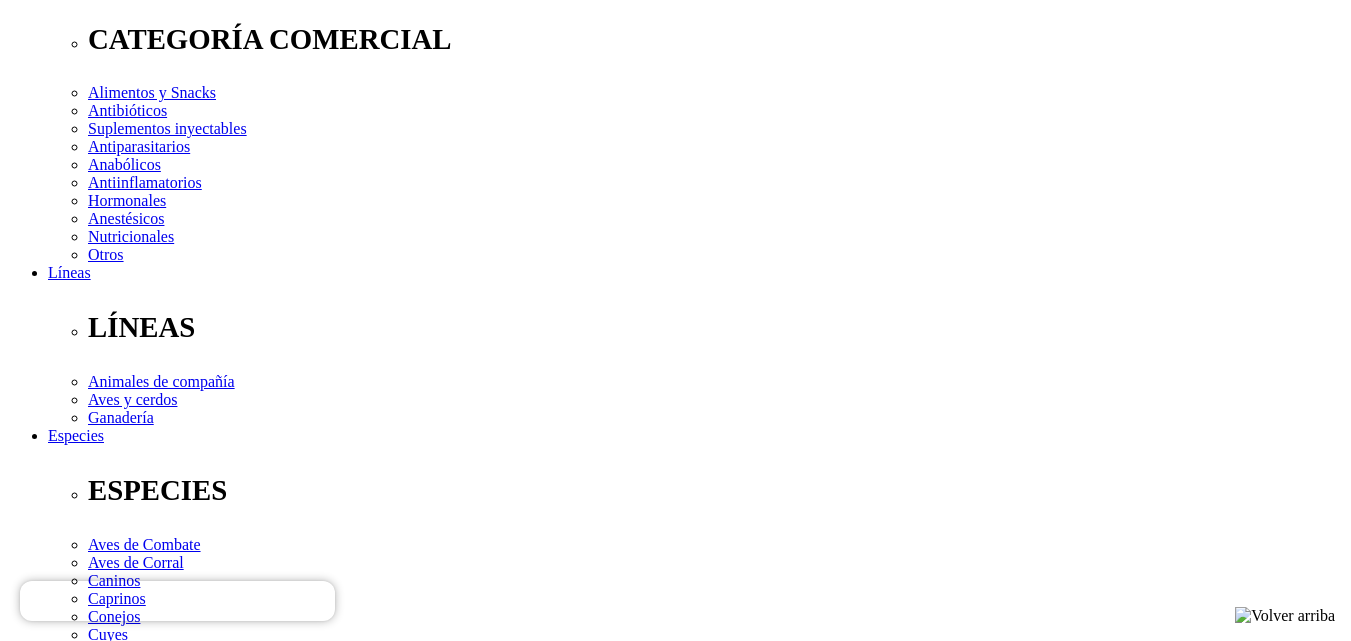 click at bounding box center (8, 1918) 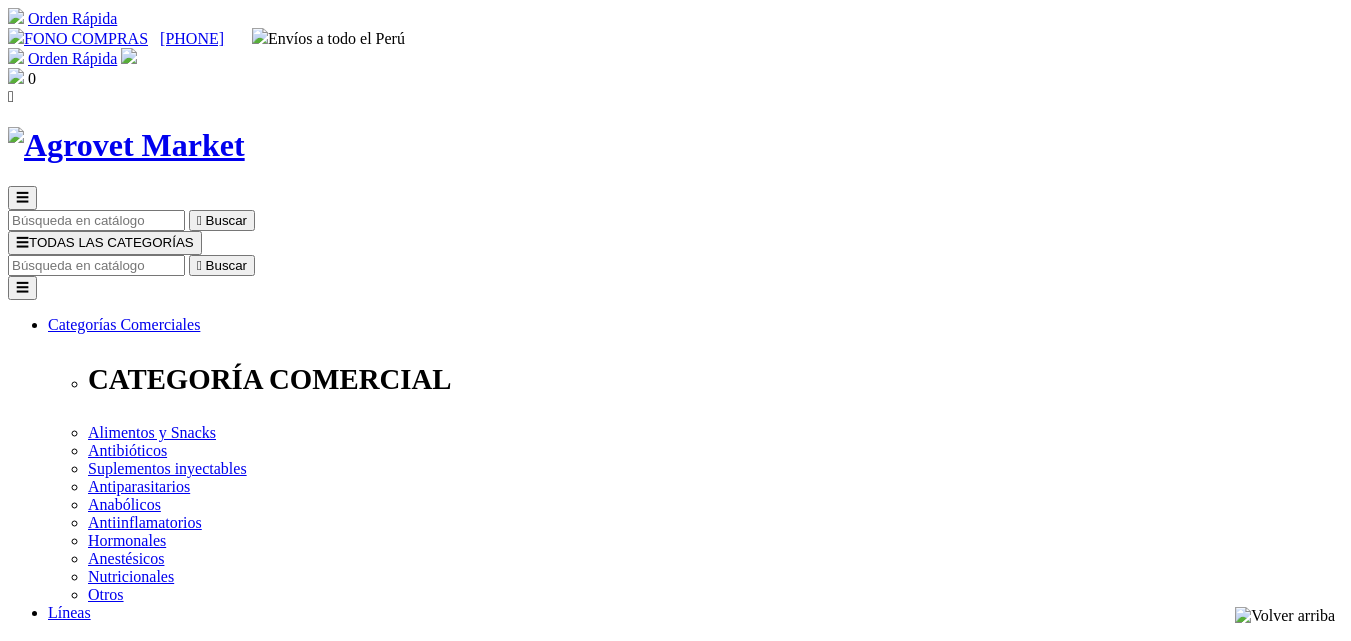 select on "189" 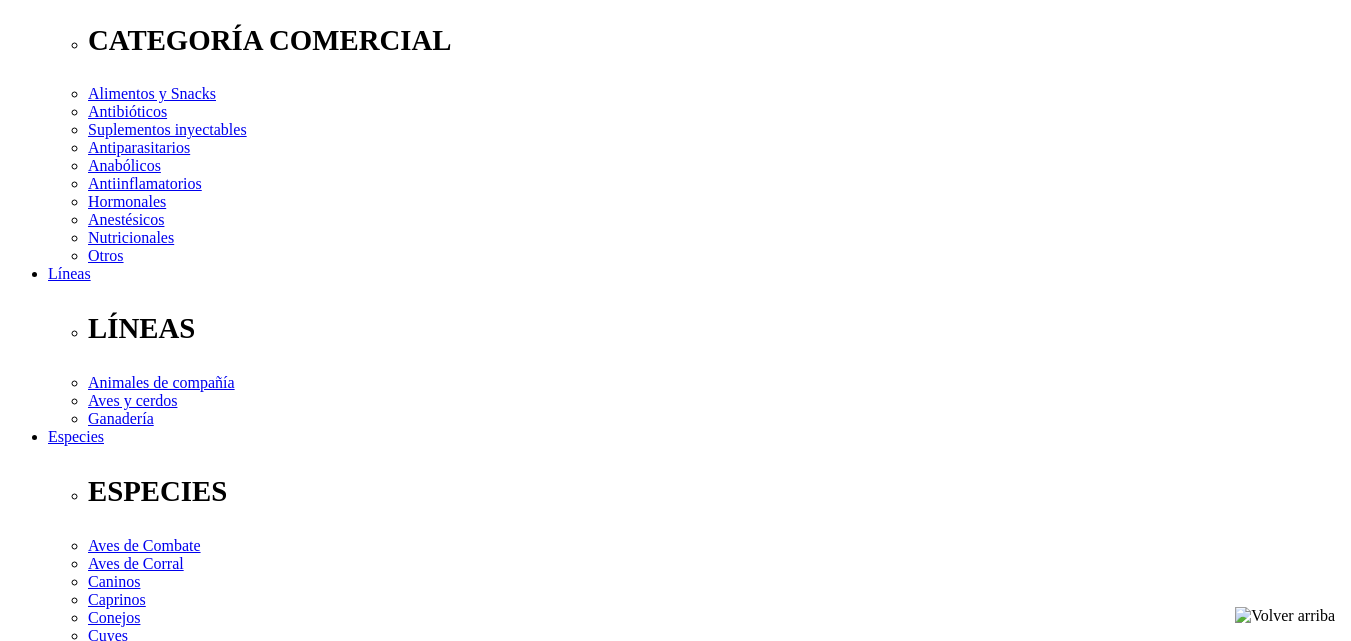 scroll, scrollTop: 0, scrollLeft: 0, axis: both 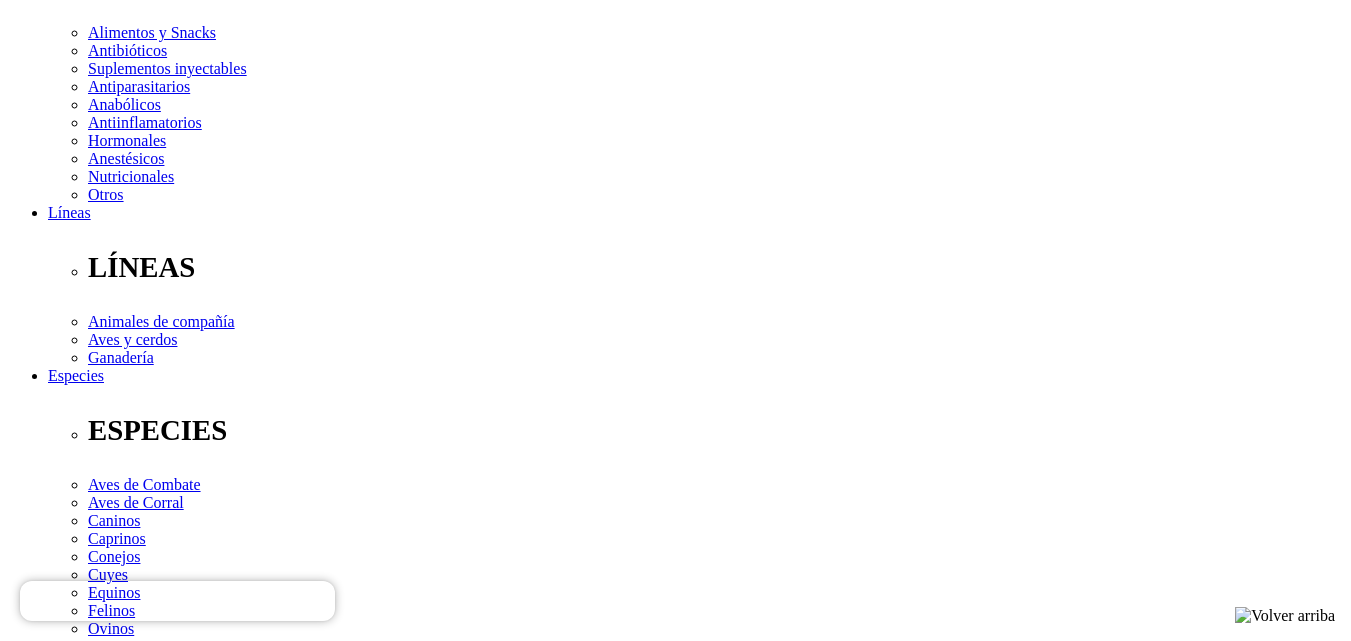 click at bounding box center (48, 1926) 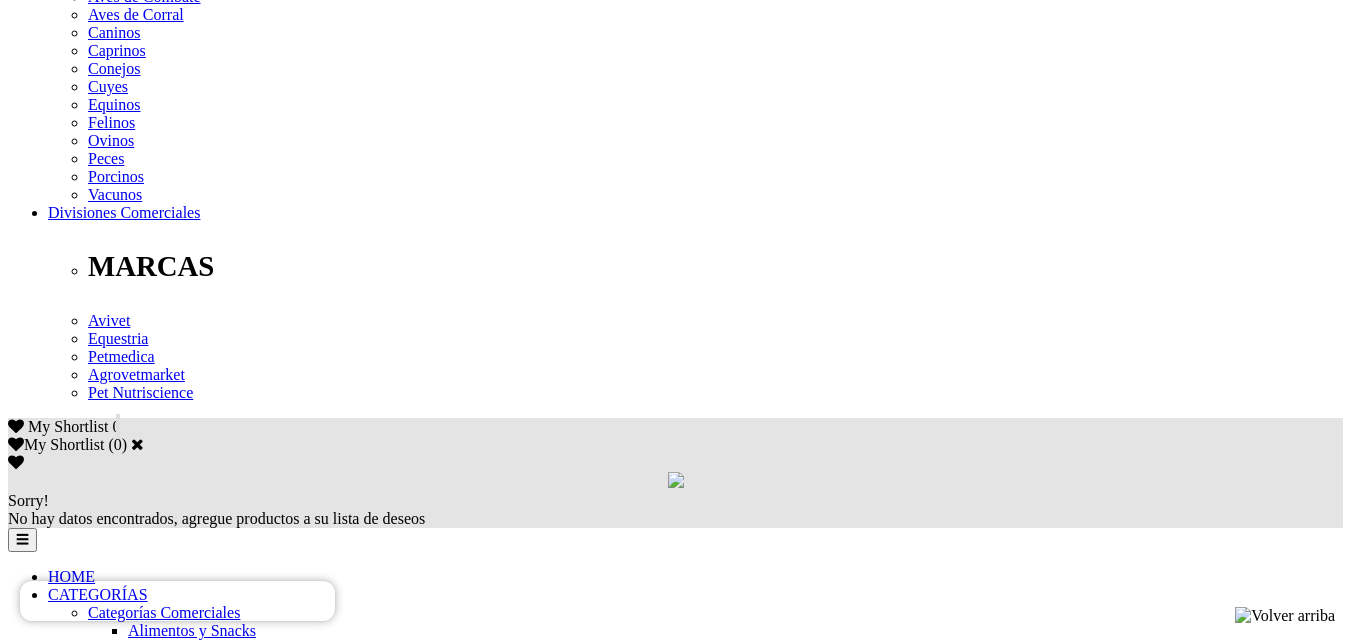 scroll, scrollTop: 900, scrollLeft: 0, axis: vertical 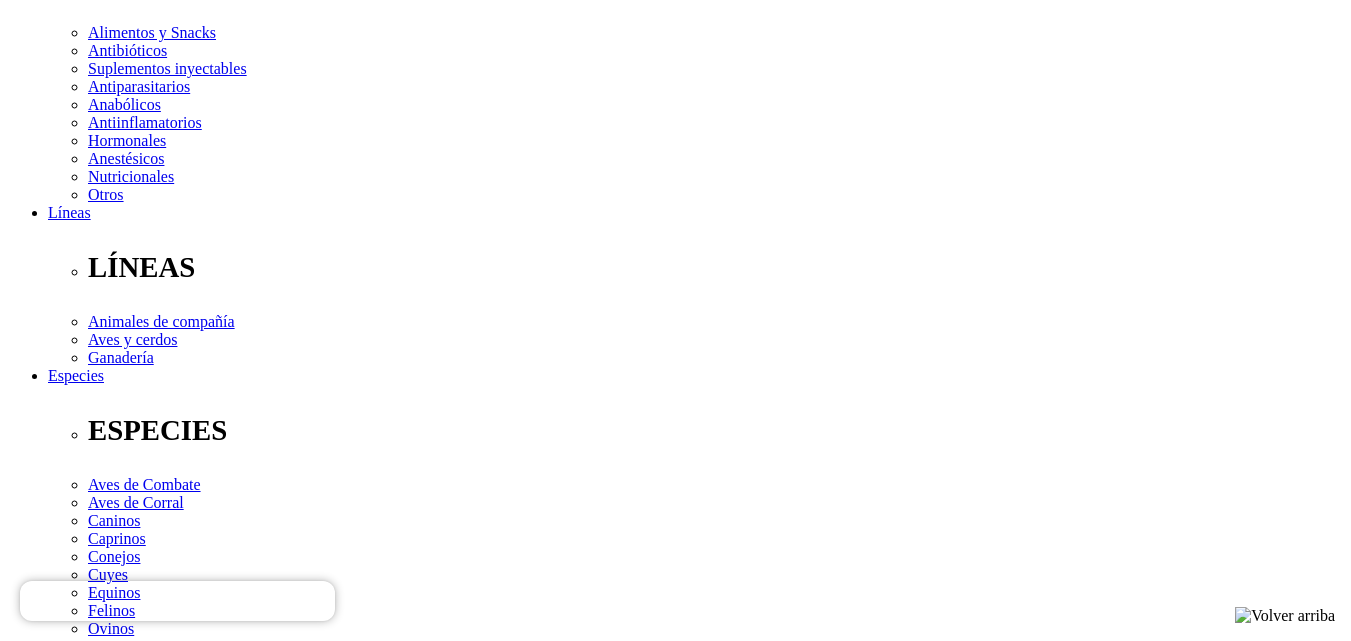 click at bounding box center (48, 1908) 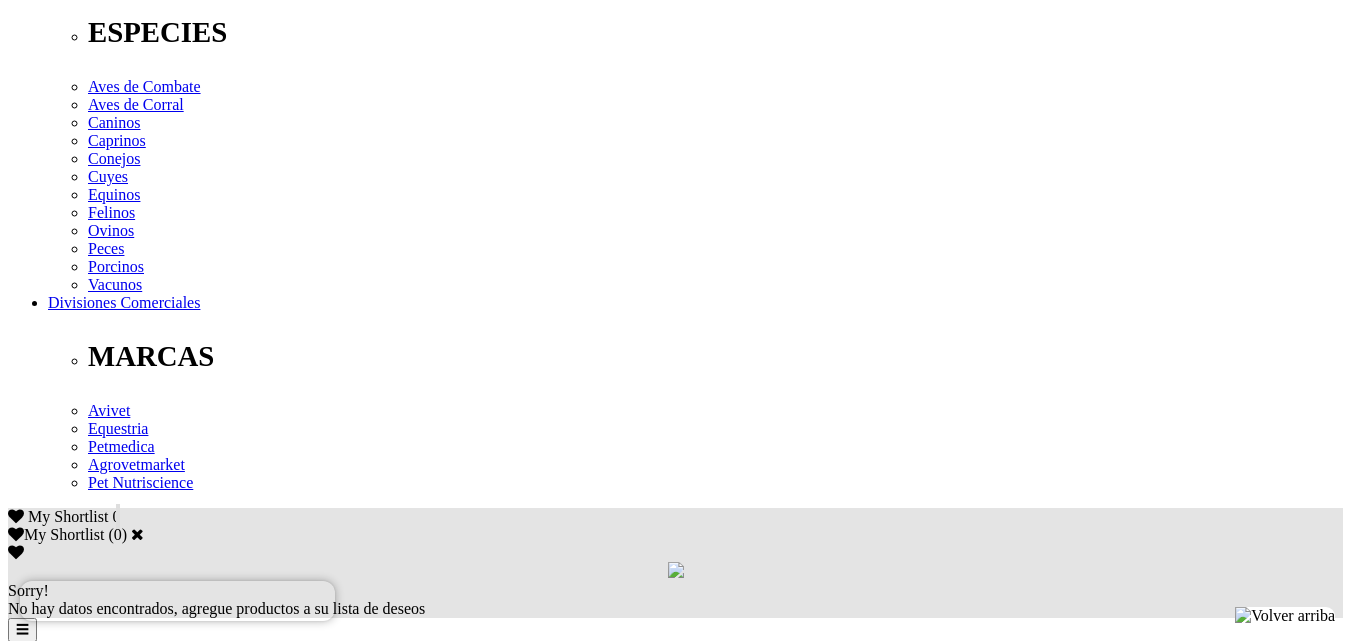 scroll, scrollTop: 800, scrollLeft: 0, axis: vertical 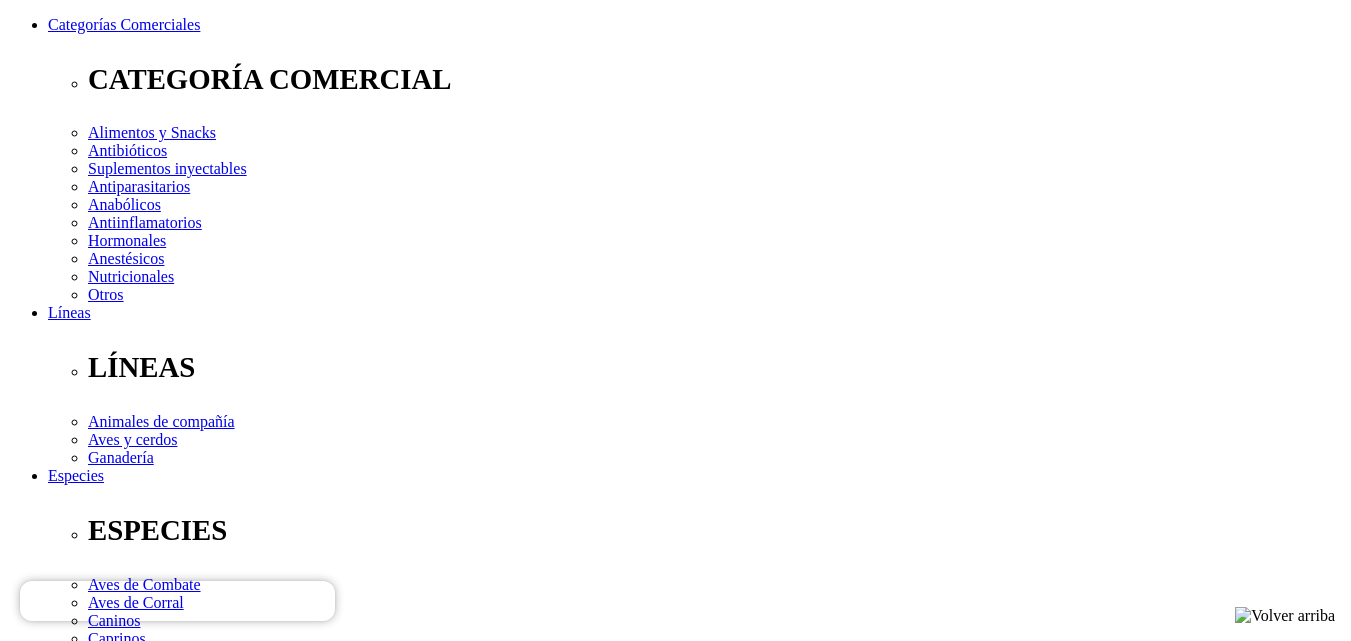 click at bounding box center [-411, -1043] 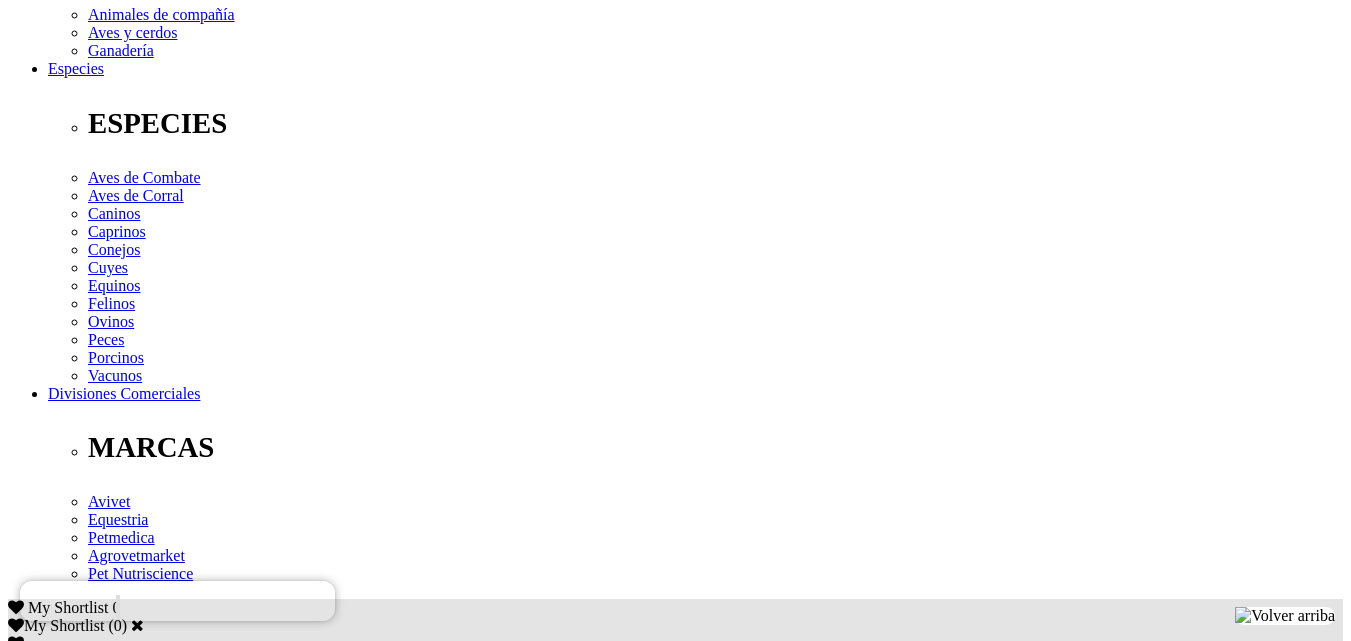 scroll, scrollTop: 683, scrollLeft: 0, axis: vertical 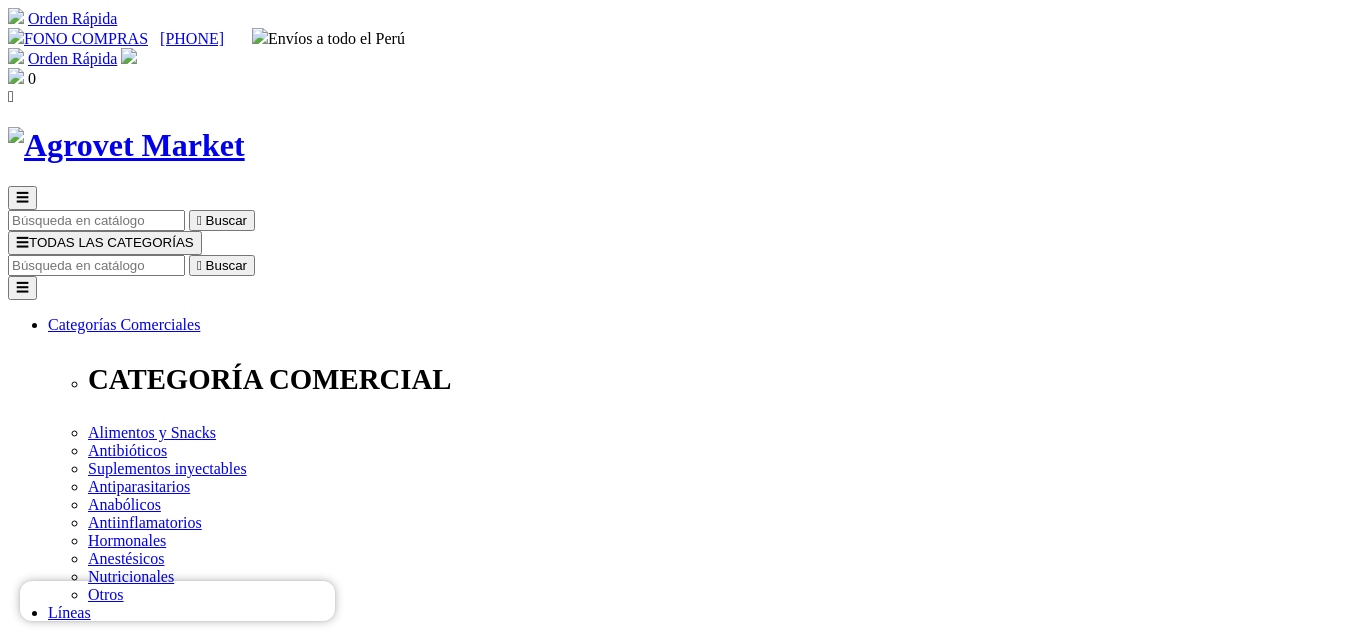 click at bounding box center (96, 265) 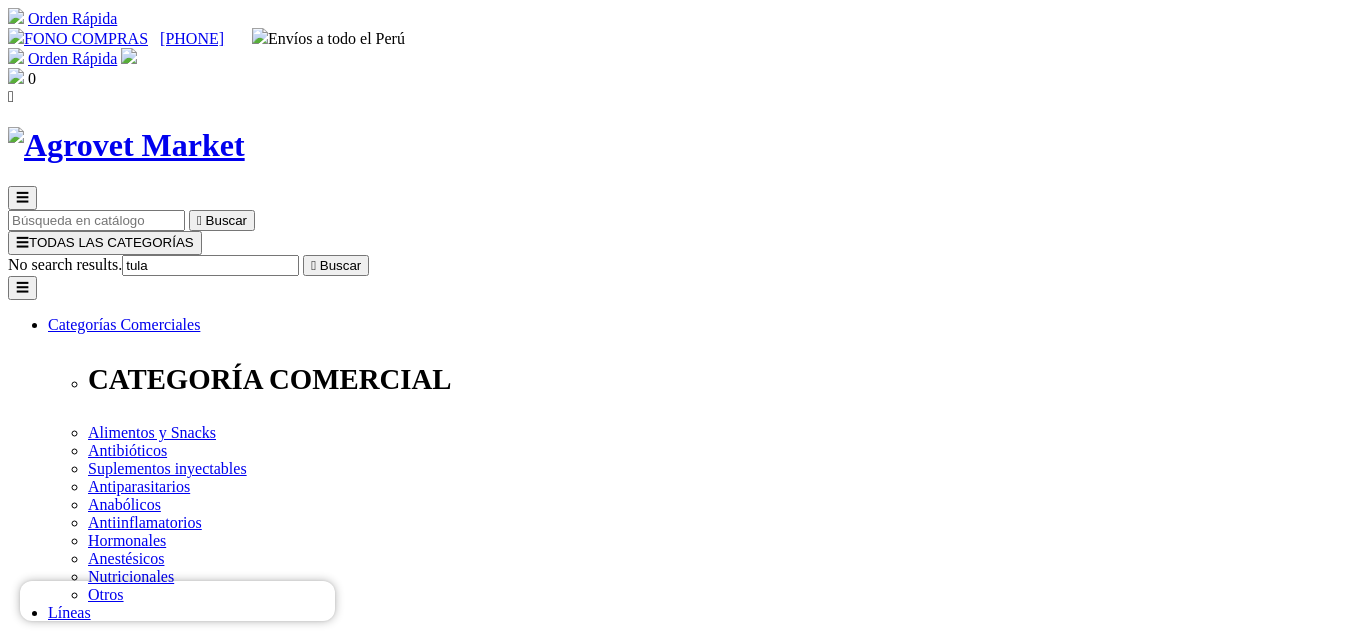 type on "tulam" 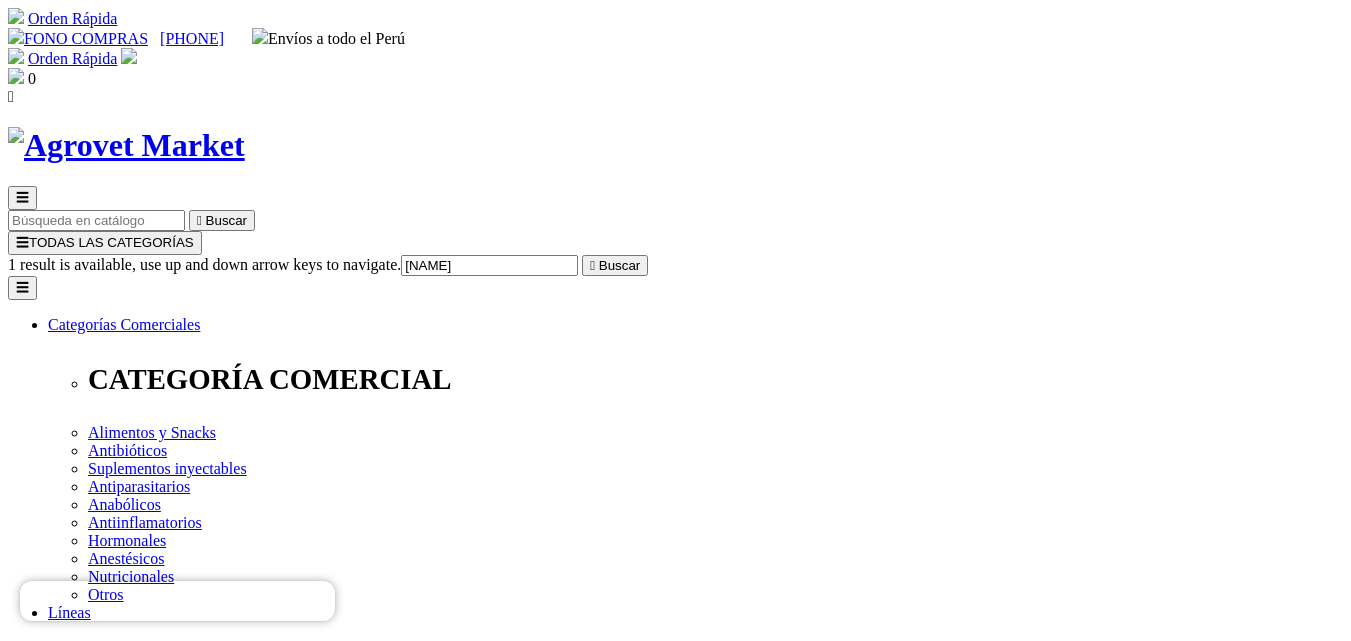 click on ">  Tulamycin® K" at bounding box center (101, 7538) 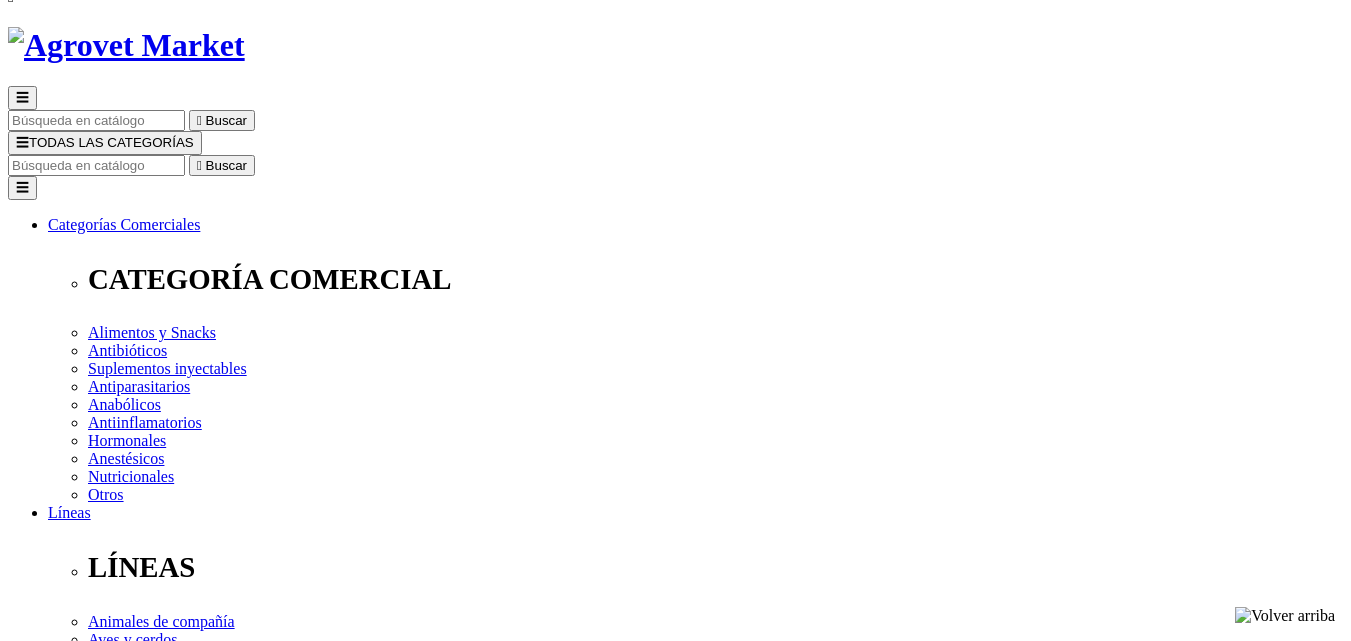scroll, scrollTop: 100, scrollLeft: 0, axis: vertical 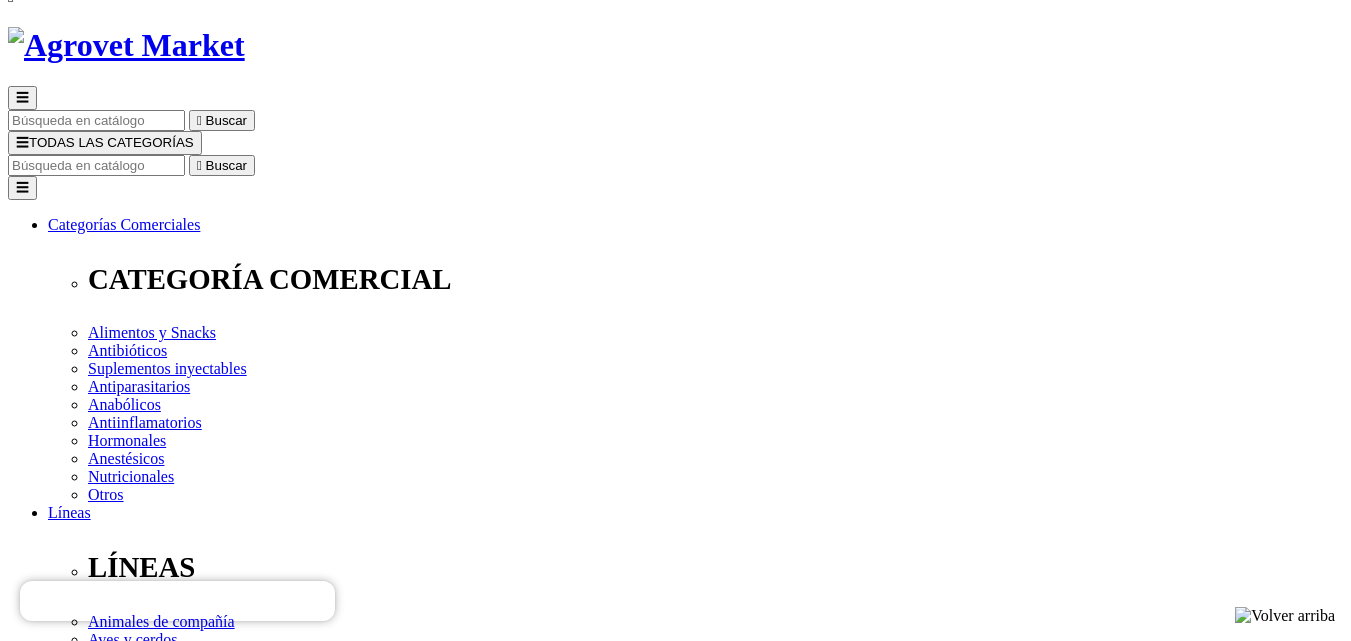 click on "Elige la presentación comercial que deseas
Frasco x 120 mL
Frasco x 30 mL
Frasco x 1 L
Frasco x 500 mL" at bounding box center [148, 2782] 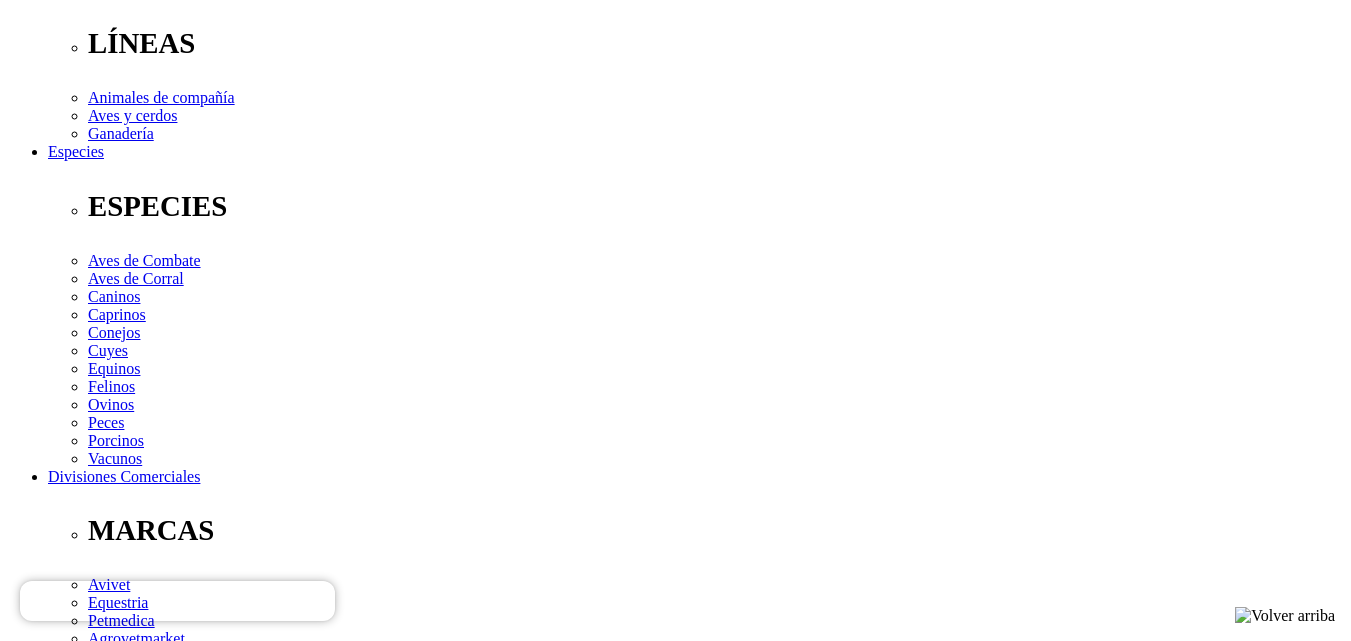 scroll, scrollTop: 700, scrollLeft: 0, axis: vertical 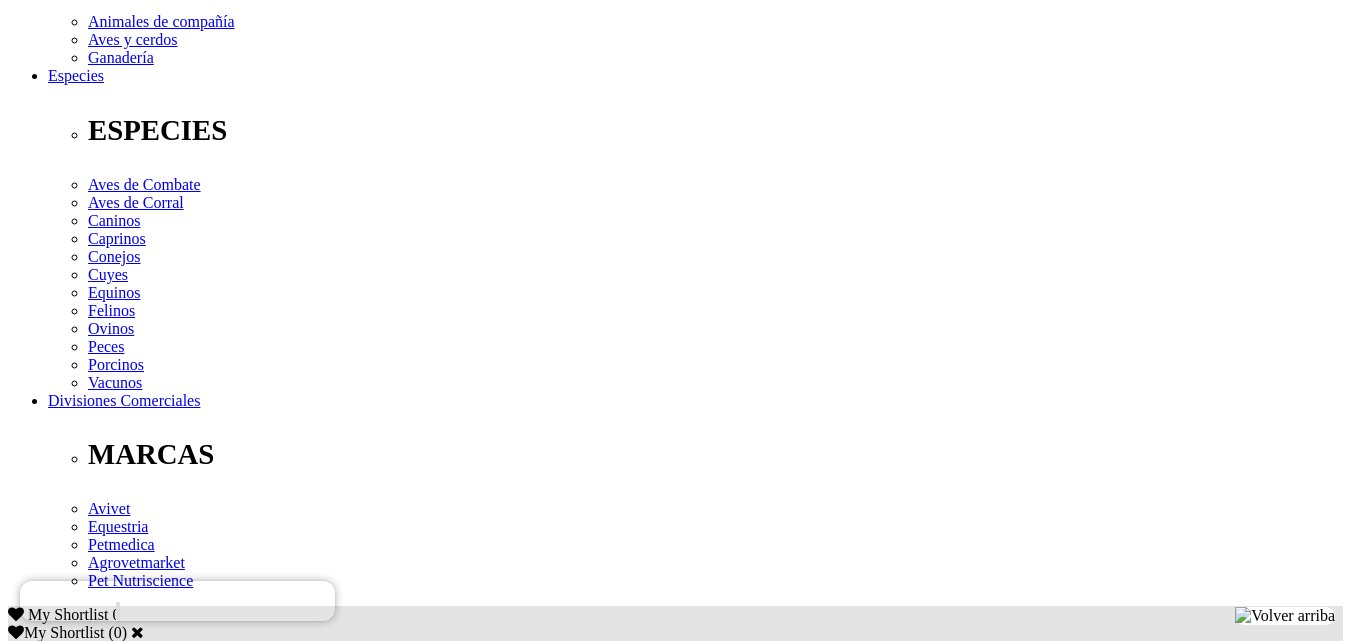 click on "Indicaciones" at bounding box center [88, 2381] 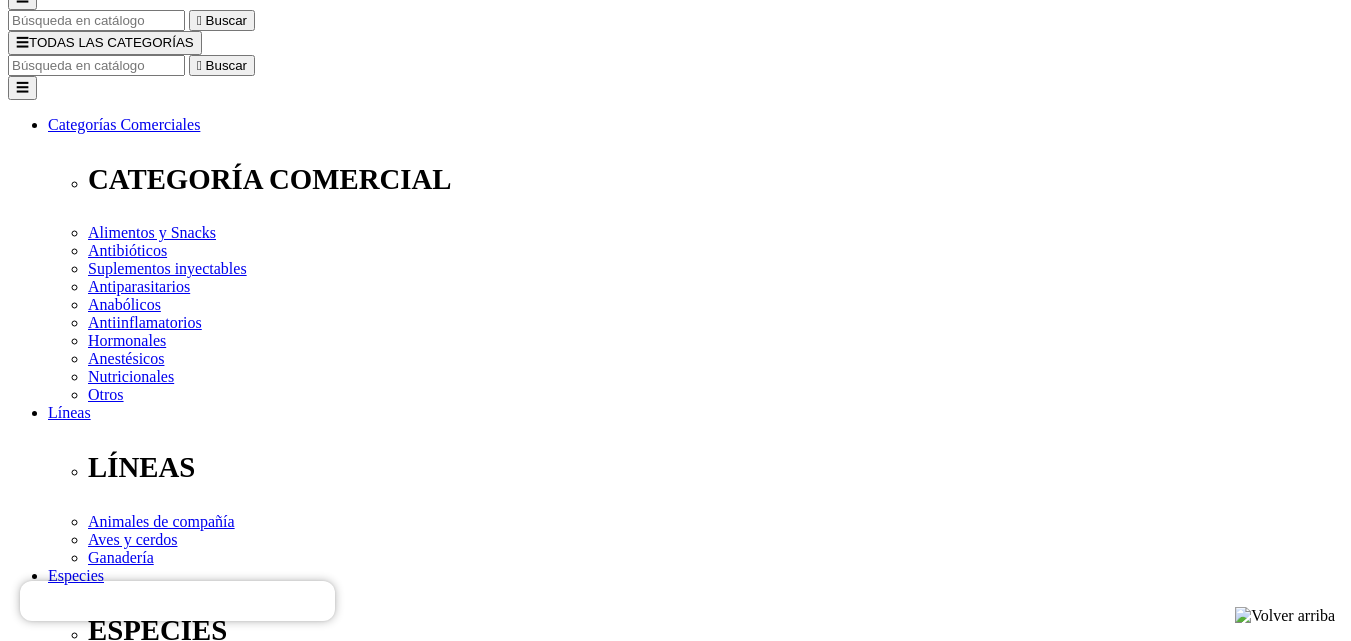 scroll, scrollTop: 300, scrollLeft: 0, axis: vertical 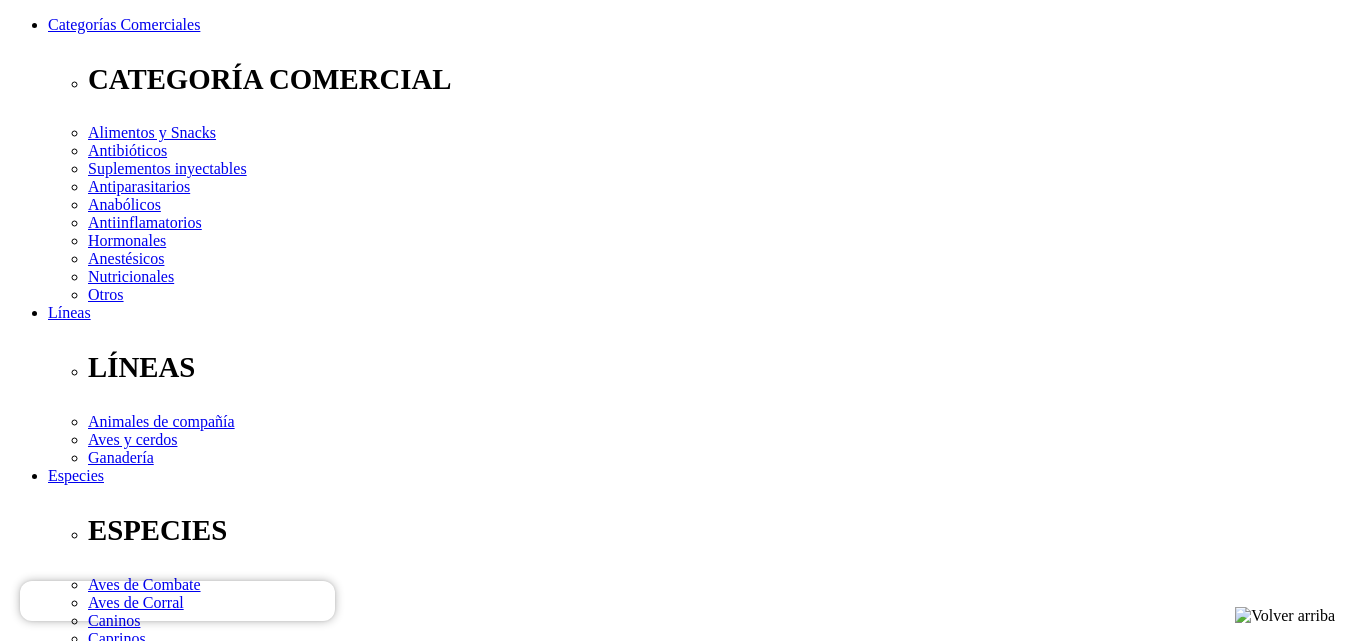 click at bounding box center (8, 1958) 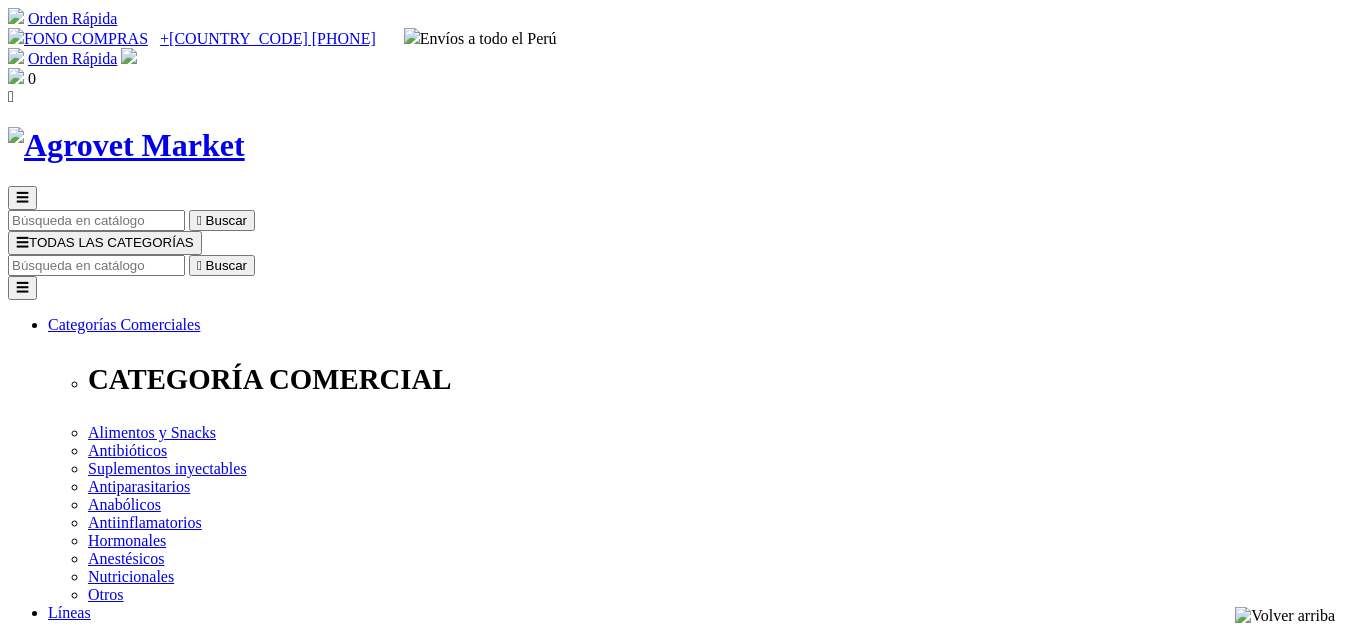 select on "54" 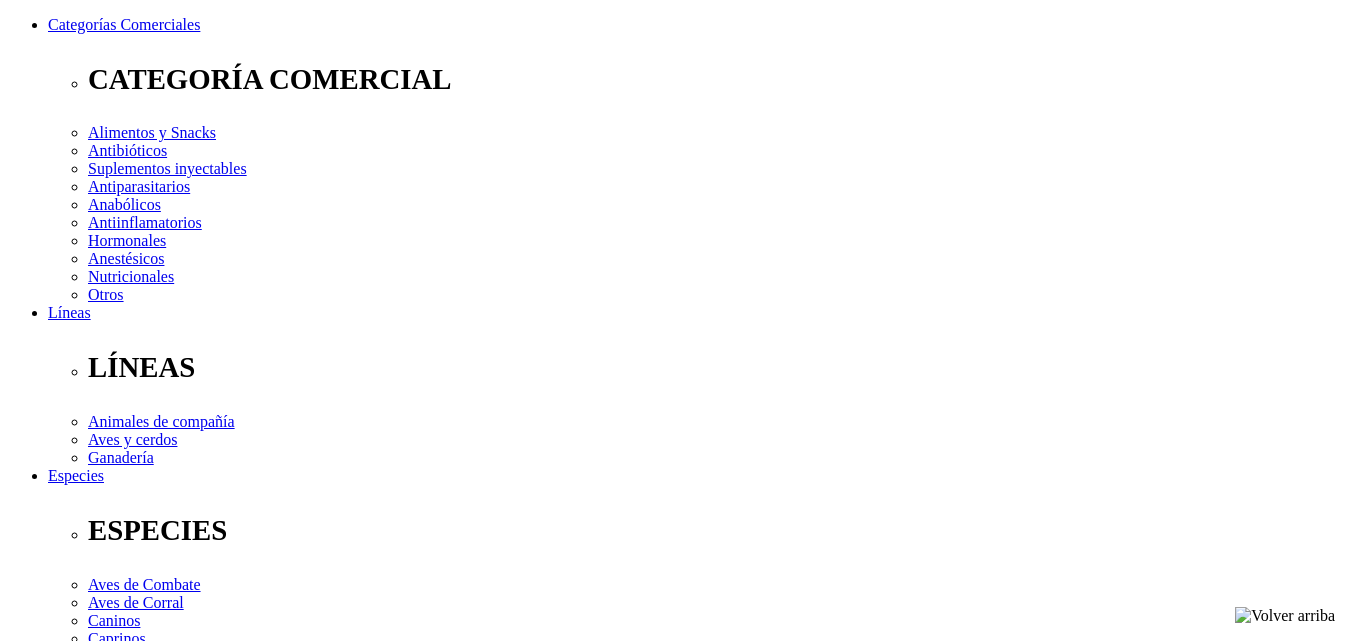scroll, scrollTop: 0, scrollLeft: 0, axis: both 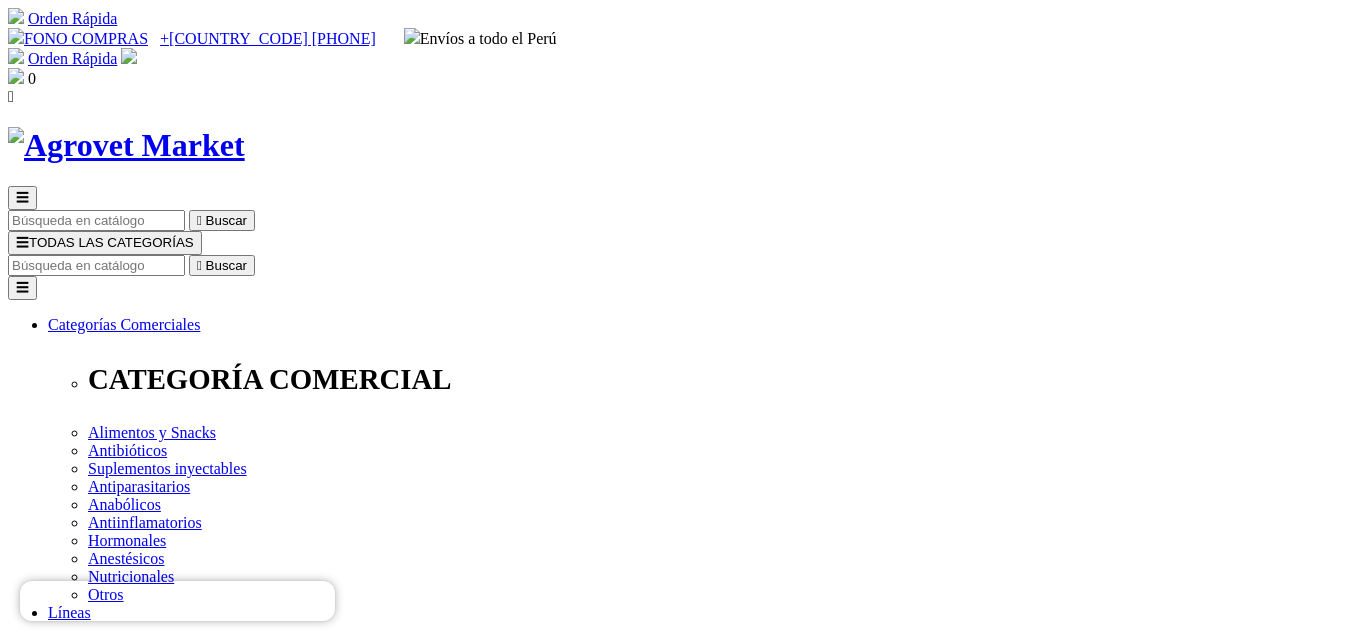 click at bounding box center [96, 265] 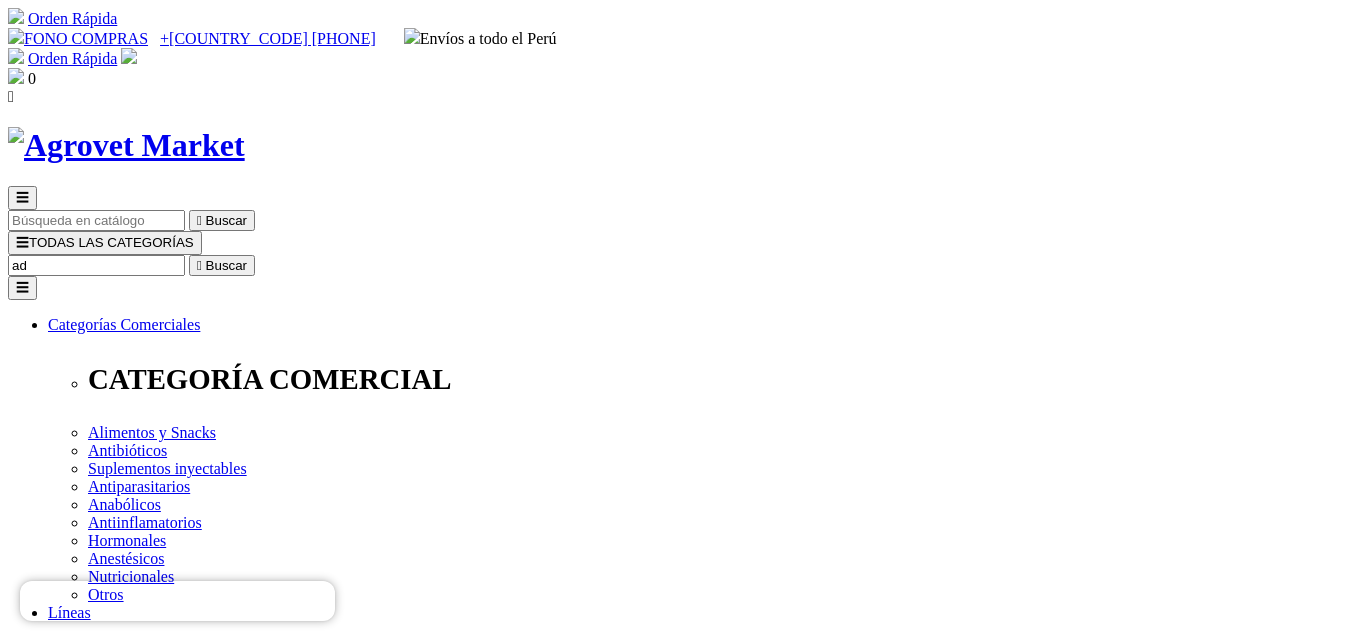 type on "ade" 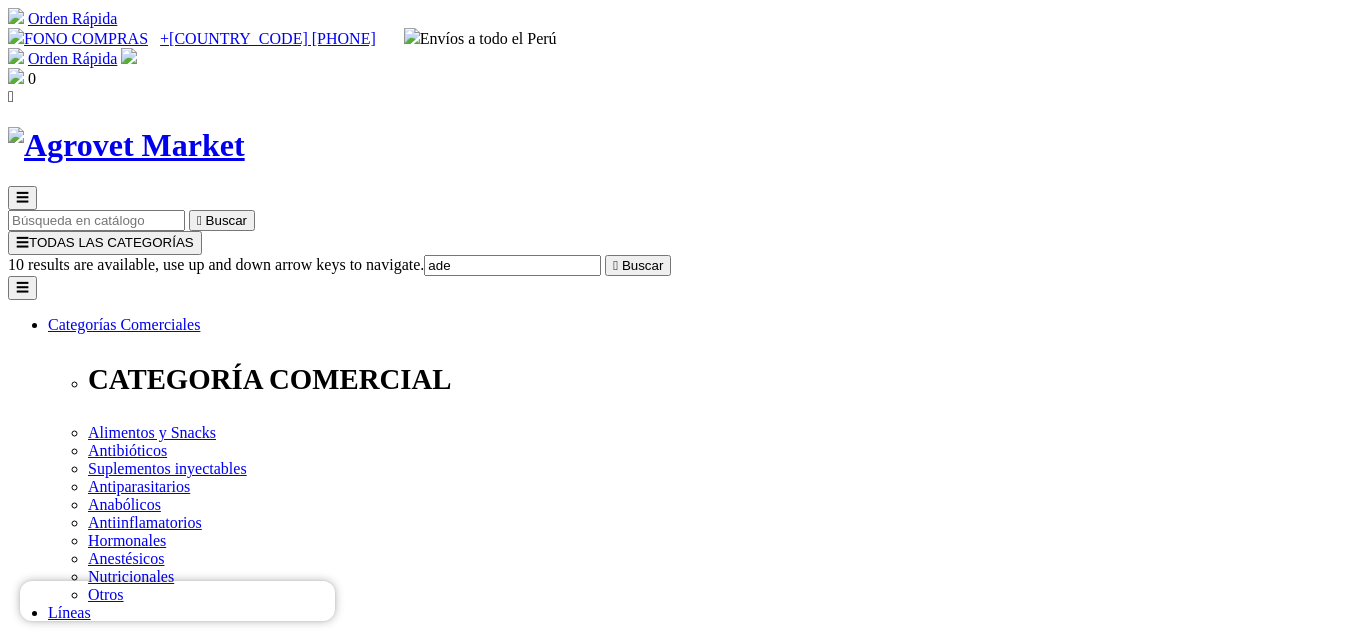 click on ">  Adefortex®500/75/50" at bounding box center (123, 7502) 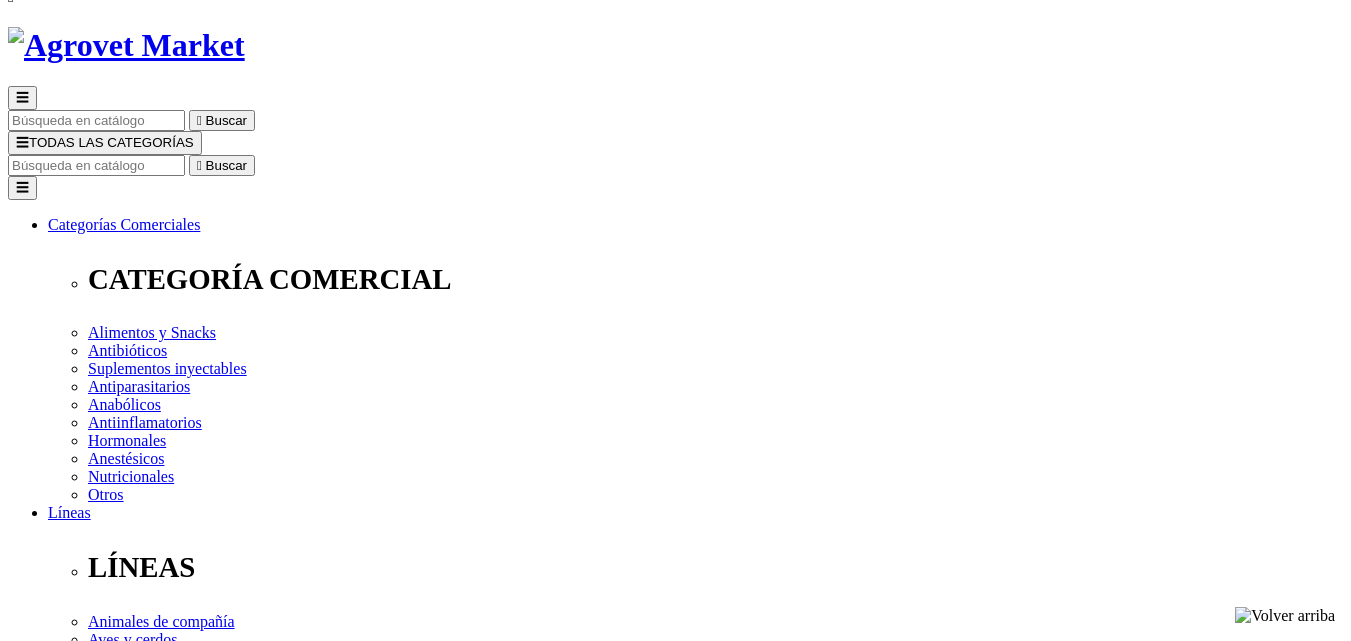 scroll, scrollTop: 100, scrollLeft: 0, axis: vertical 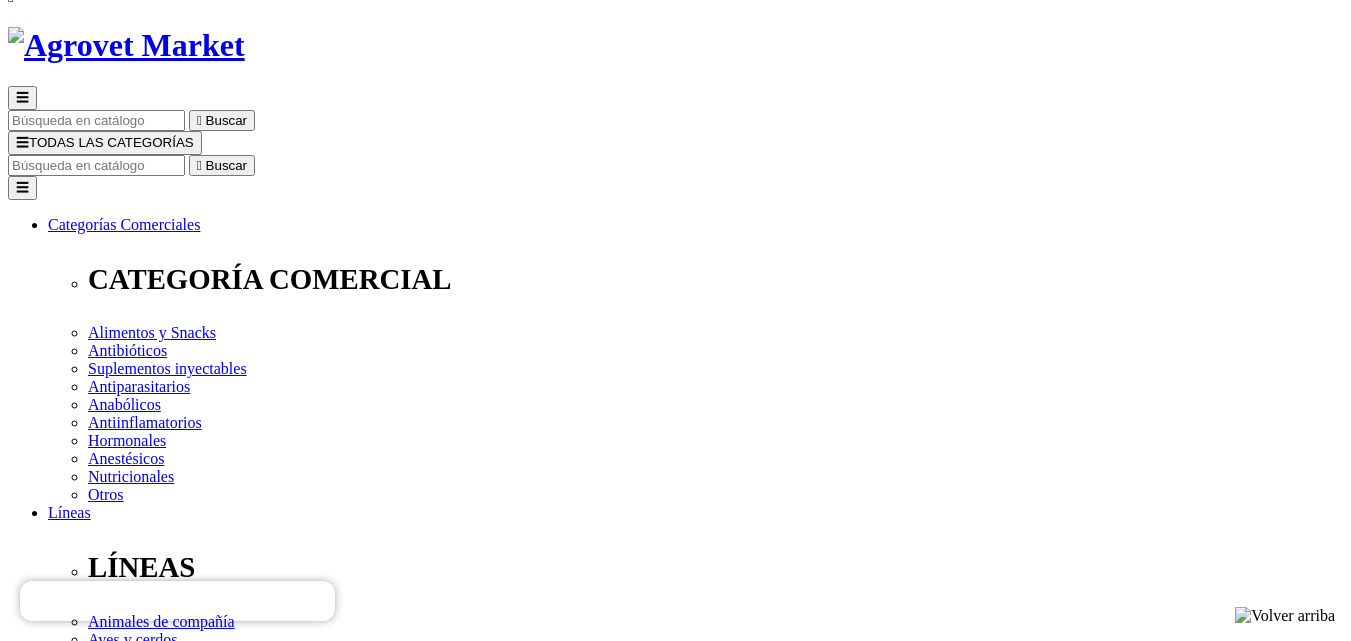 select on "4" 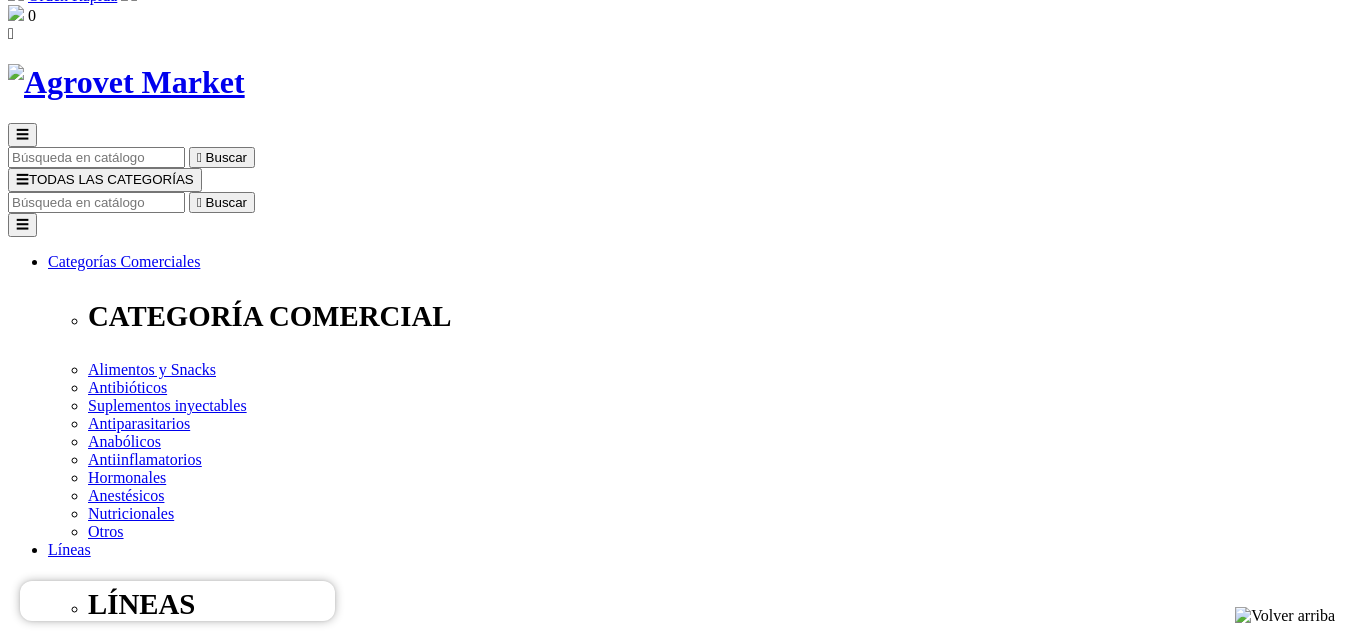 scroll, scrollTop: 0, scrollLeft: 0, axis: both 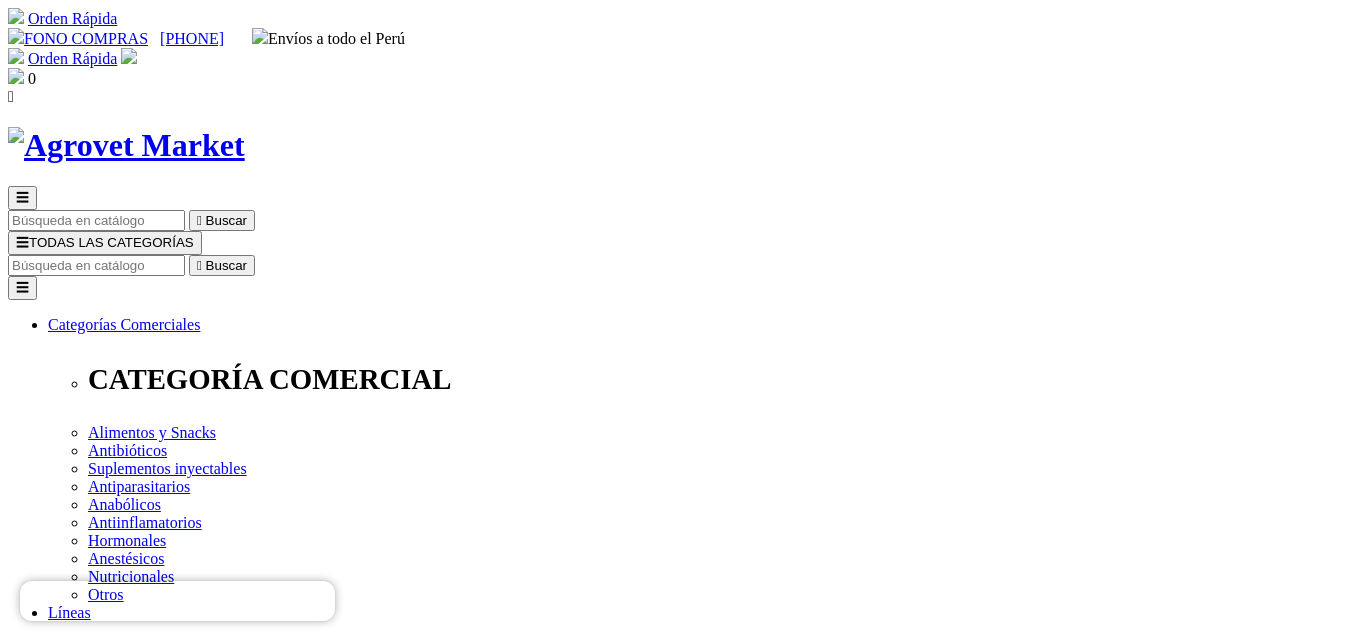 click at bounding box center [96, 265] 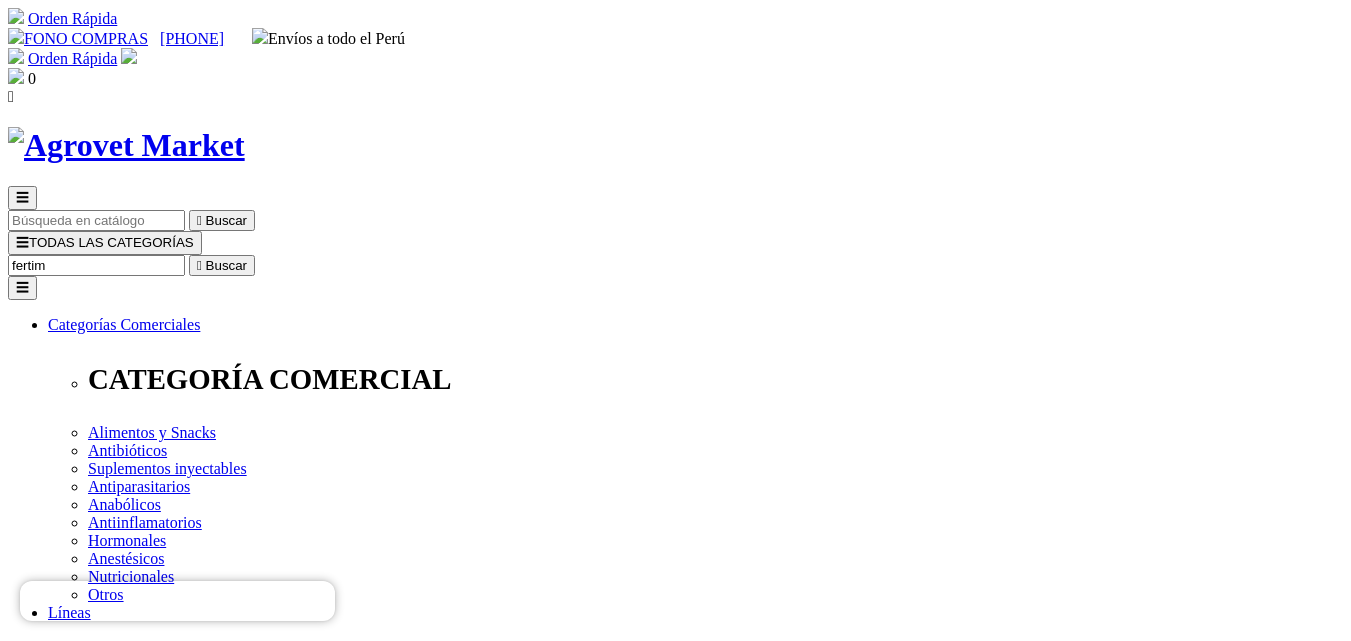 type on "fertimi" 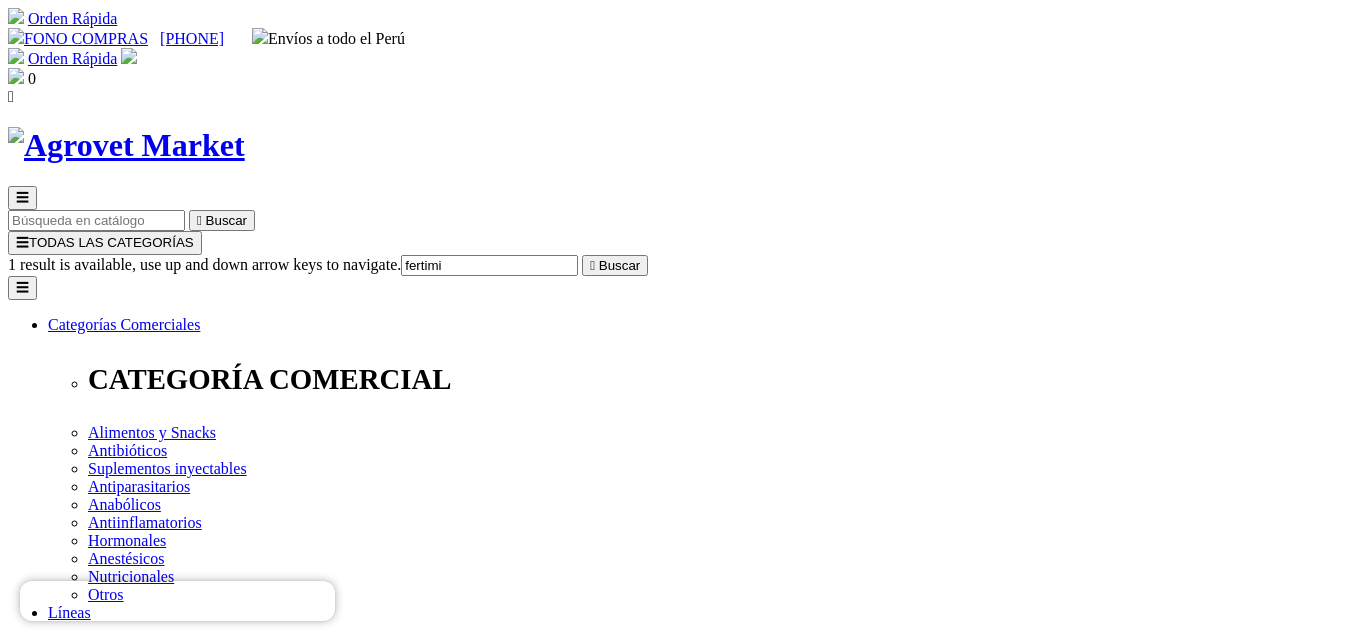 click on ">  Fertimin Se®" at bounding box center [96, 7866] 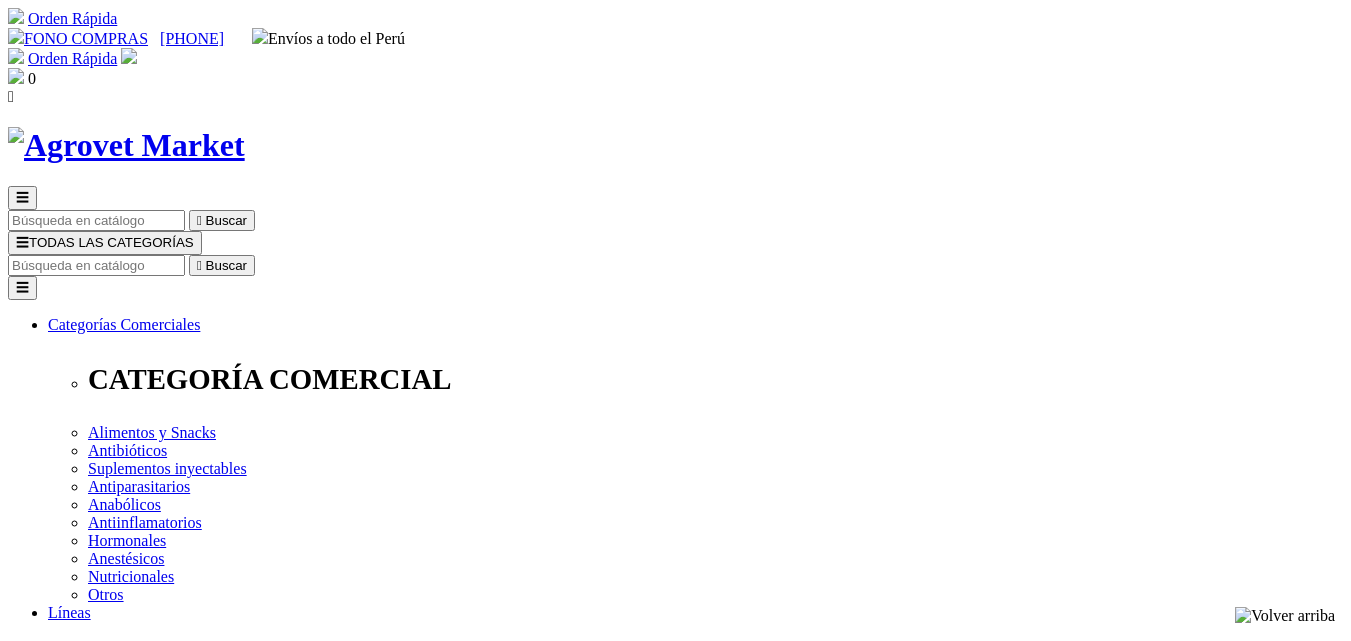 scroll, scrollTop: 0, scrollLeft: 0, axis: both 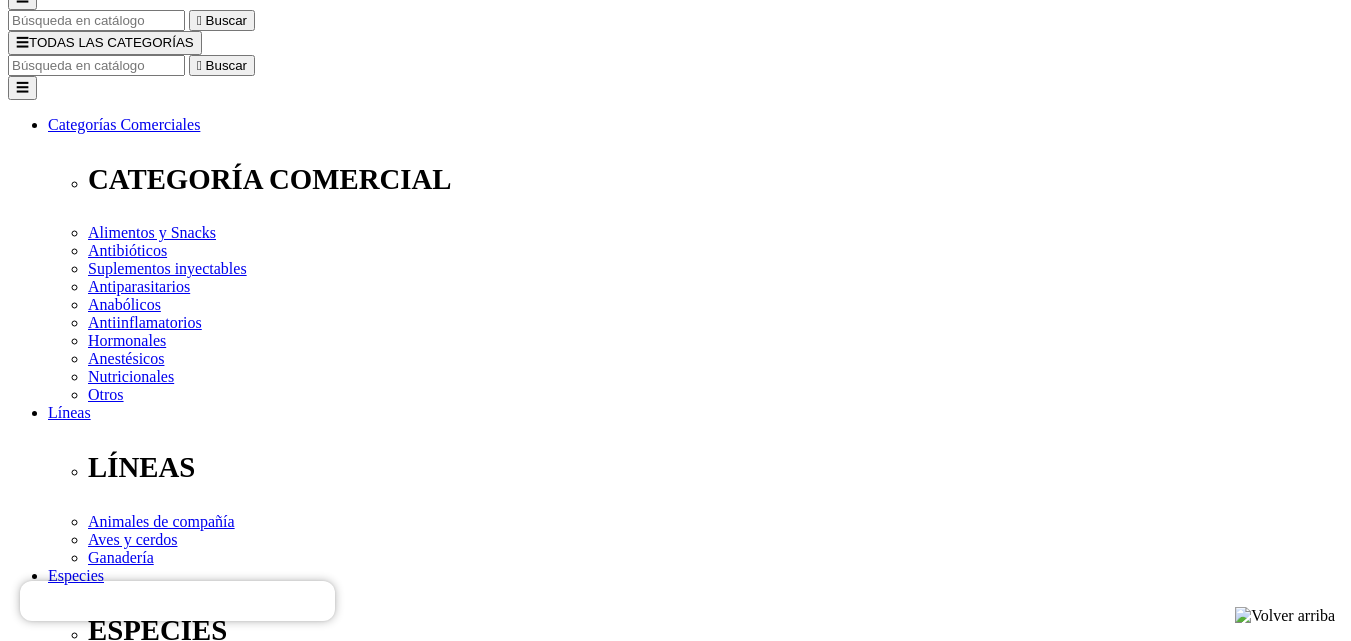 click on "Elige la presentación comercial que deseas
Frasco x 50 mL
Frasco x 100 mL
Frasco x 250 mL
Frasco x 500 mL" at bounding box center [148, 2886] 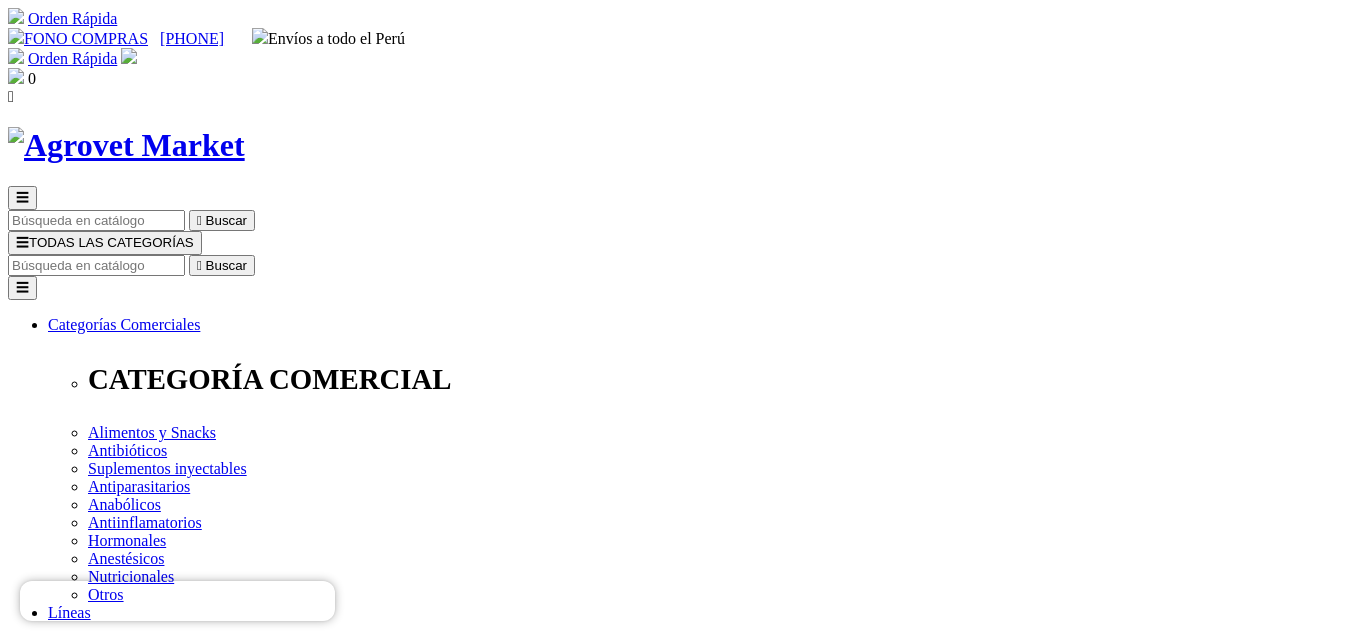 click at bounding box center (96, 265) 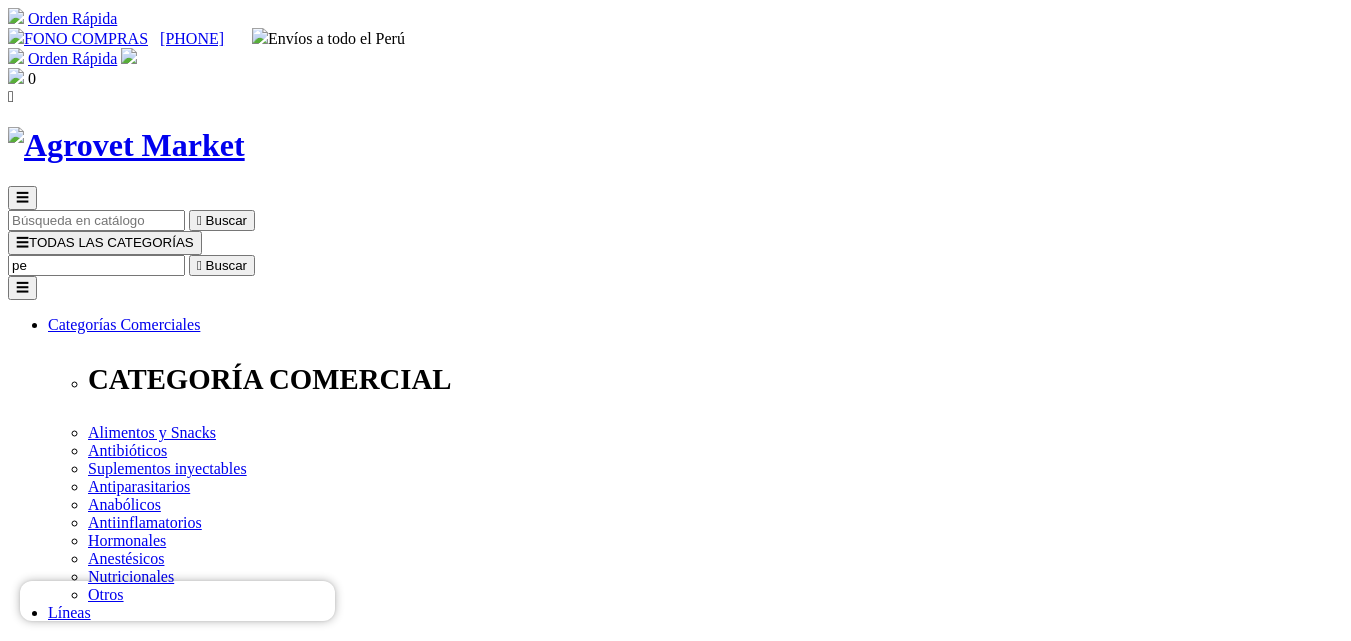 type on "pen" 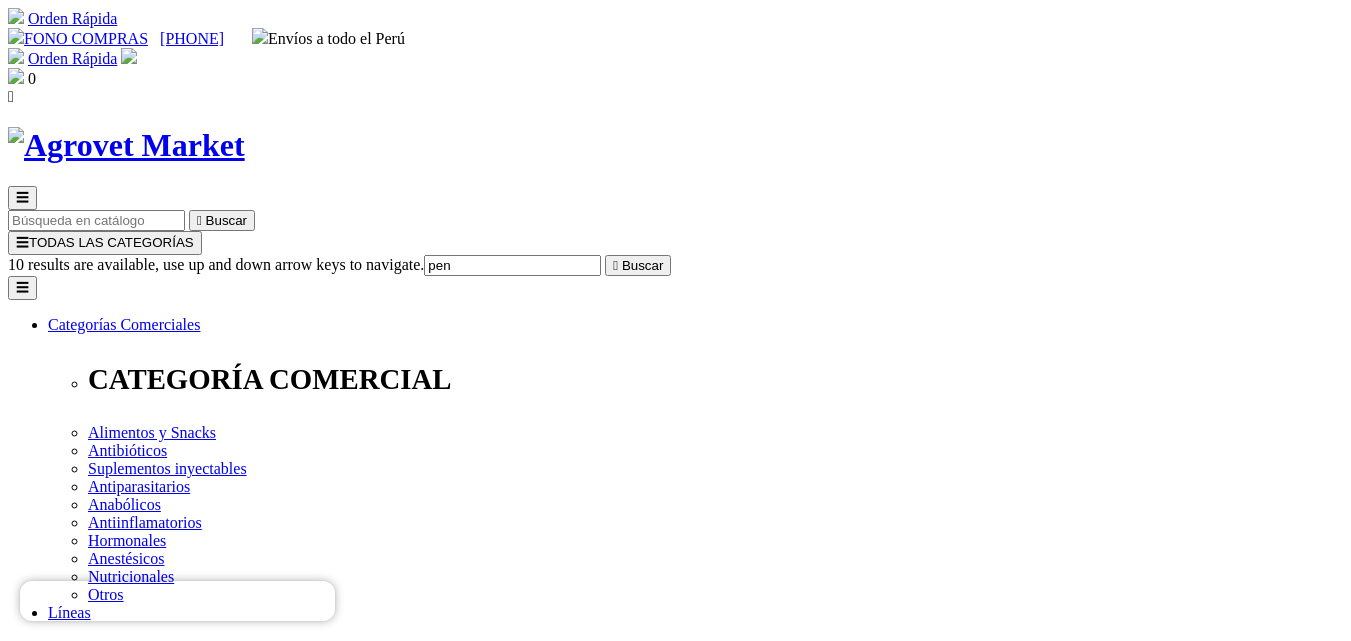 click on ">  Pen-Strep® 20/20" at bounding box center (110, 7776) 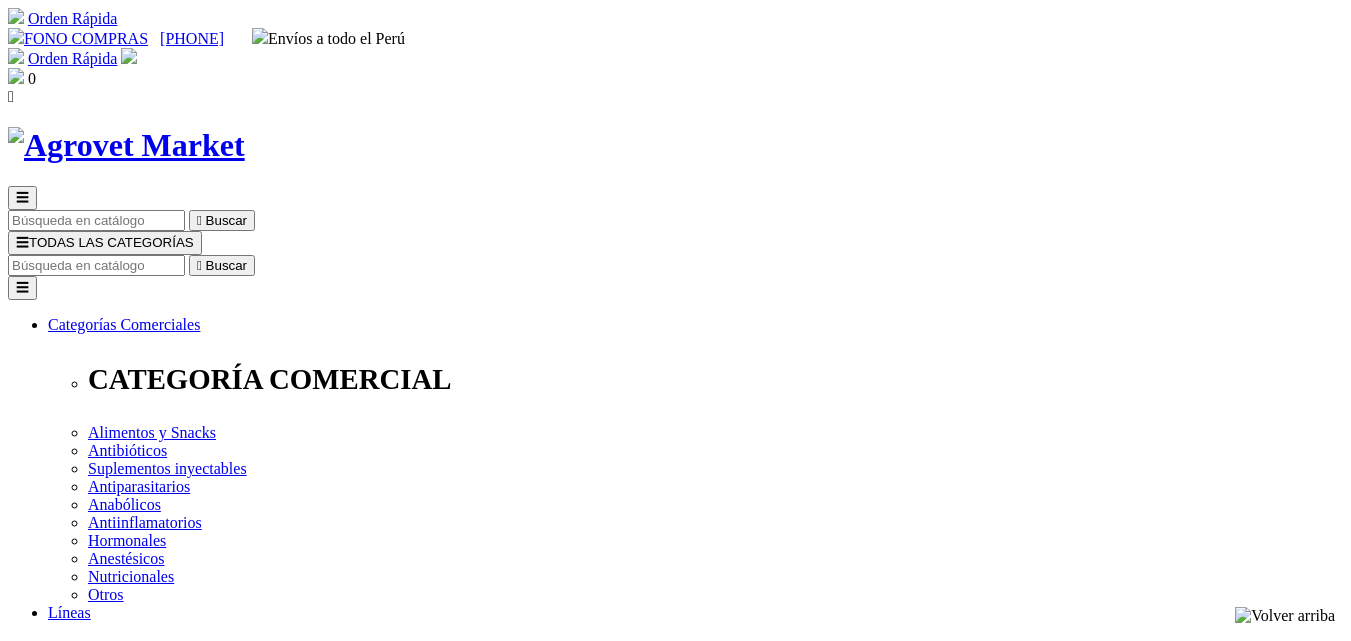 scroll, scrollTop: 0, scrollLeft: 0, axis: both 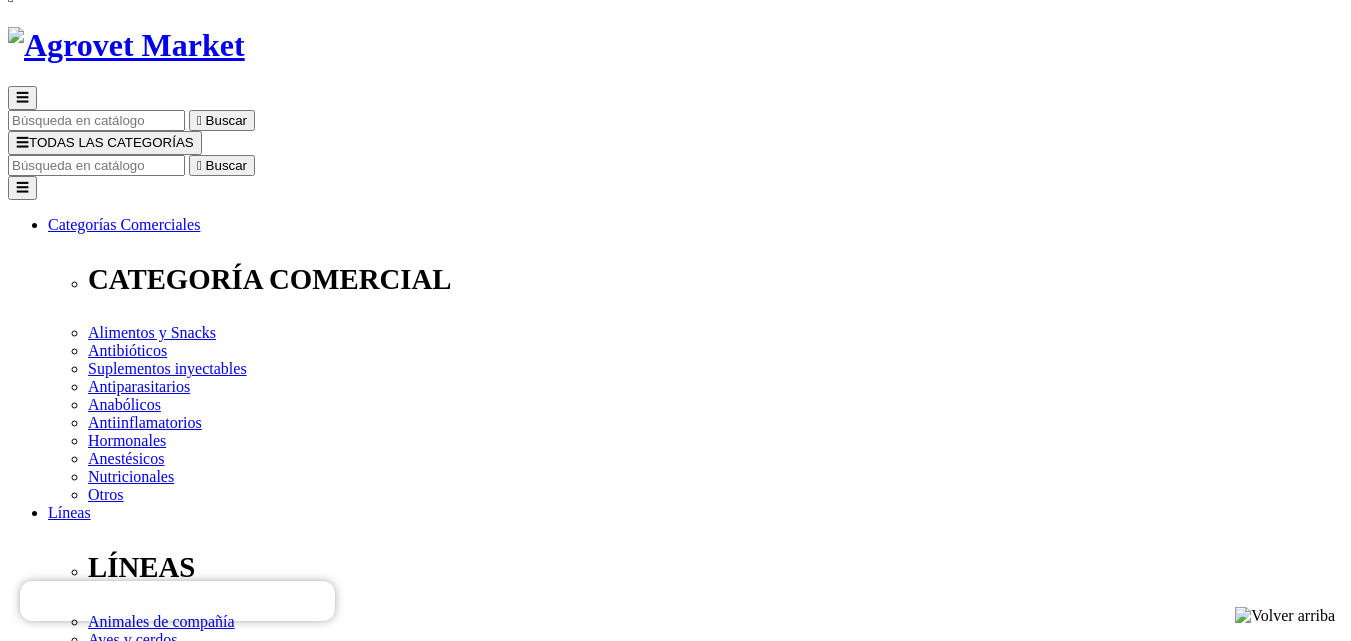 click on "Elige la presentación comercial que deseas
Frasco x 50 mL
Frasco x 100 mL
Frasco x 250 mL" at bounding box center [148, 3004] 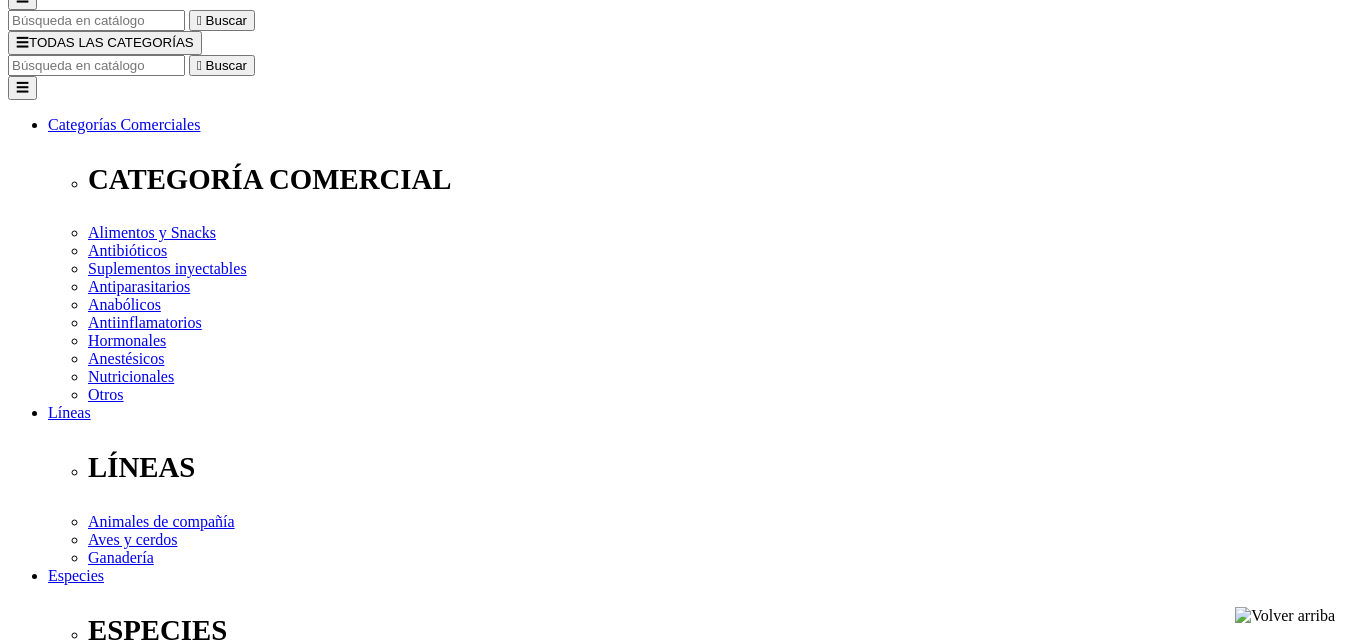 click on "Elige la presentación comercial que deseas
Frasco x 50 mL
Frasco x 100 mL
Frasco x 20 ml
Frasco x 250mL" at bounding box center [148, 2645] 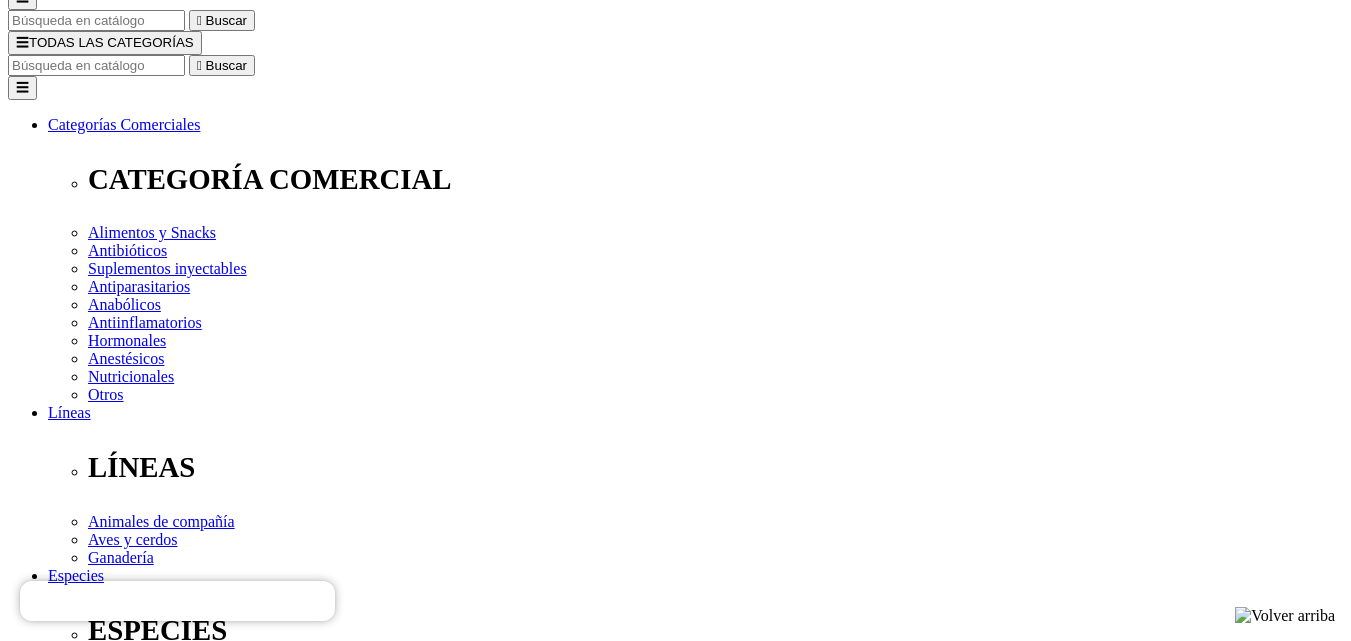 select on "330" 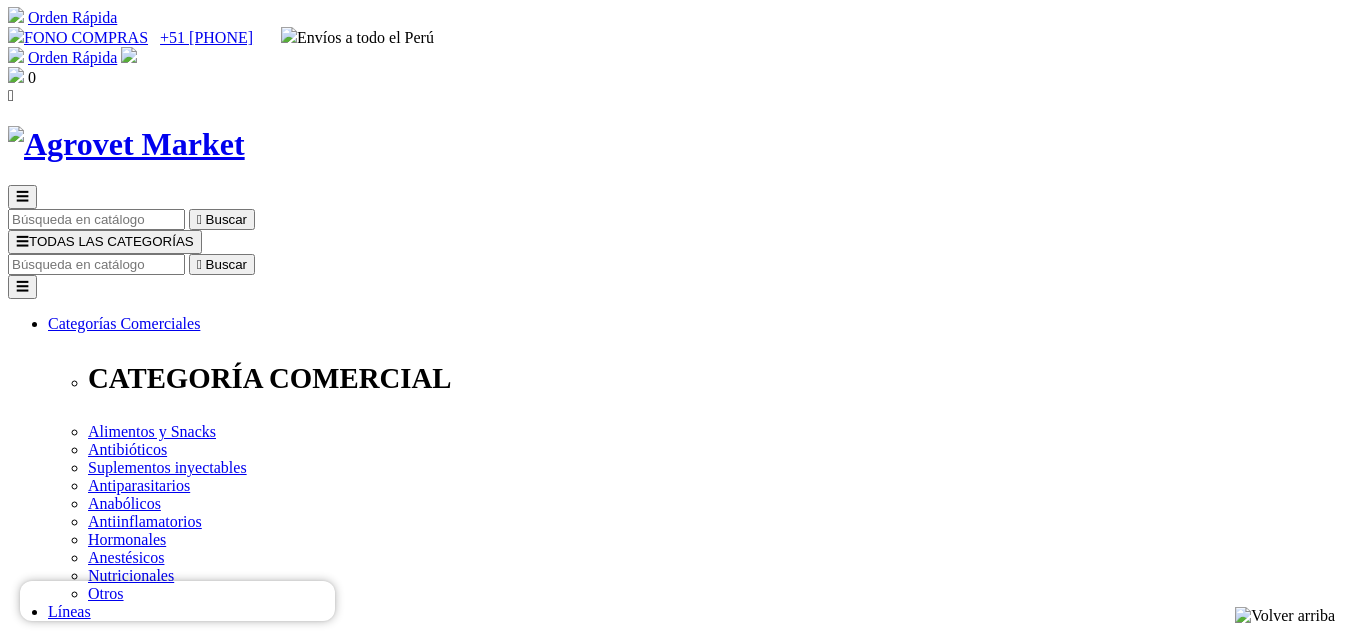 scroll, scrollTop: 0, scrollLeft: 0, axis: both 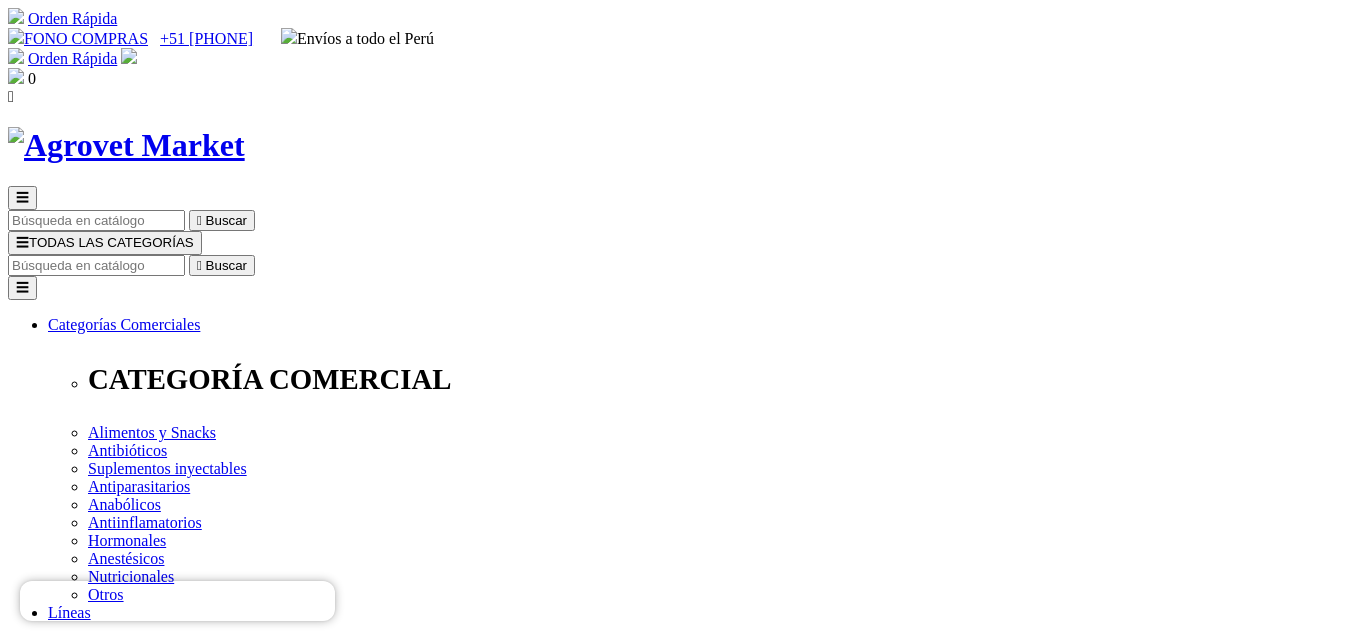 click at bounding box center (96, 265) 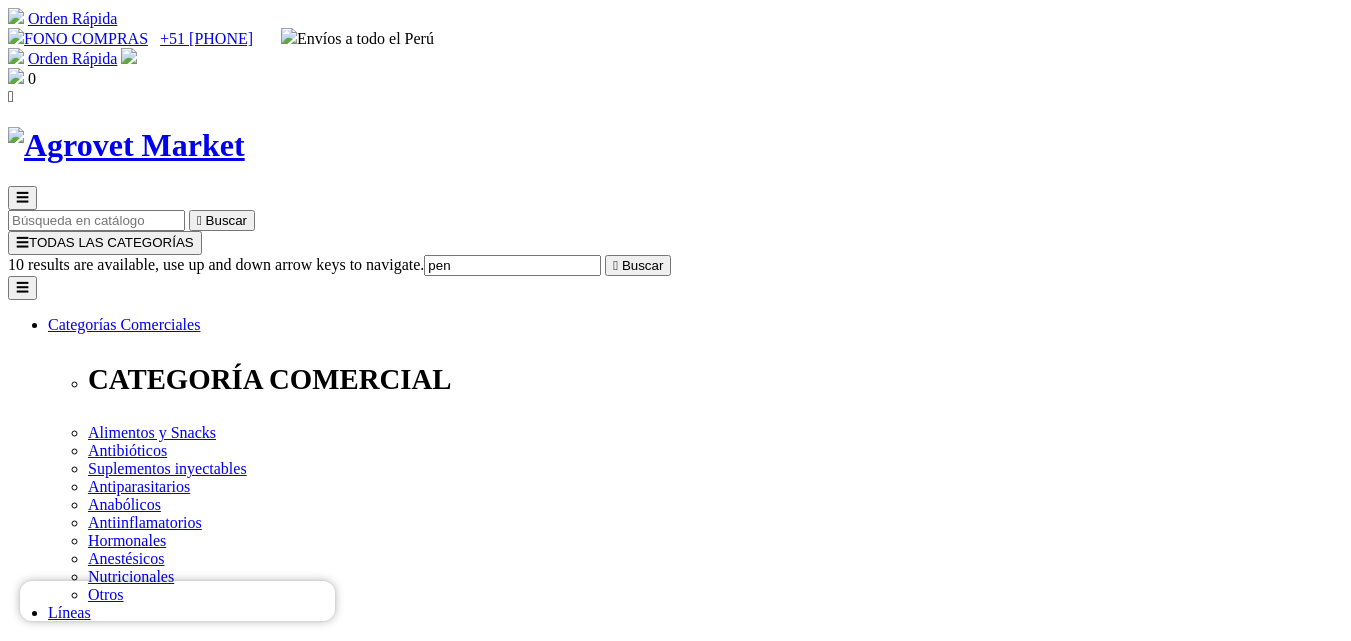 type on "pen" 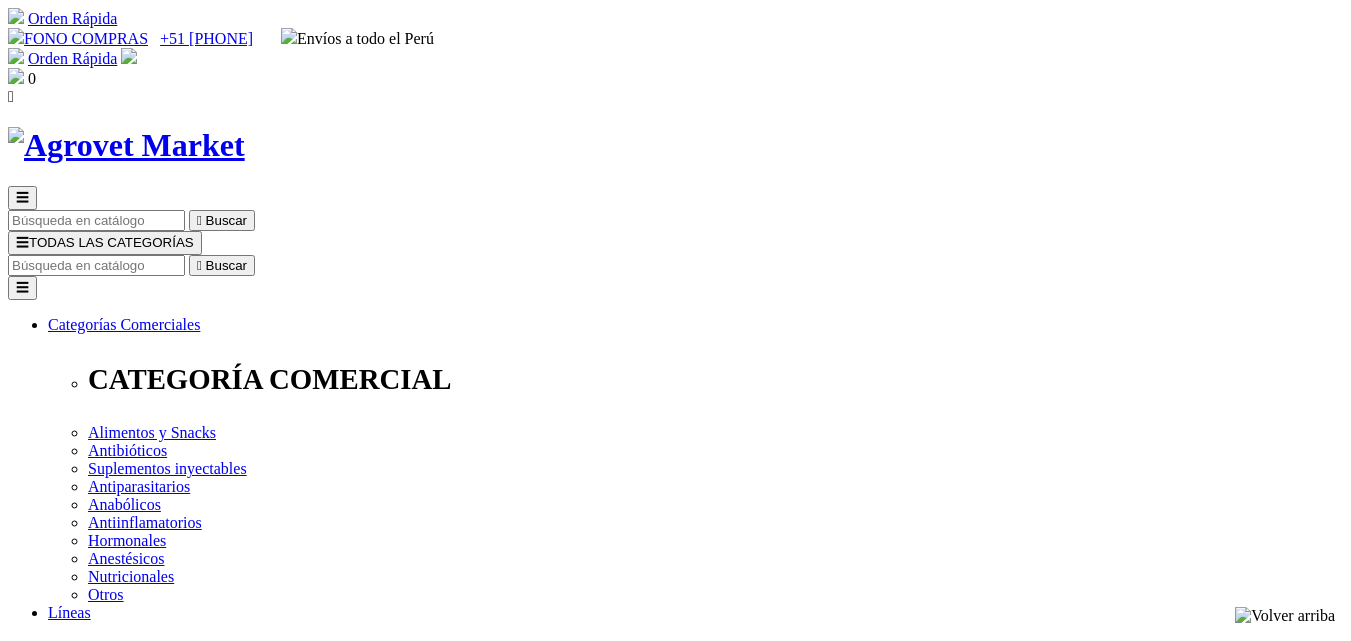 scroll, scrollTop: 0, scrollLeft: 0, axis: both 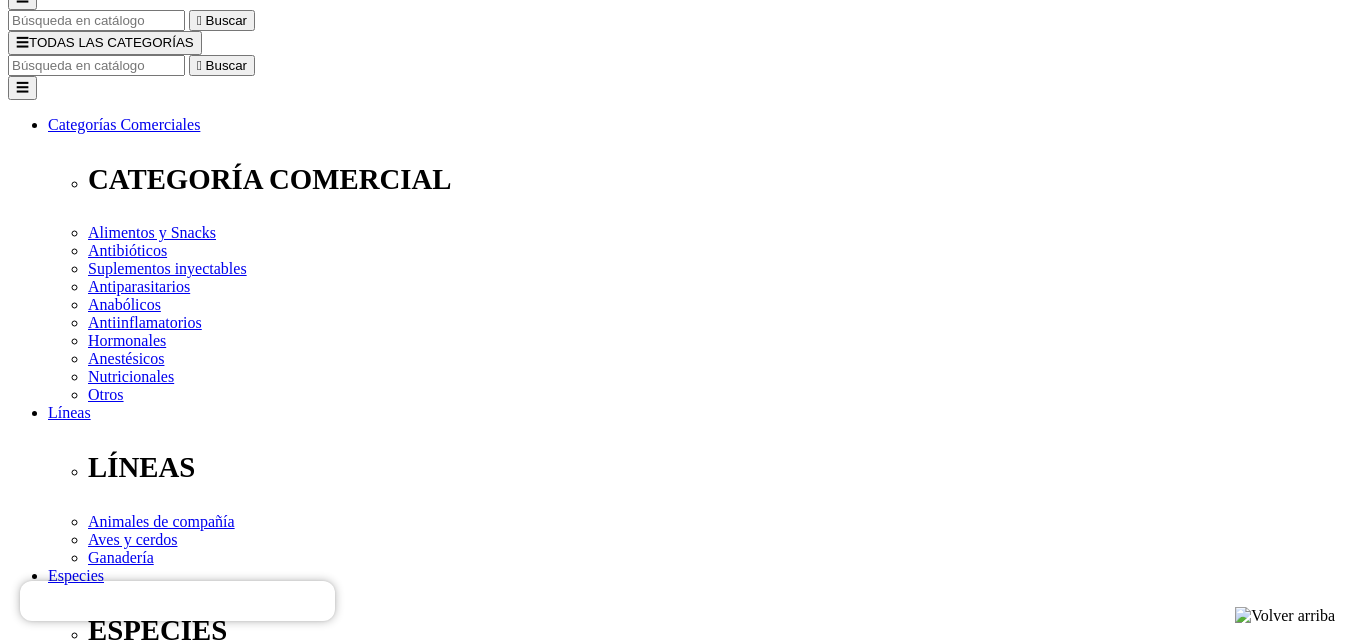 click on "Elige la presentación comercial que deseas
Frasco x 50 mL
Frasco x 100 mL
Frasco x 250 mL" at bounding box center [148, 2904] 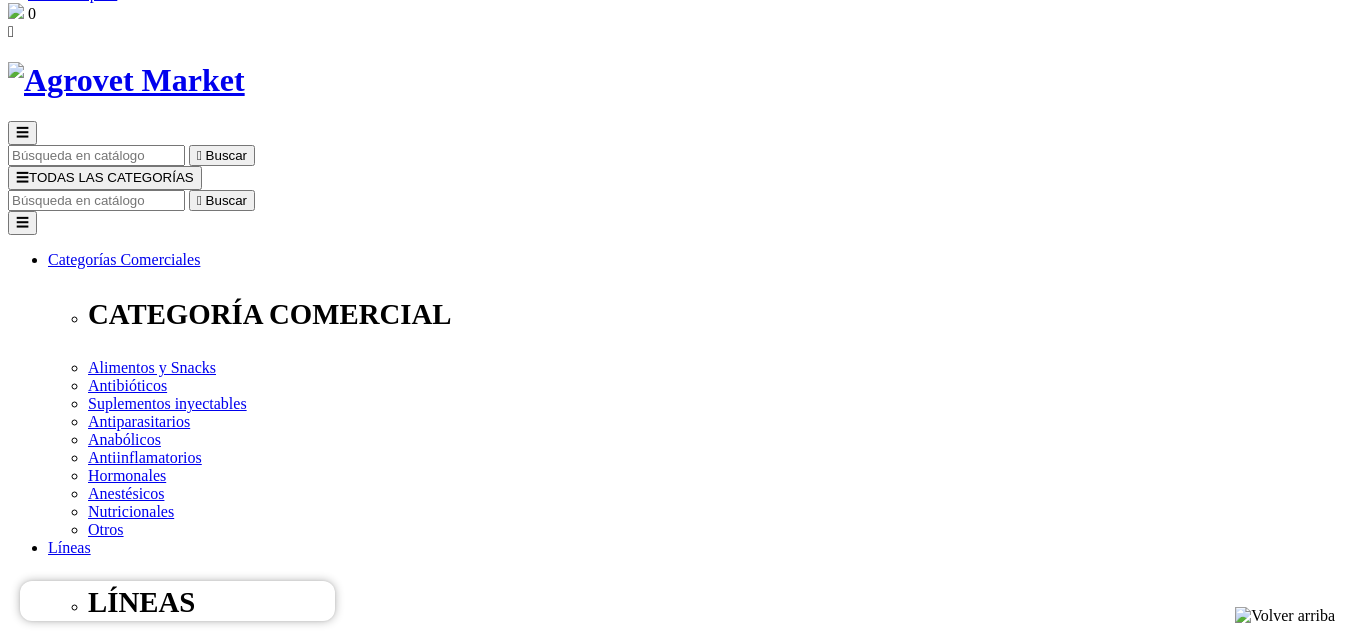scroll, scrollTop: 0, scrollLeft: 0, axis: both 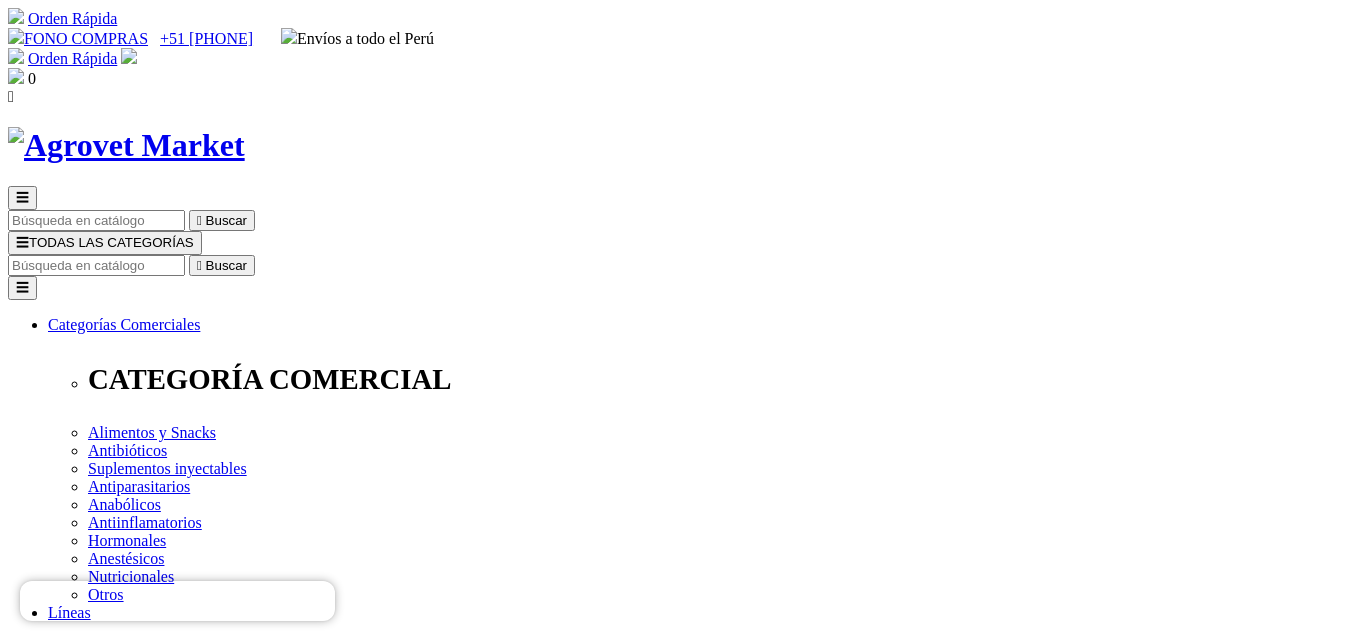click at bounding box center (96, 265) 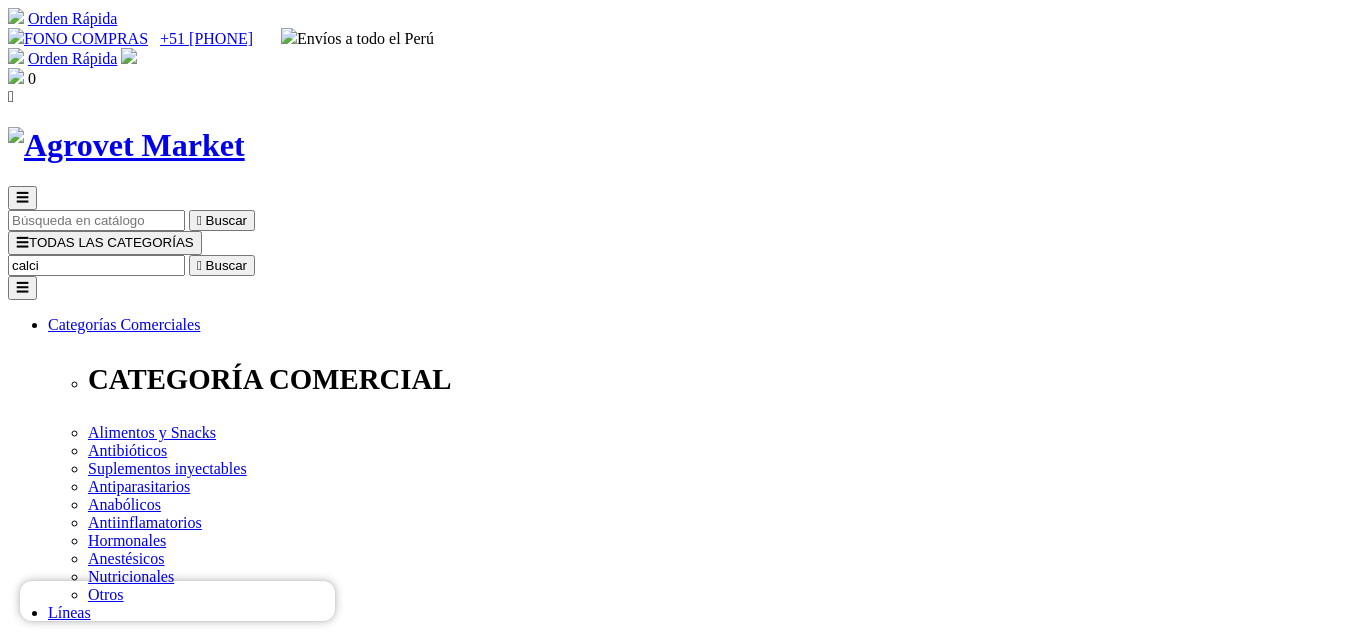 type on "calcio" 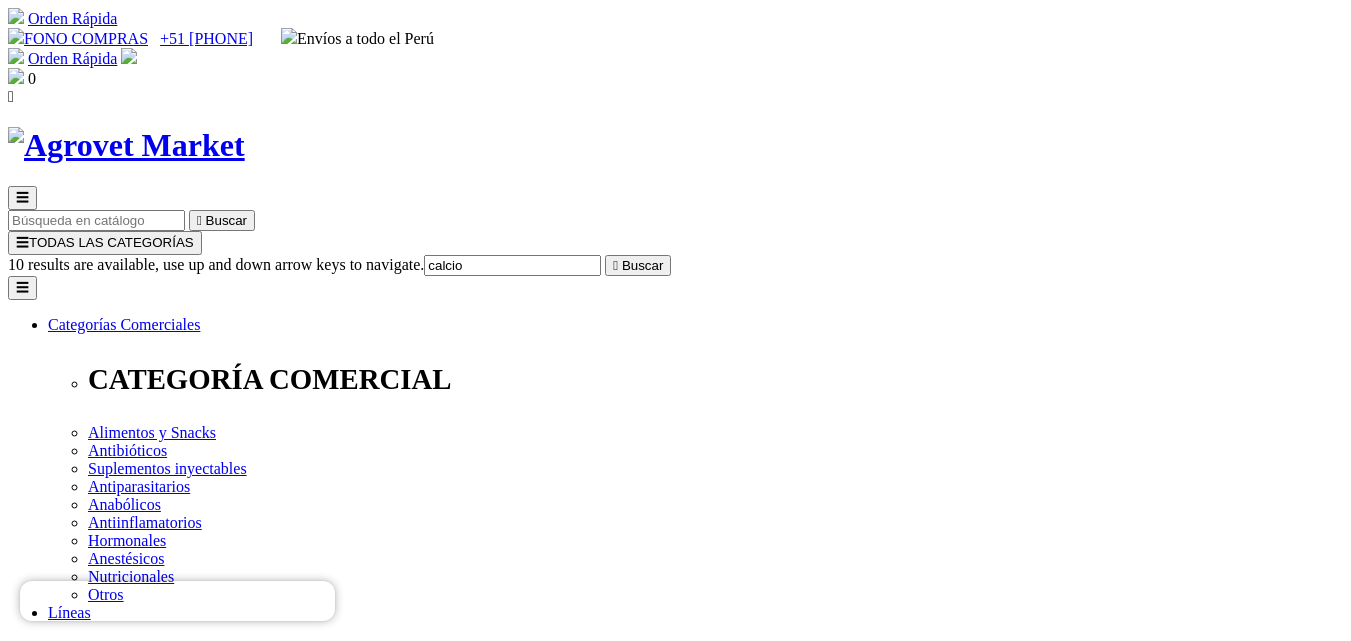 click on "Calcio para Vacas del Dr. Calderón" at bounding box center [169, 7812] 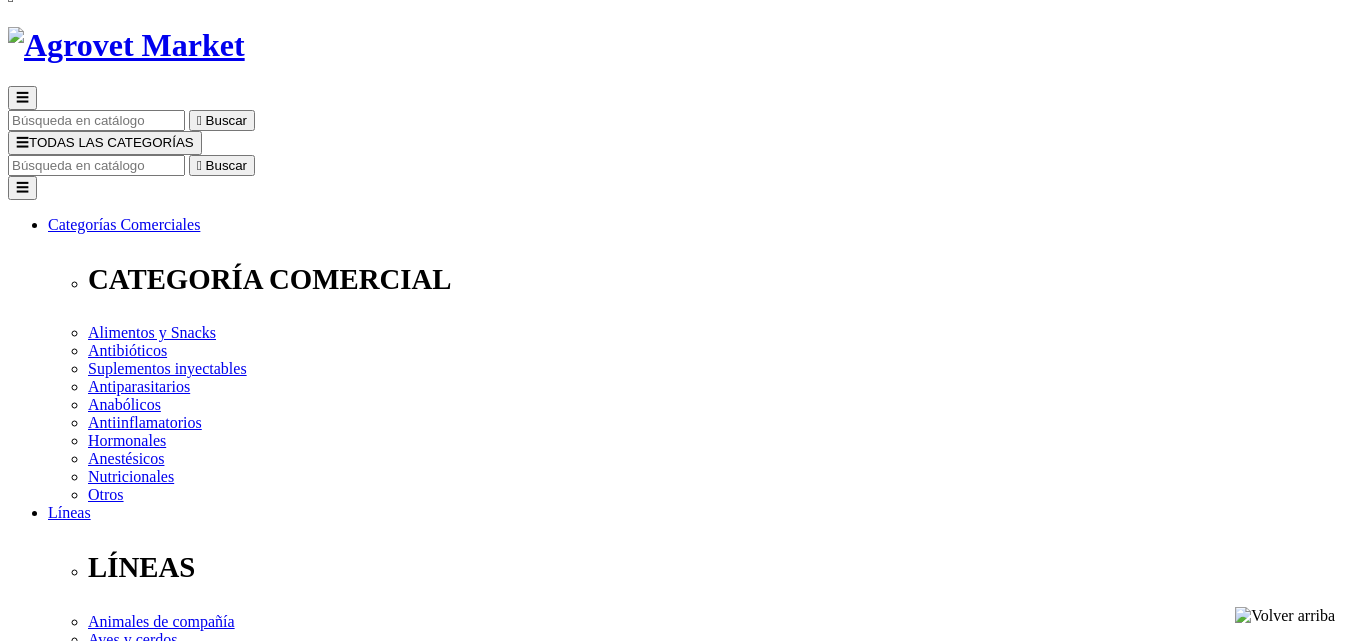 scroll, scrollTop: 100, scrollLeft: 0, axis: vertical 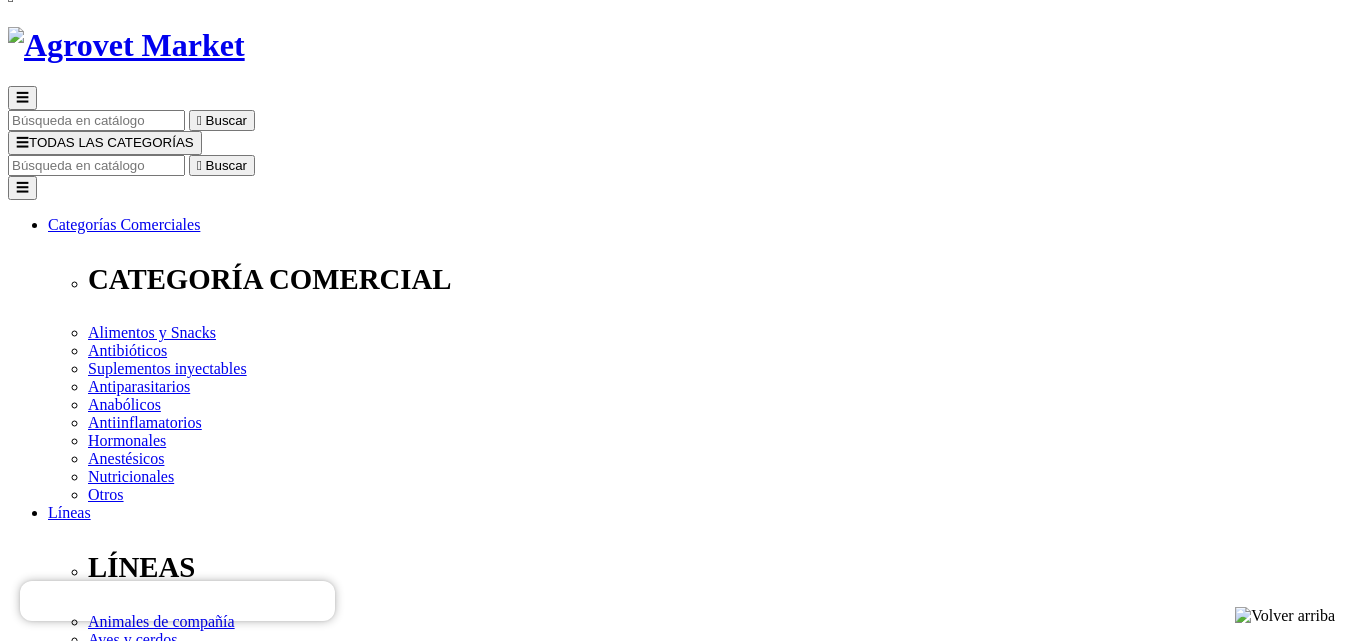 select on "5" 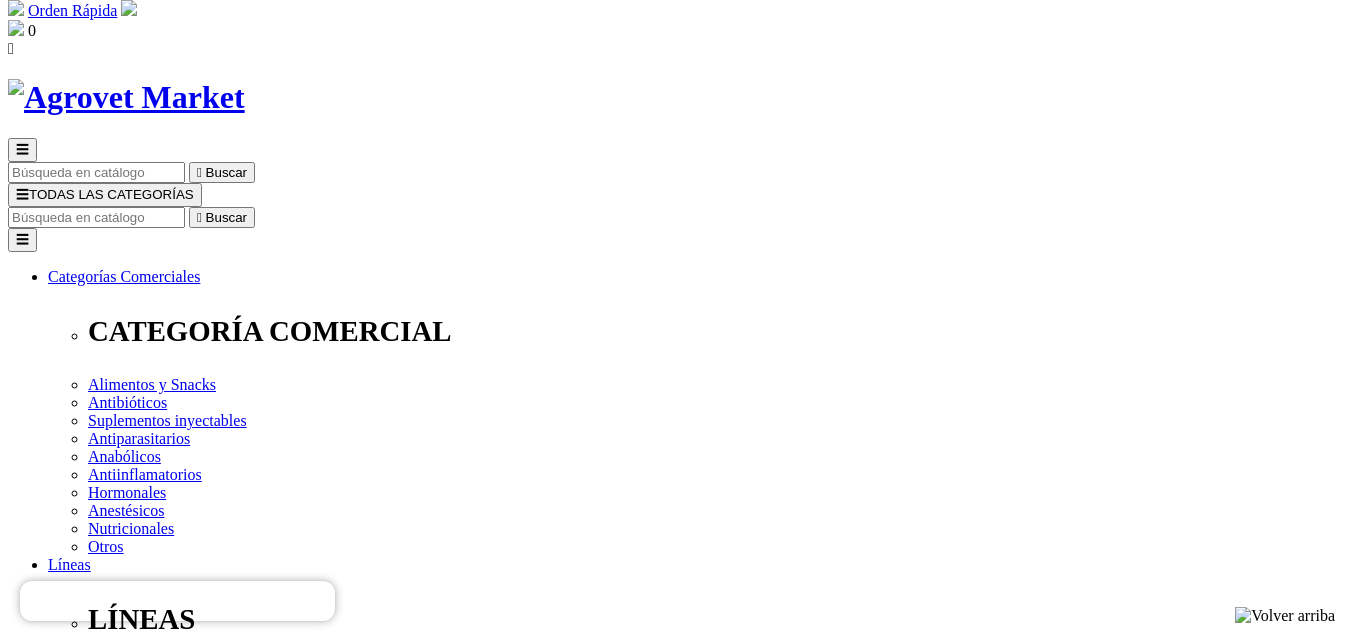 scroll, scrollTop: 0, scrollLeft: 0, axis: both 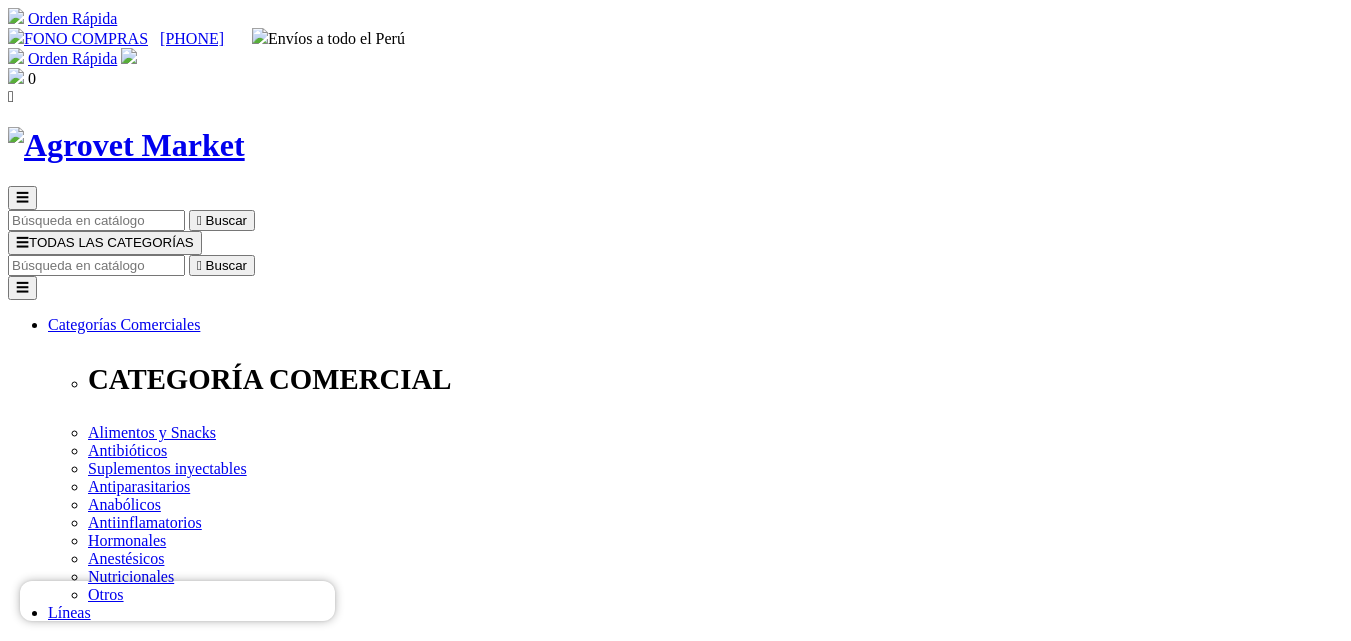 click at bounding box center [96, 265] 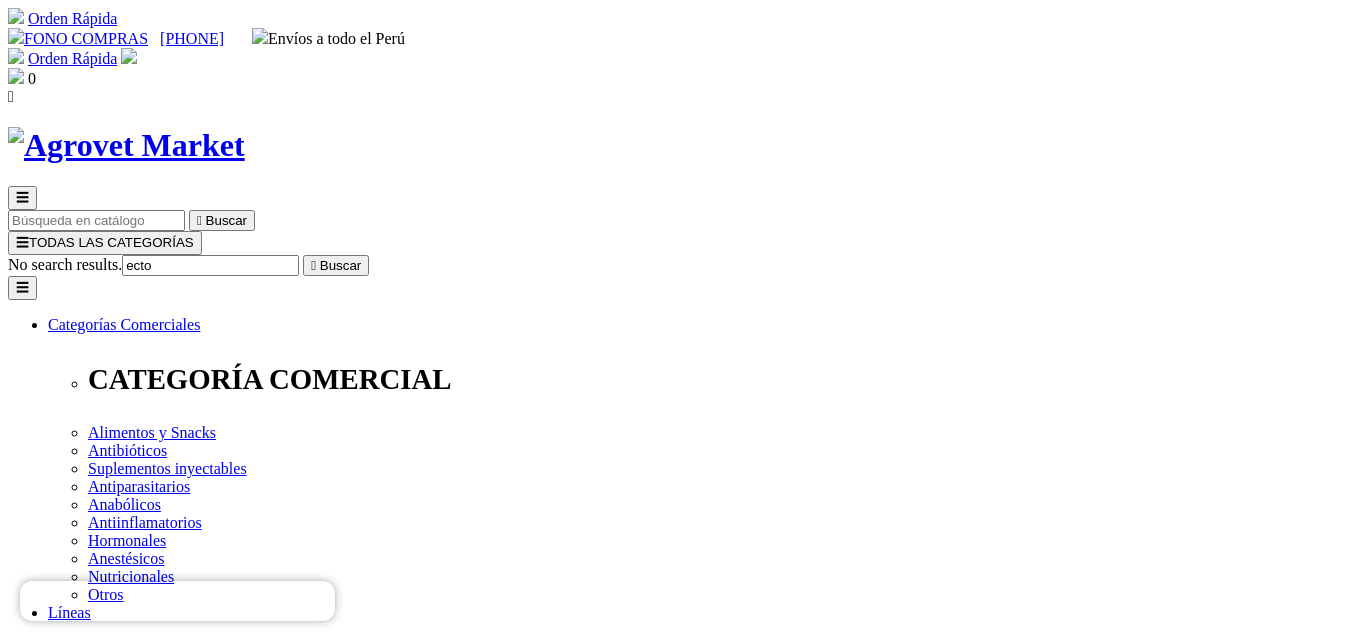 type on "ecton" 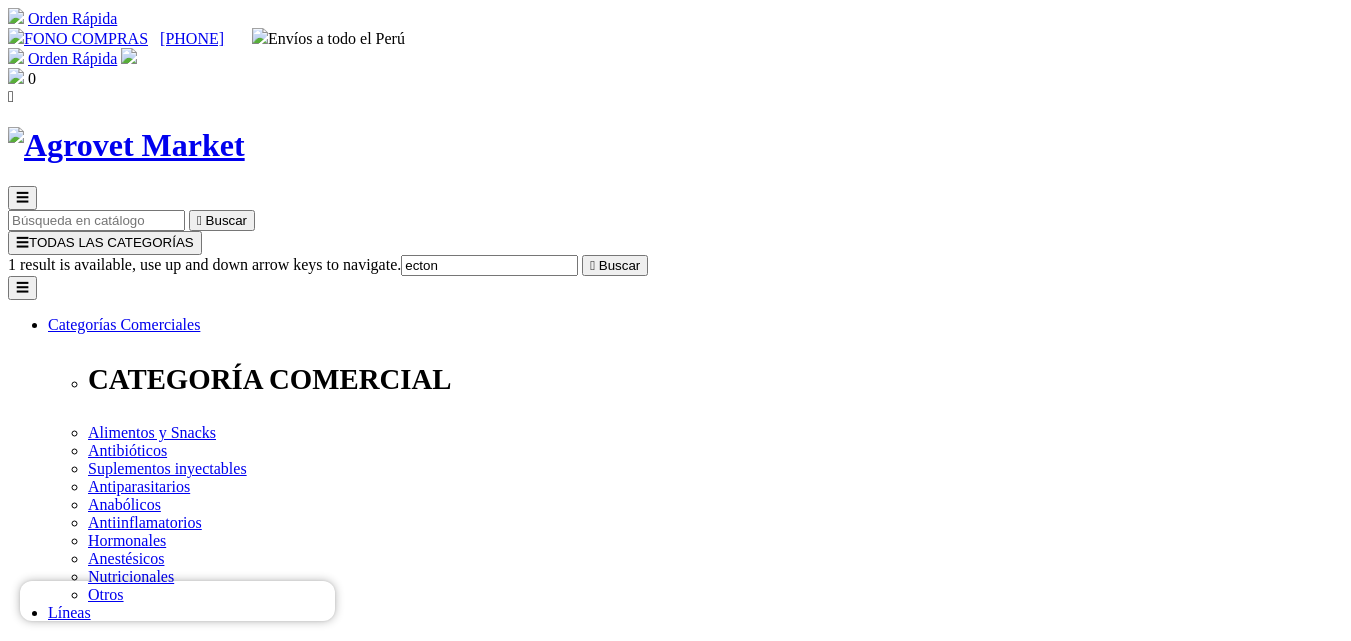 click on ">  Ectonil® Pour On" at bounding box center [110, 7464] 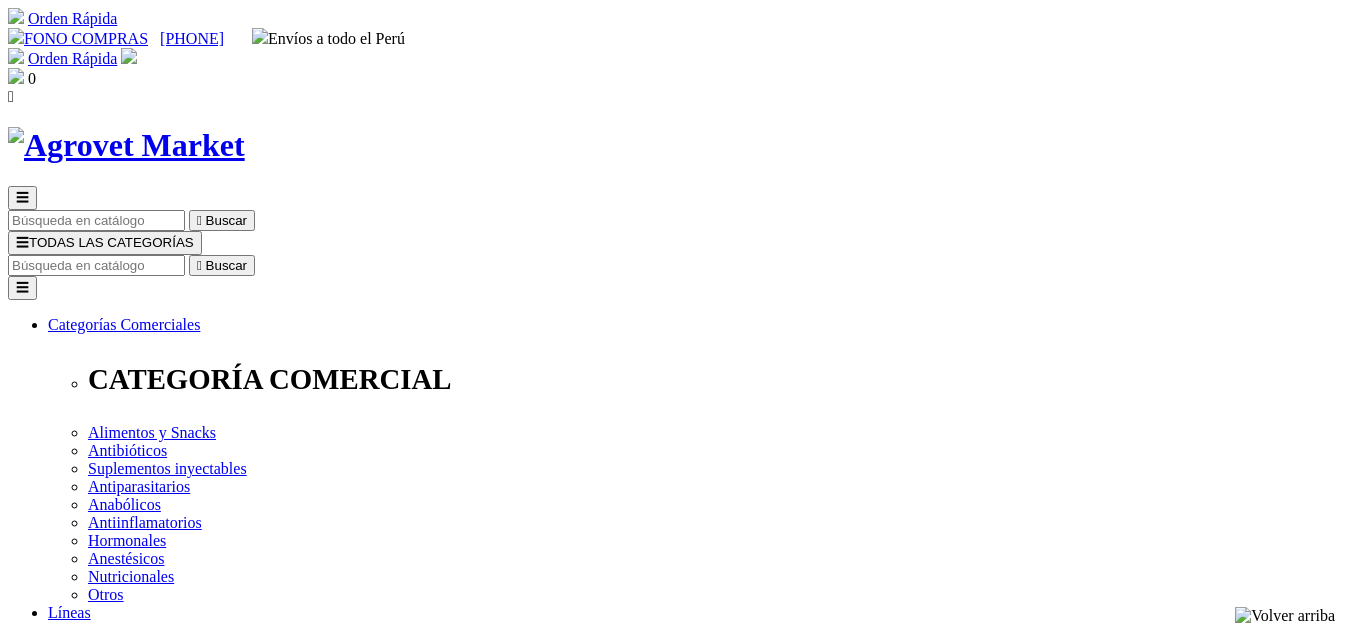 scroll, scrollTop: 0, scrollLeft: 0, axis: both 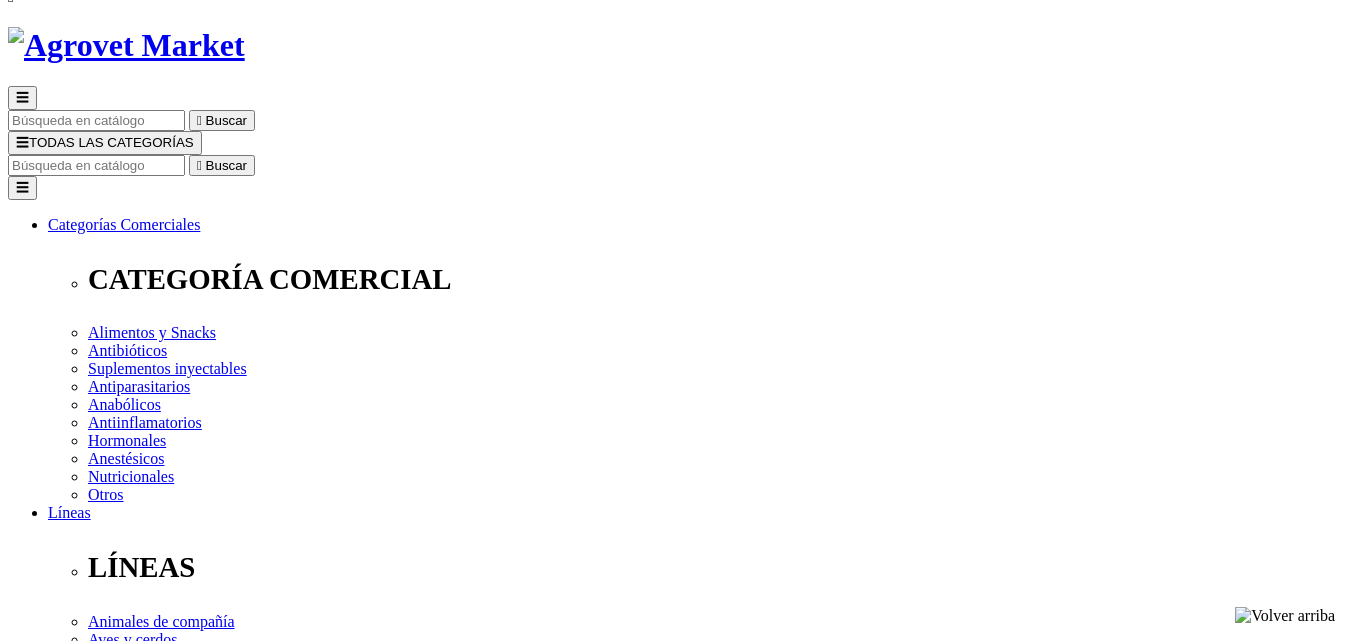 drag, startPoint x: 849, startPoint y: 517, endPoint x: 858, endPoint y: 522, distance: 10.29563 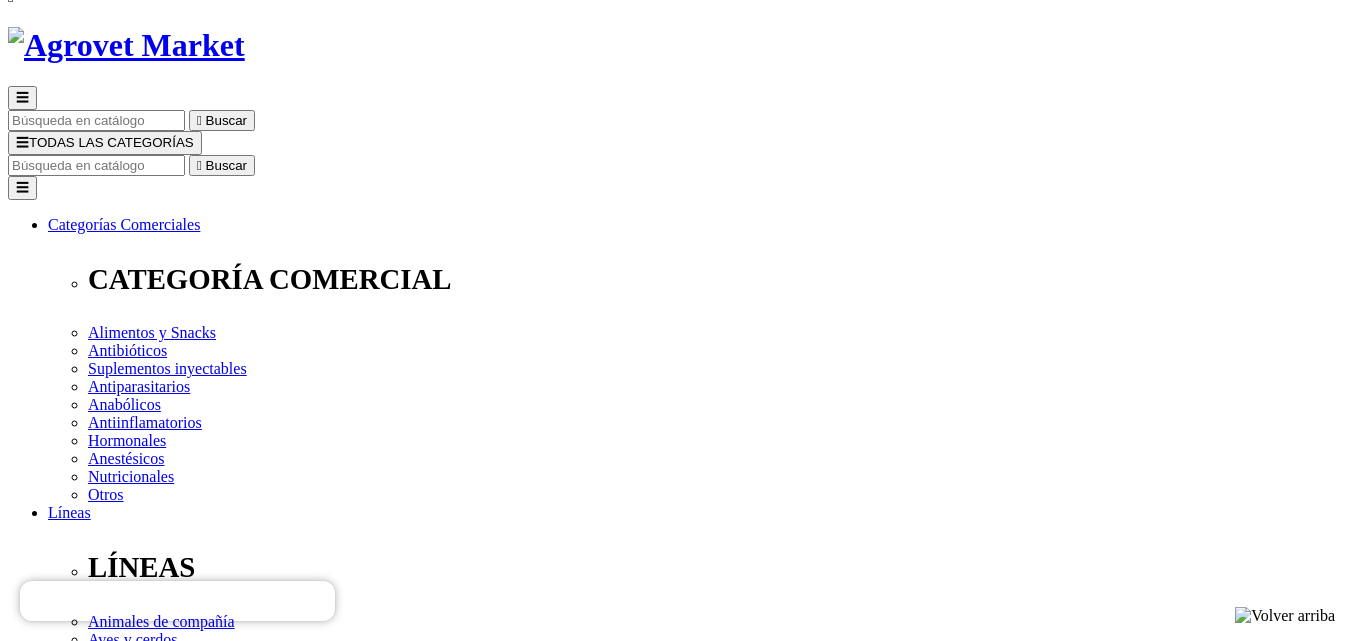 select on "189" 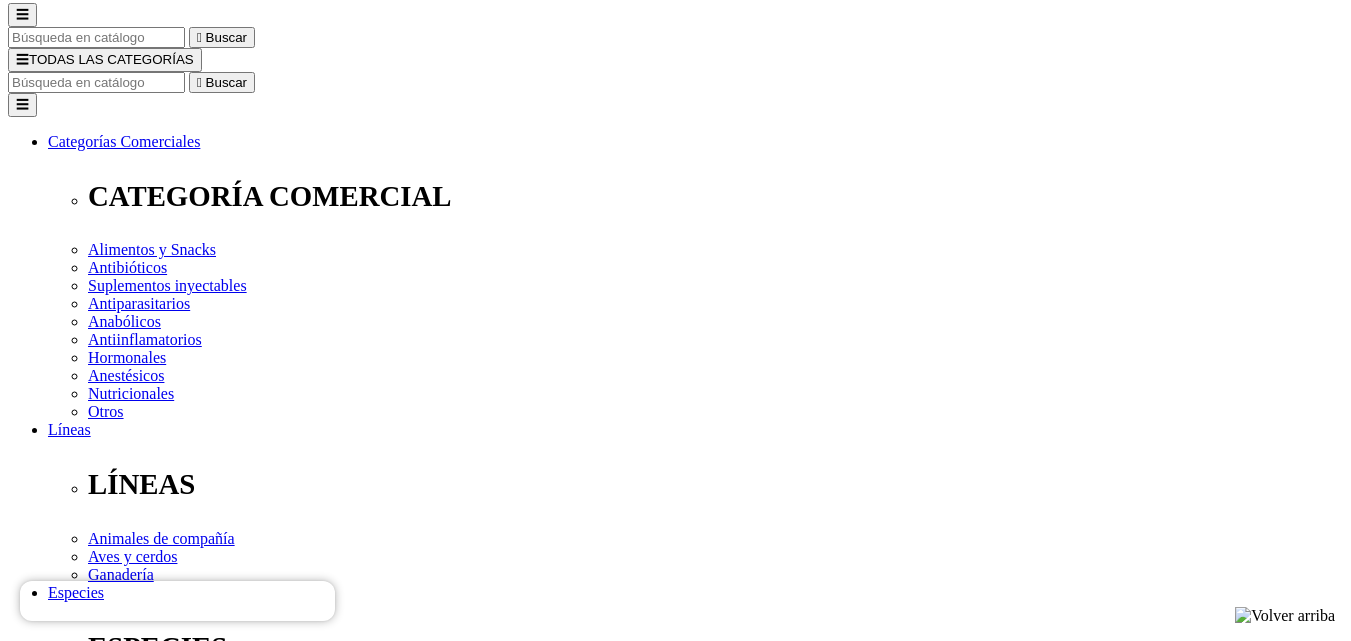 scroll, scrollTop: 200, scrollLeft: 0, axis: vertical 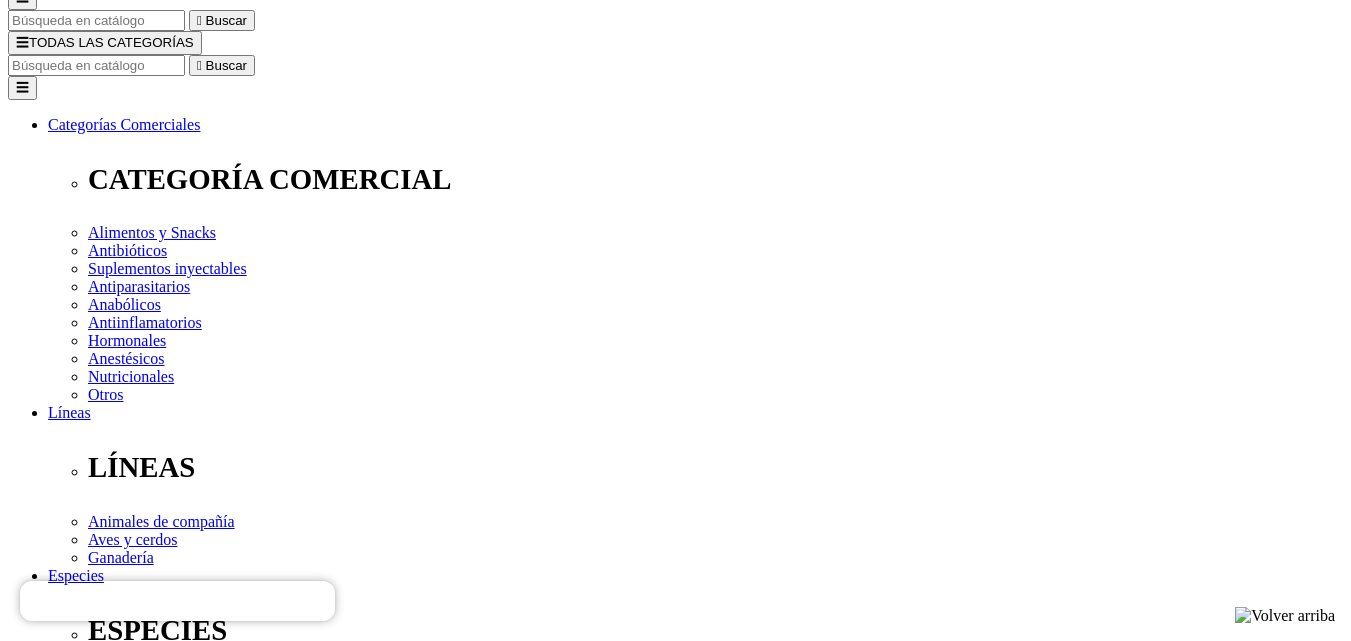 click on "Elige la presentación comercial que deseas
Frasco x 120 mL
Frasco x 30 mL
Frasco x 1 L
Frasco x 500 mL" at bounding box center [148, 2681] 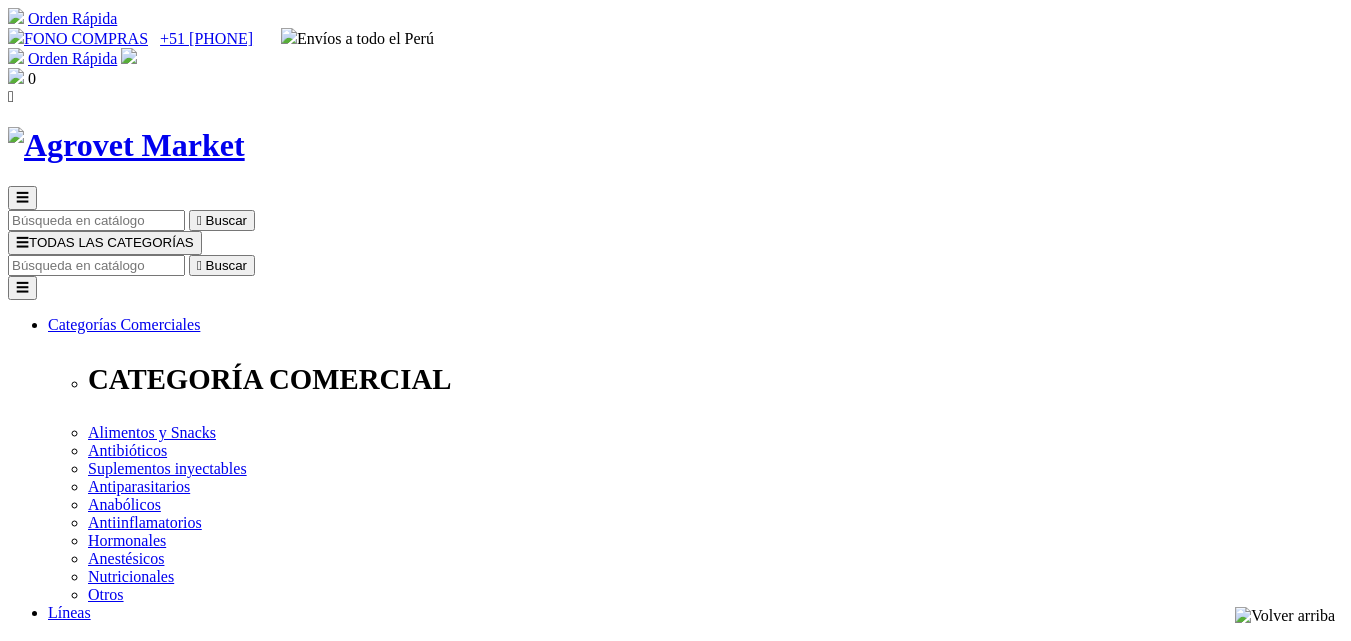 select on "36" 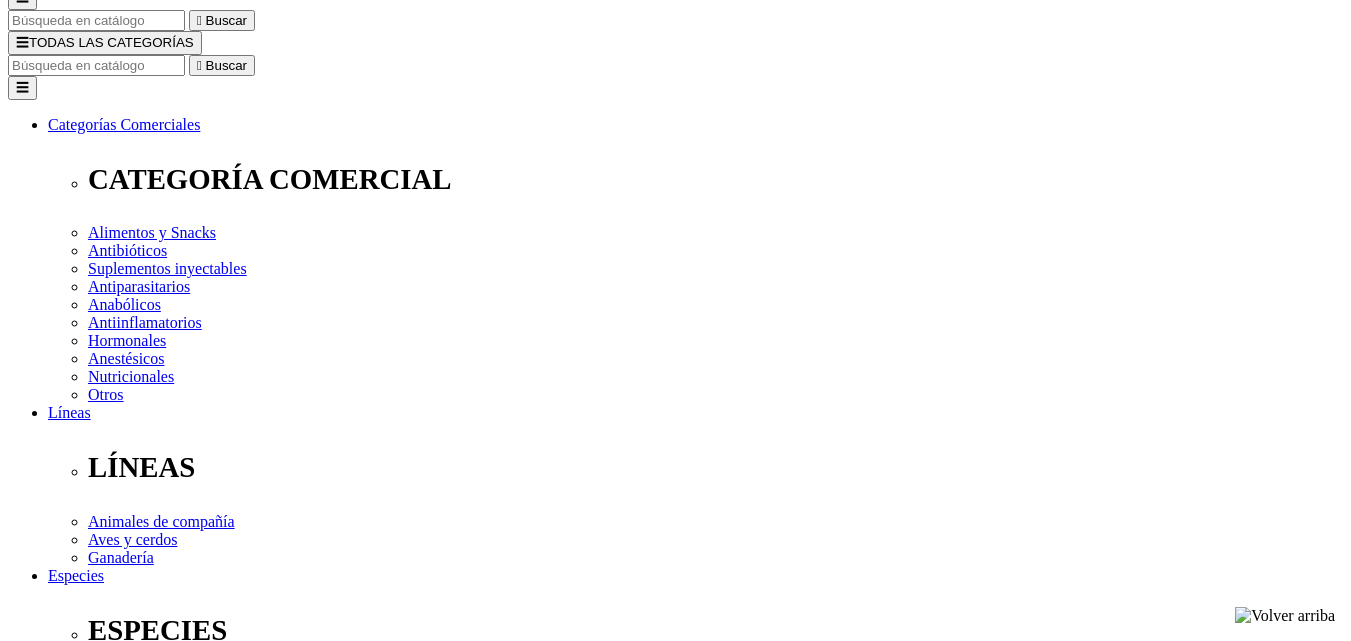 scroll, scrollTop: 200, scrollLeft: 0, axis: vertical 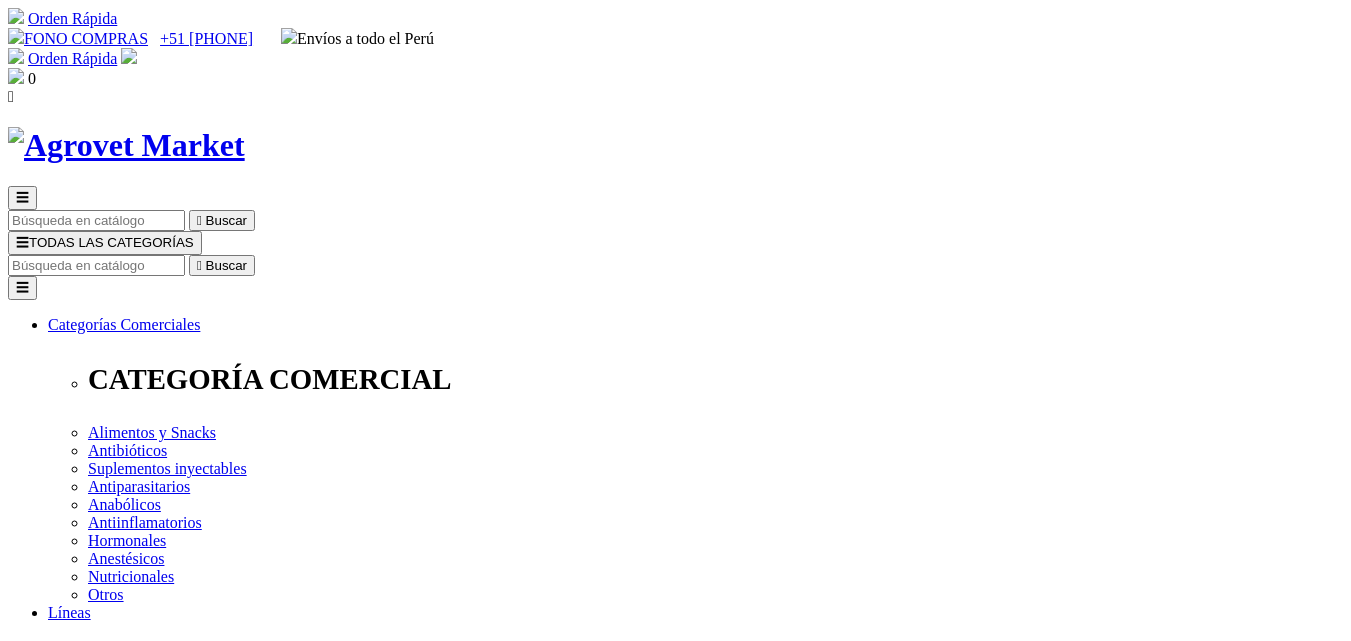 click at bounding box center (96, 265) 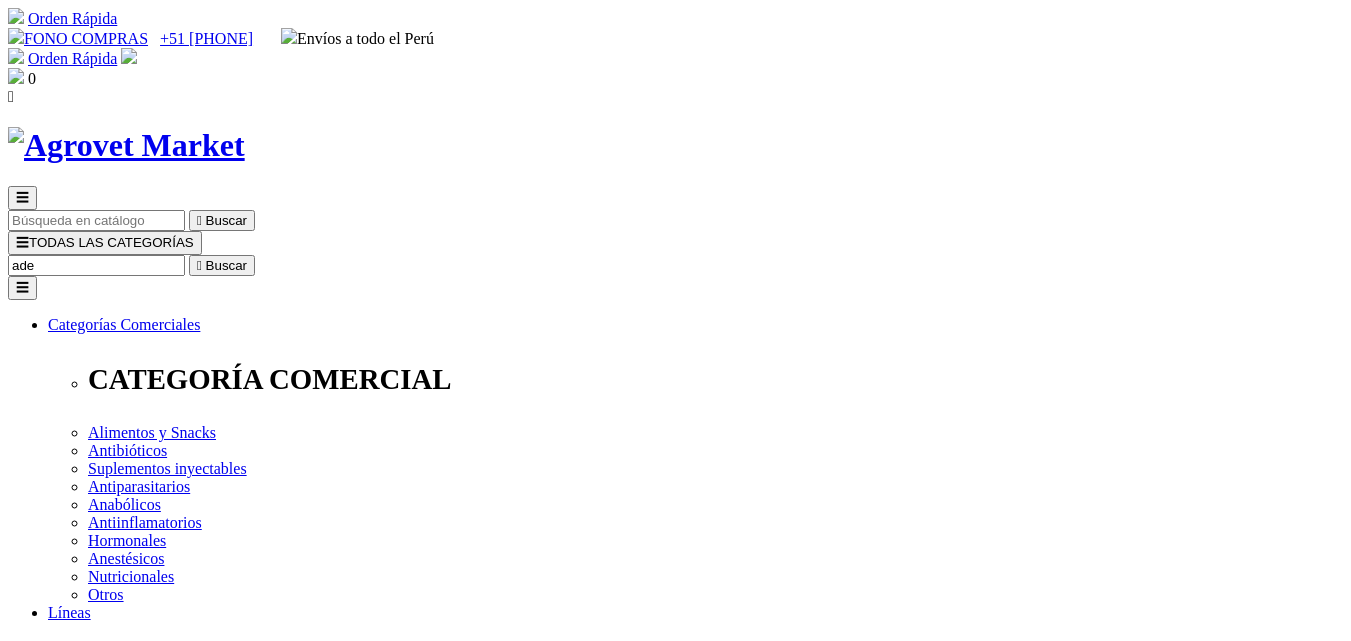 type on "adef" 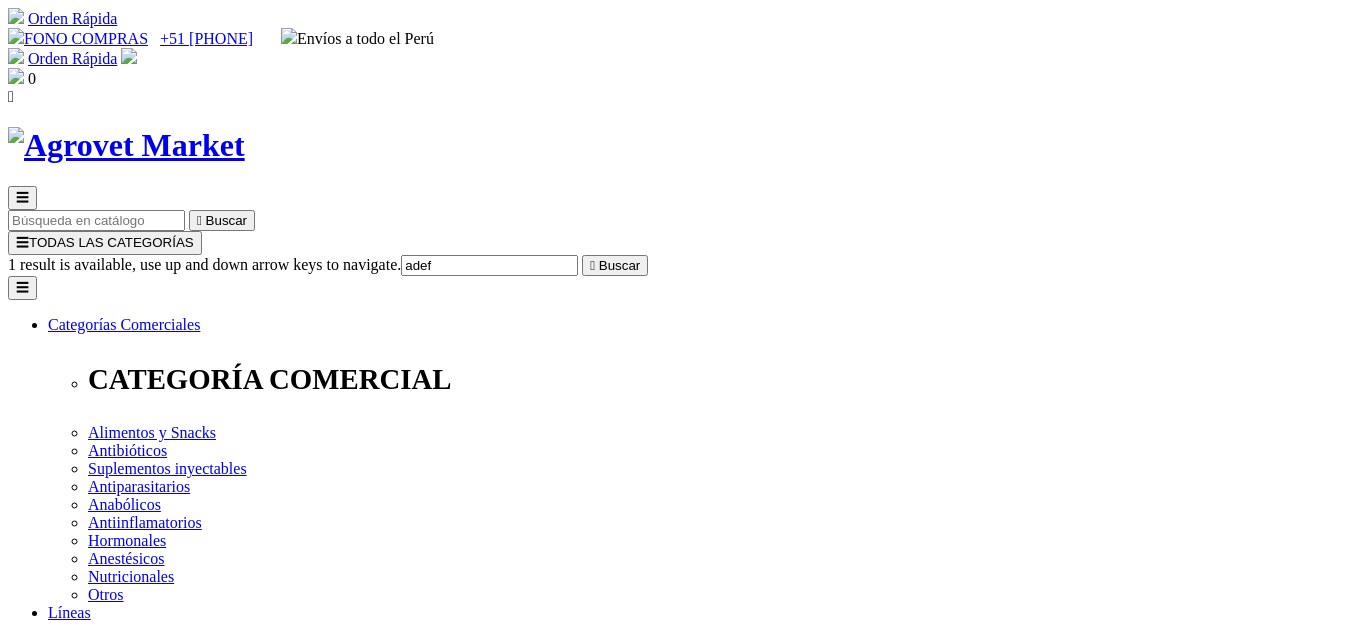 click on ">  Adefortex®500/75/50" at bounding box center [123, 7538] 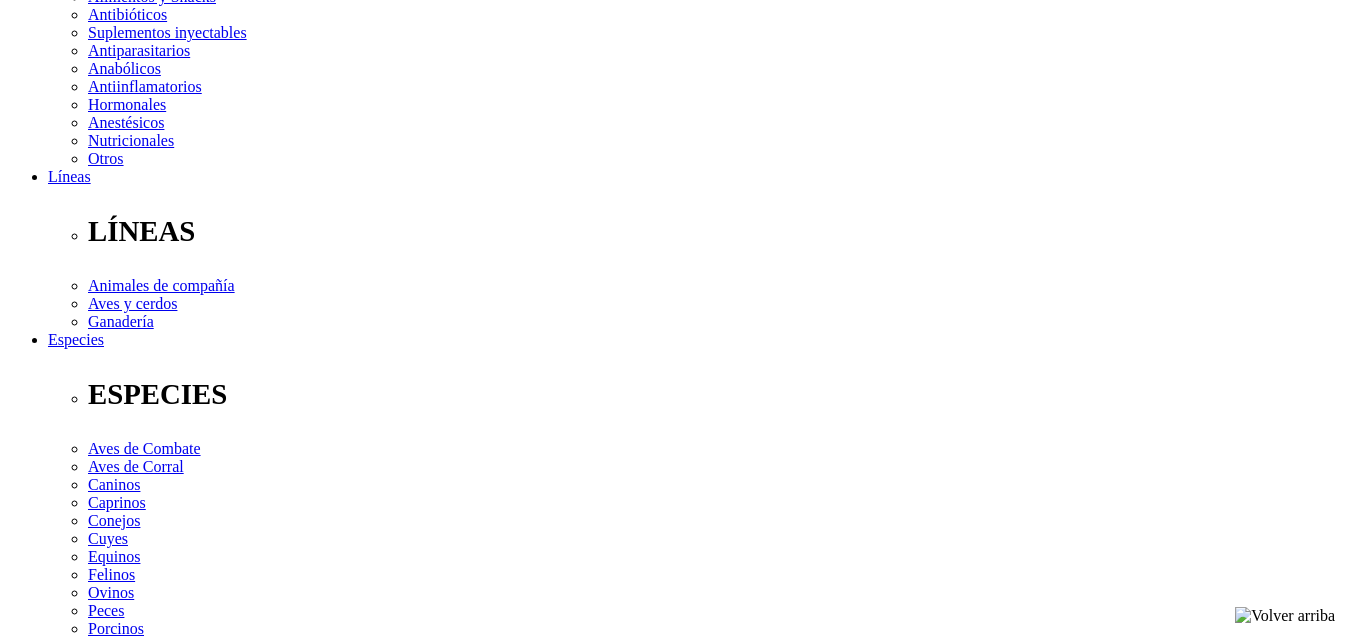 scroll, scrollTop: 500, scrollLeft: 0, axis: vertical 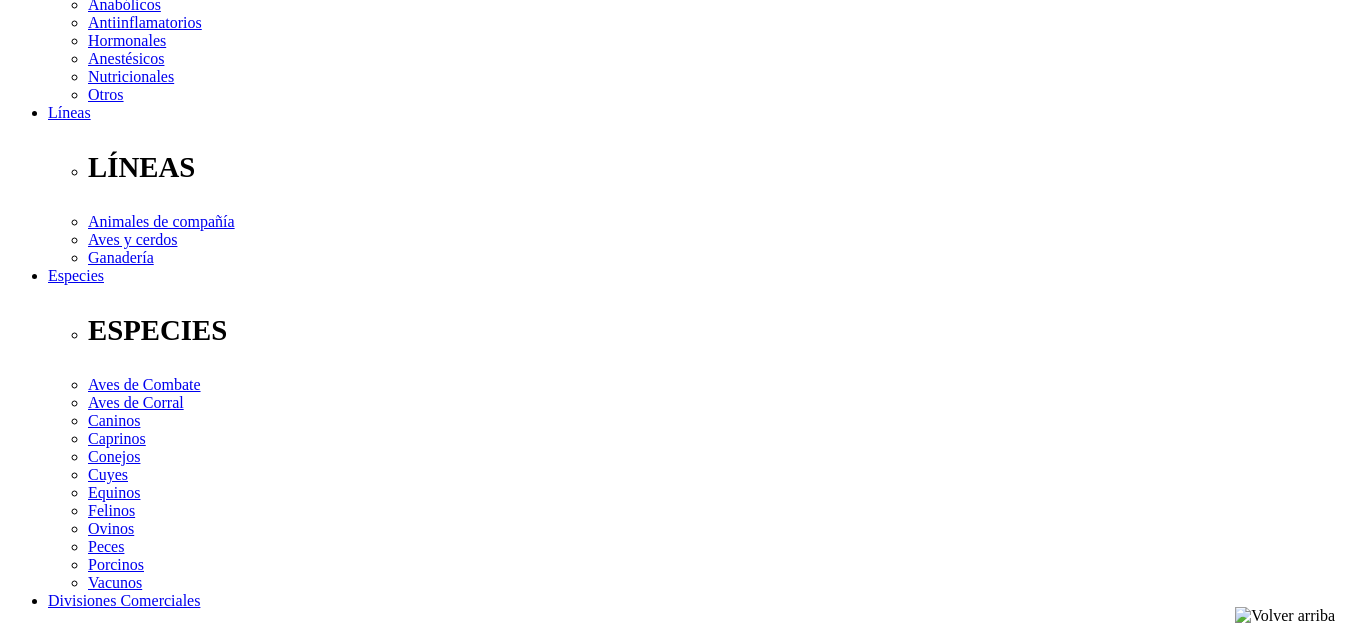 click on "Elige la presentación comercial que deseas
Frasco x 50 mL
Frasco x 100 mL
Frasco x 250 mL
Frasco x 500 mL" at bounding box center (148, 2604) 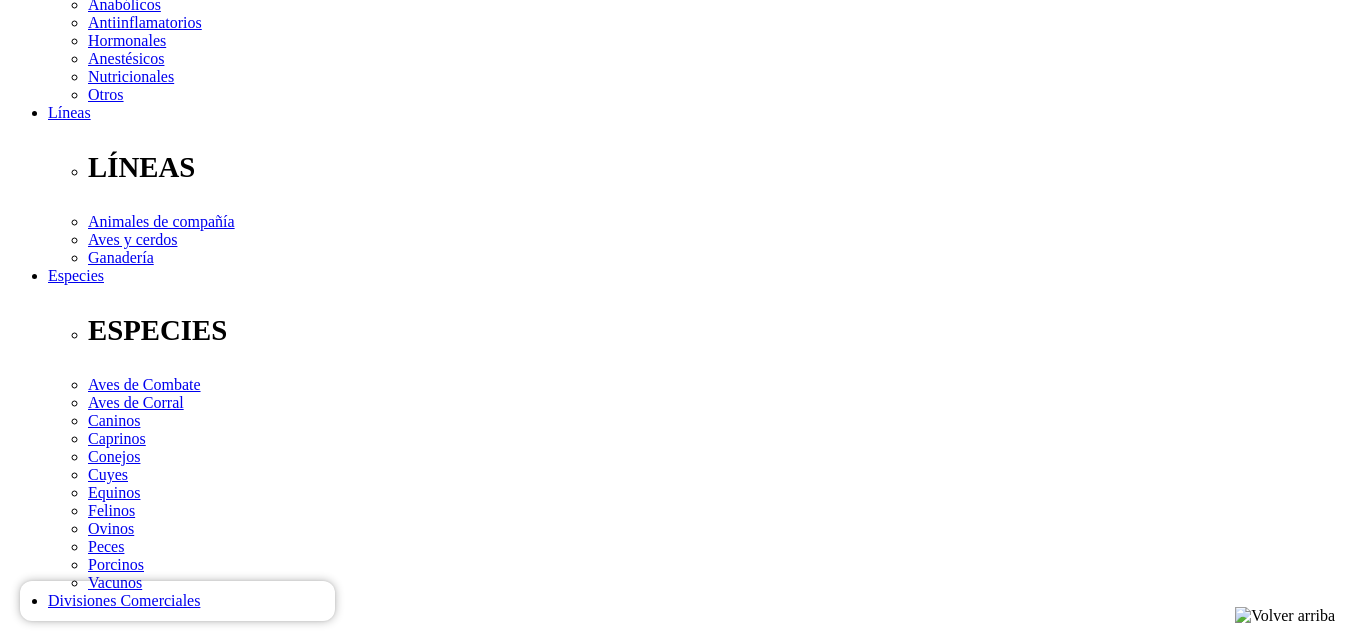 select on "5" 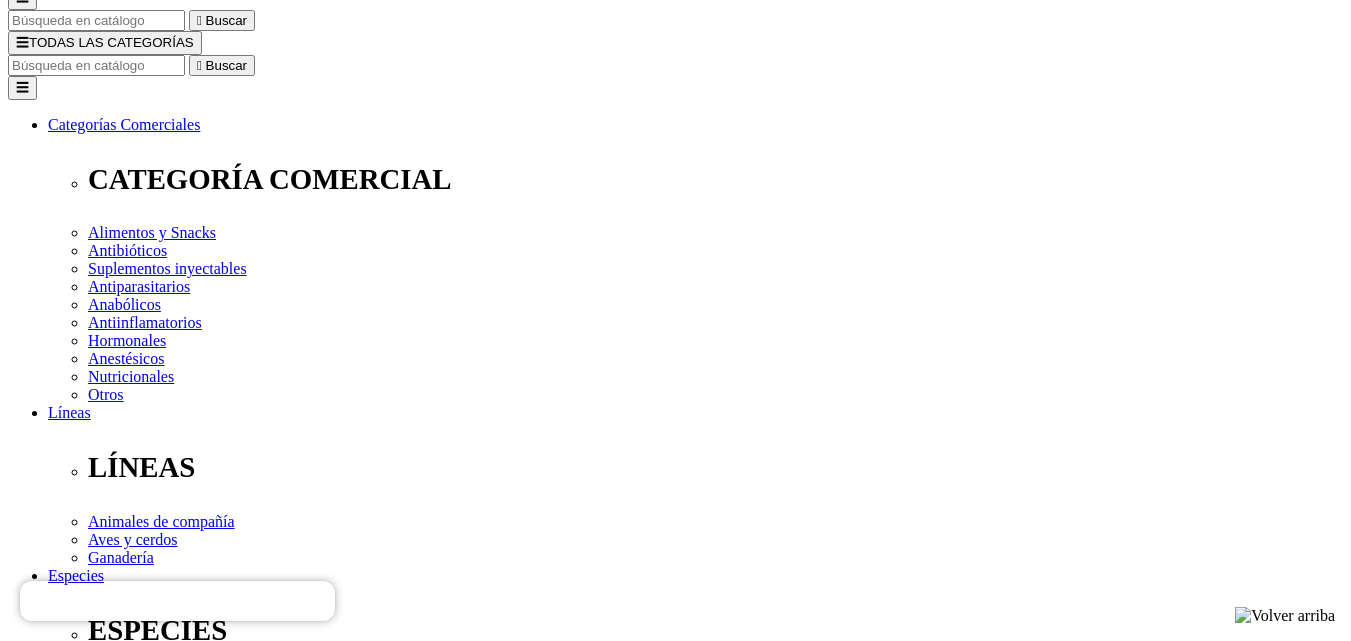 scroll, scrollTop: 0, scrollLeft: 0, axis: both 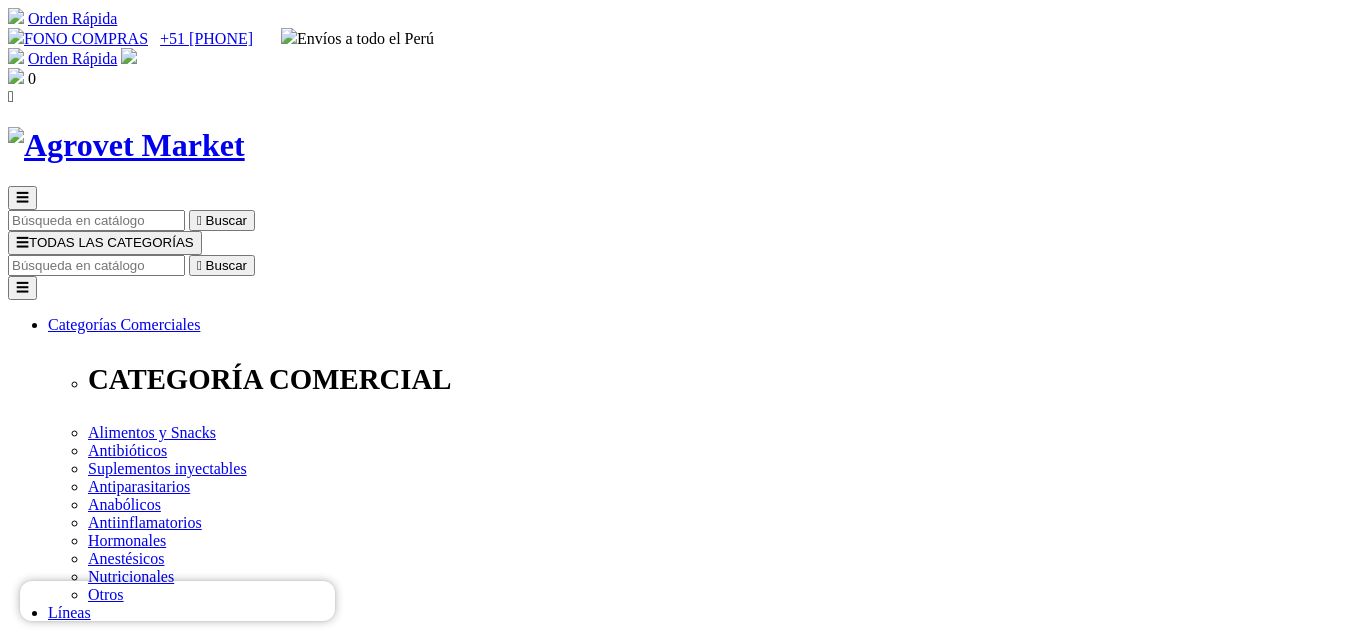 click at bounding box center [96, 265] 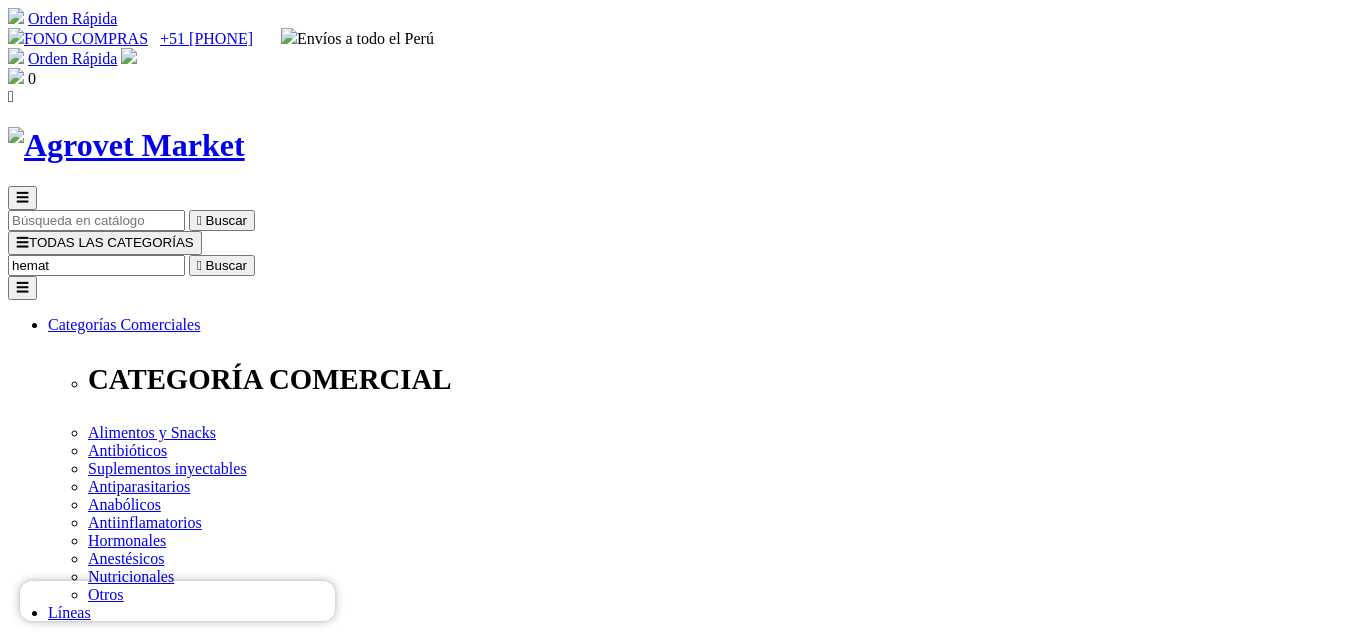 type on "hemato" 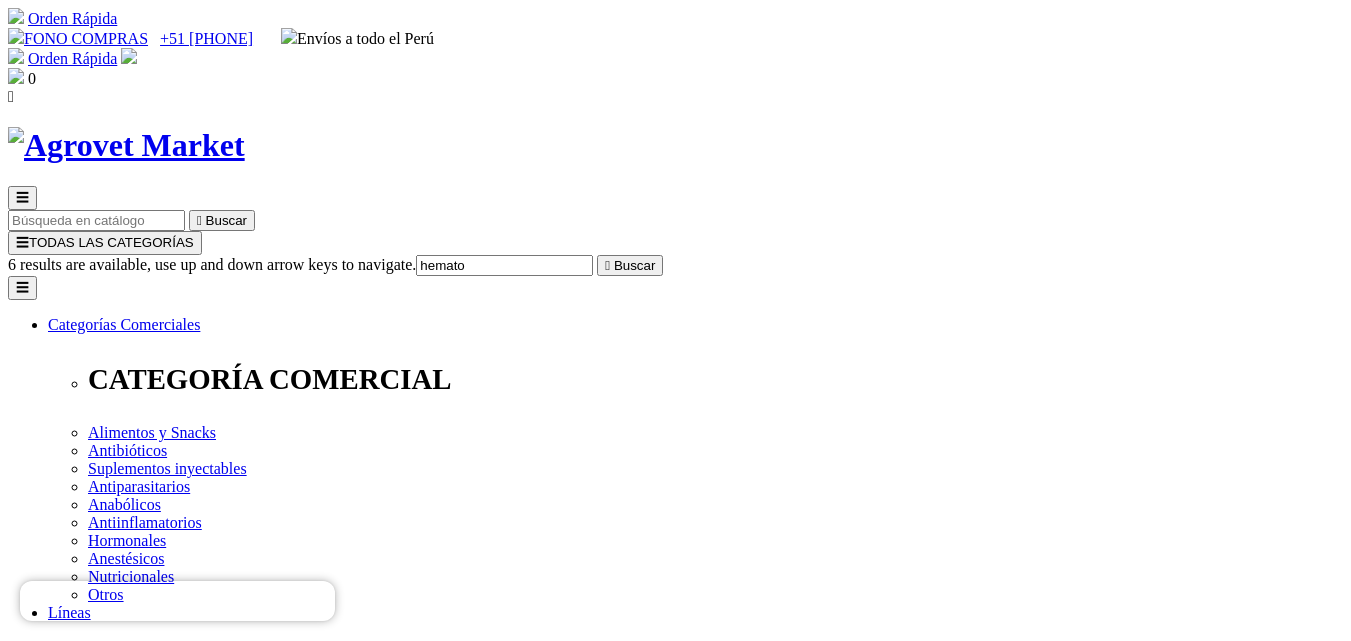 click on ">  Hematofos B12®" at bounding box center (109, 7884) 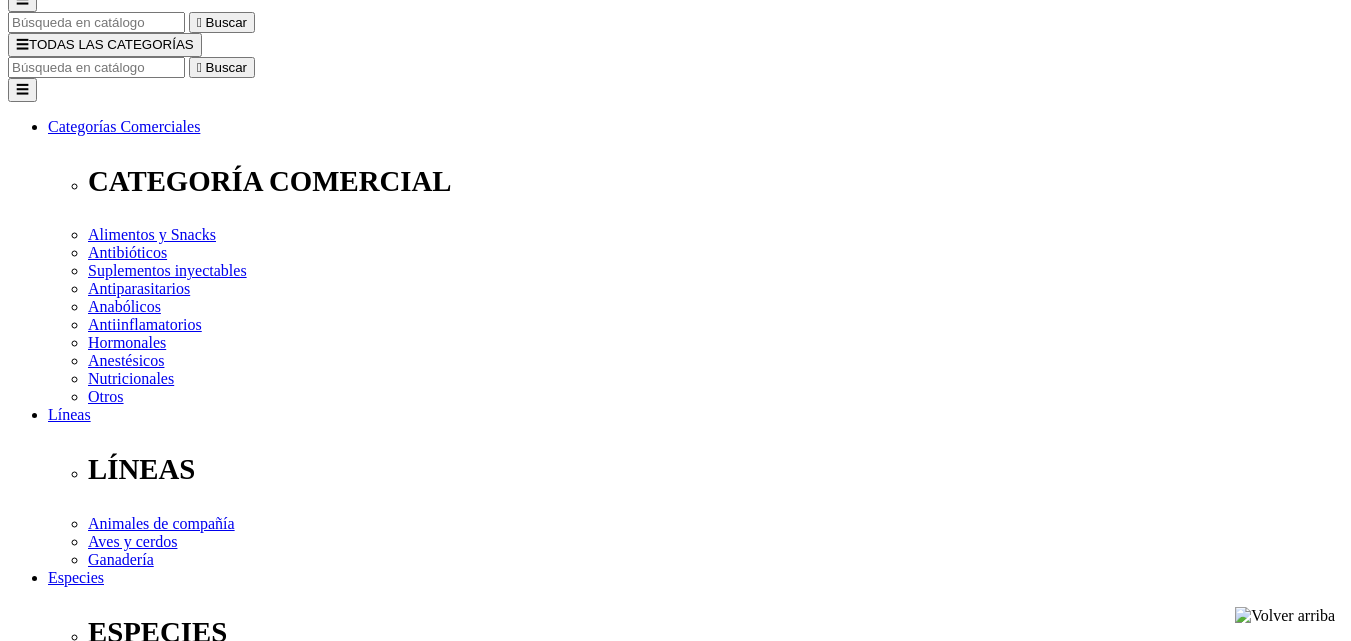 scroll, scrollTop: 200, scrollLeft: 0, axis: vertical 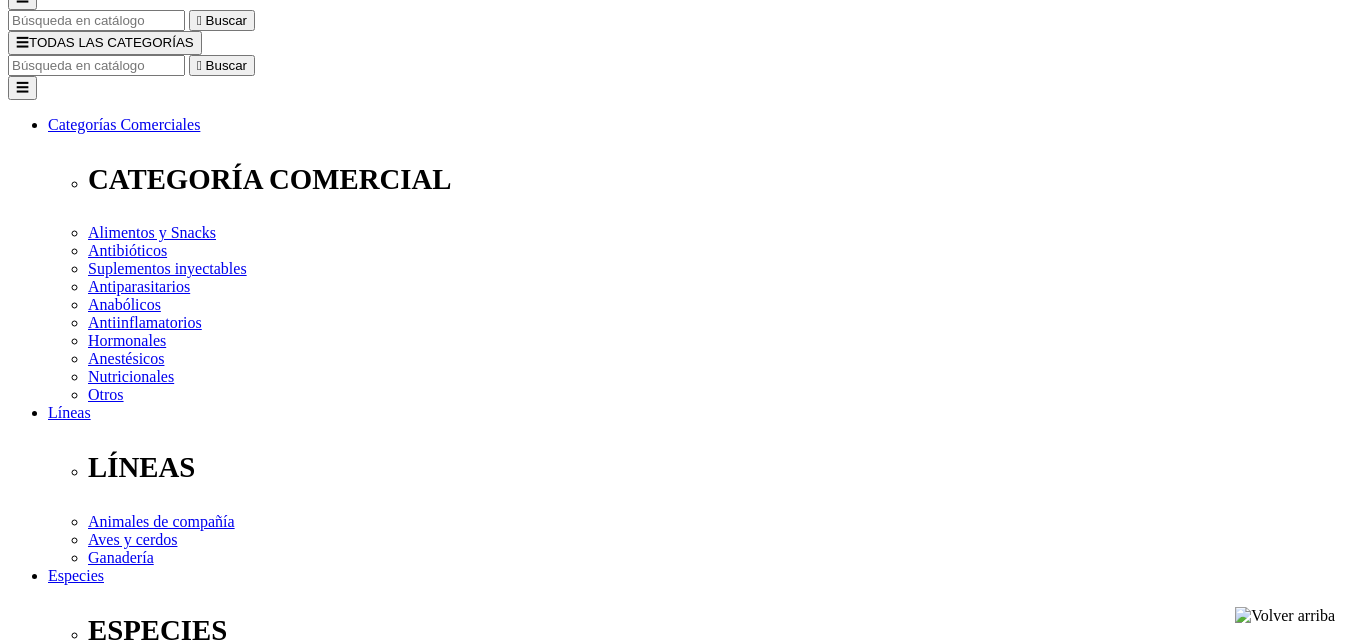 click on "Elige la presentación comercial que deseas
Frasco x 50 mL
Frasco x 100 mL
Frasco x 250 mL
Caja 5 ampollas x 10 mL
Frasco x 20 mL
Frasco x 500 mL" at bounding box center [148, 2885] 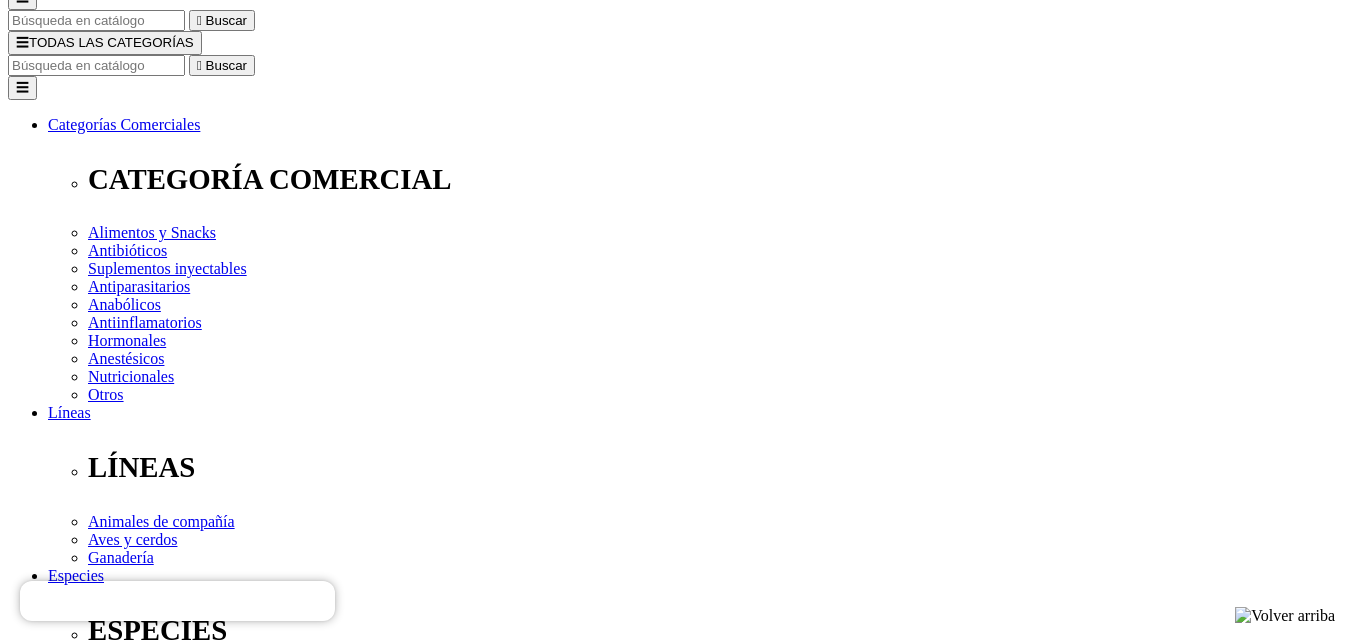 select on "4" 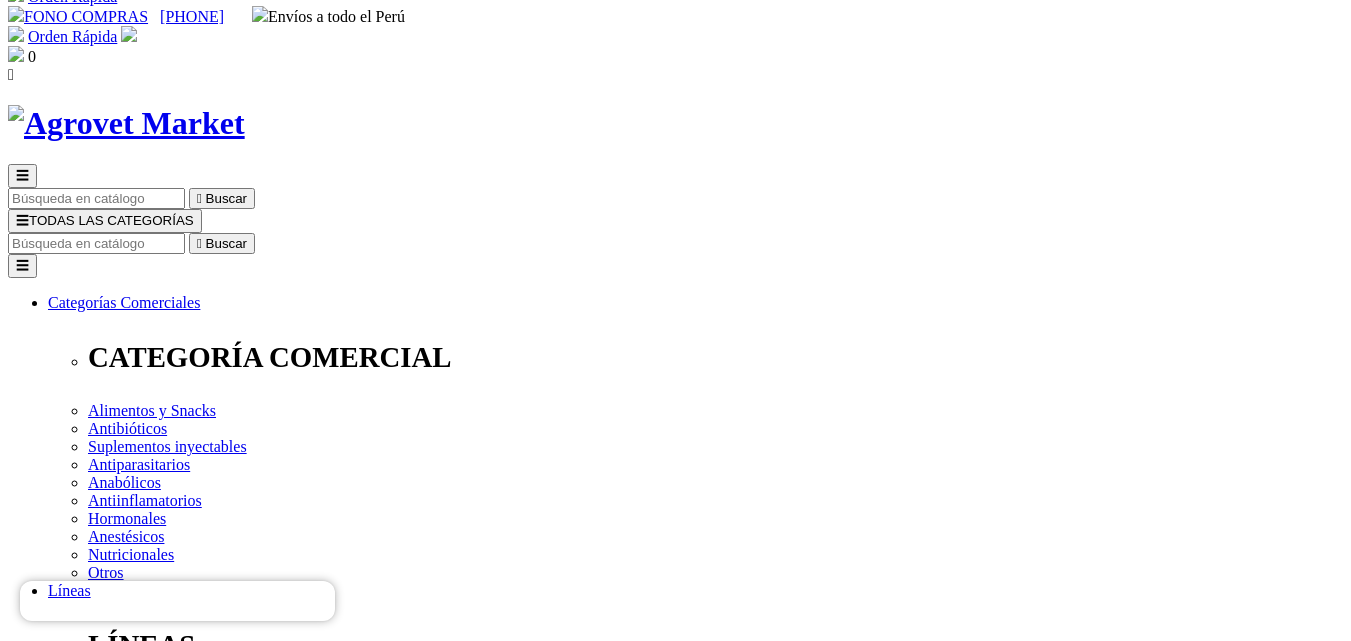 scroll, scrollTop: 0, scrollLeft: 0, axis: both 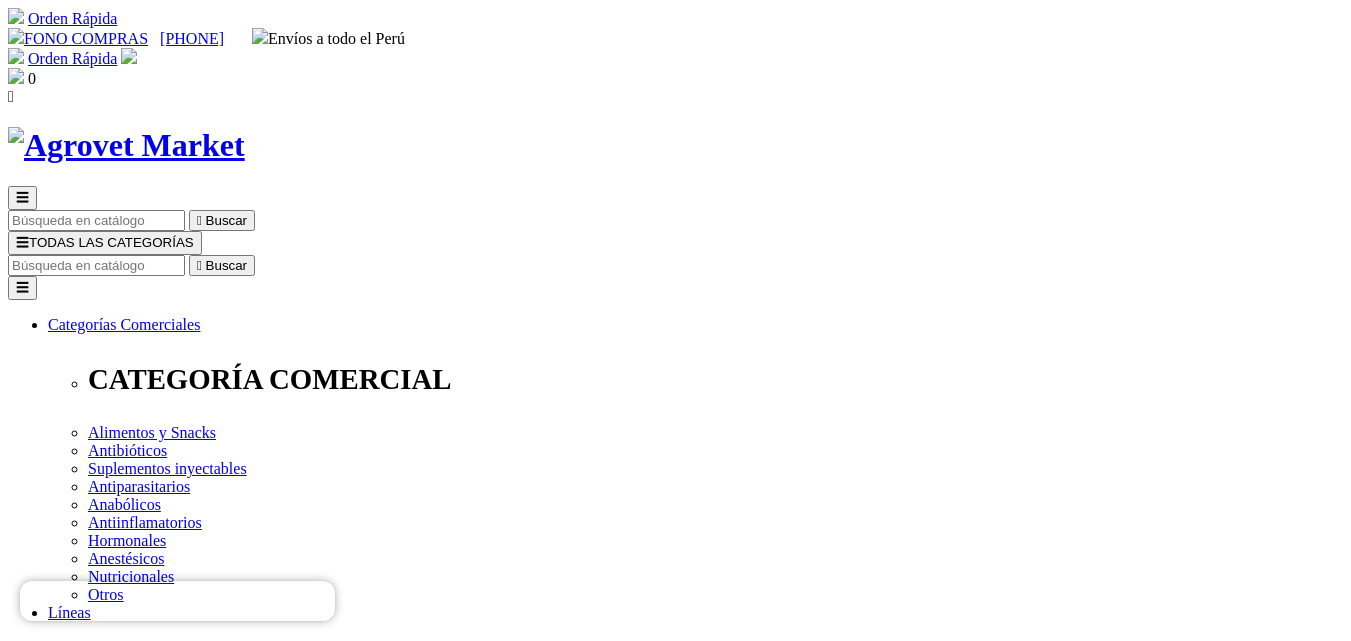 drag, startPoint x: 996, startPoint y: 92, endPoint x: 988, endPoint y: 102, distance: 12.806249 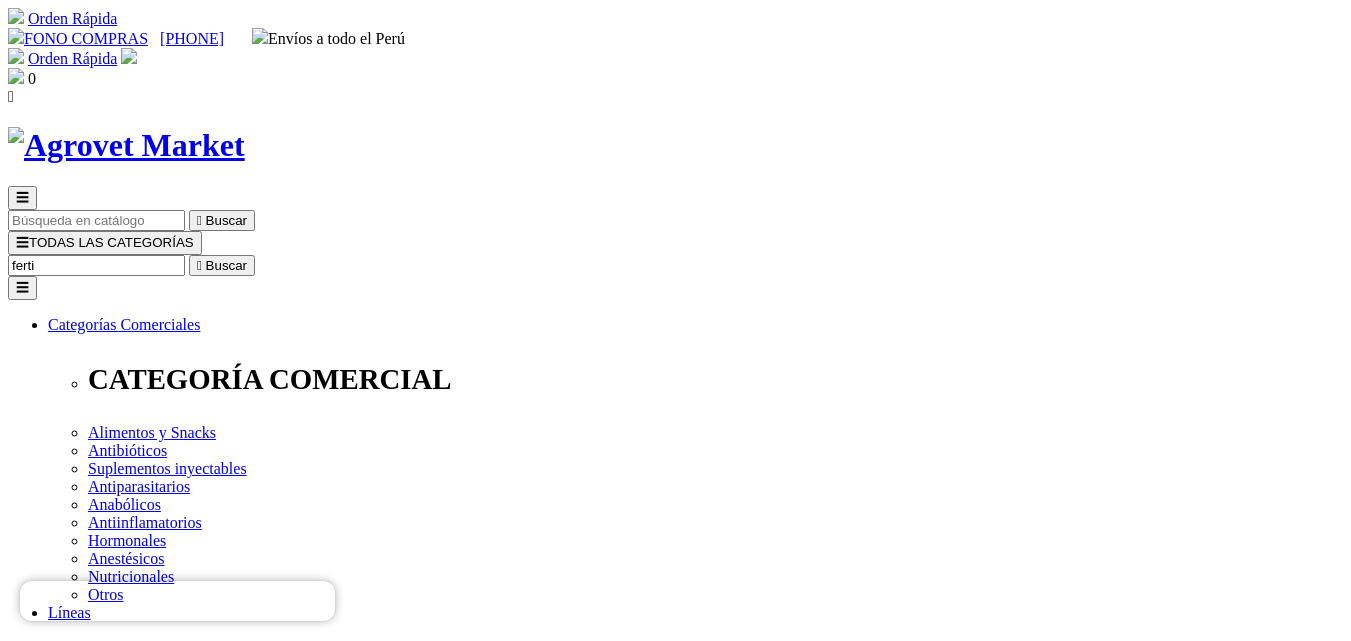 type on "fertim" 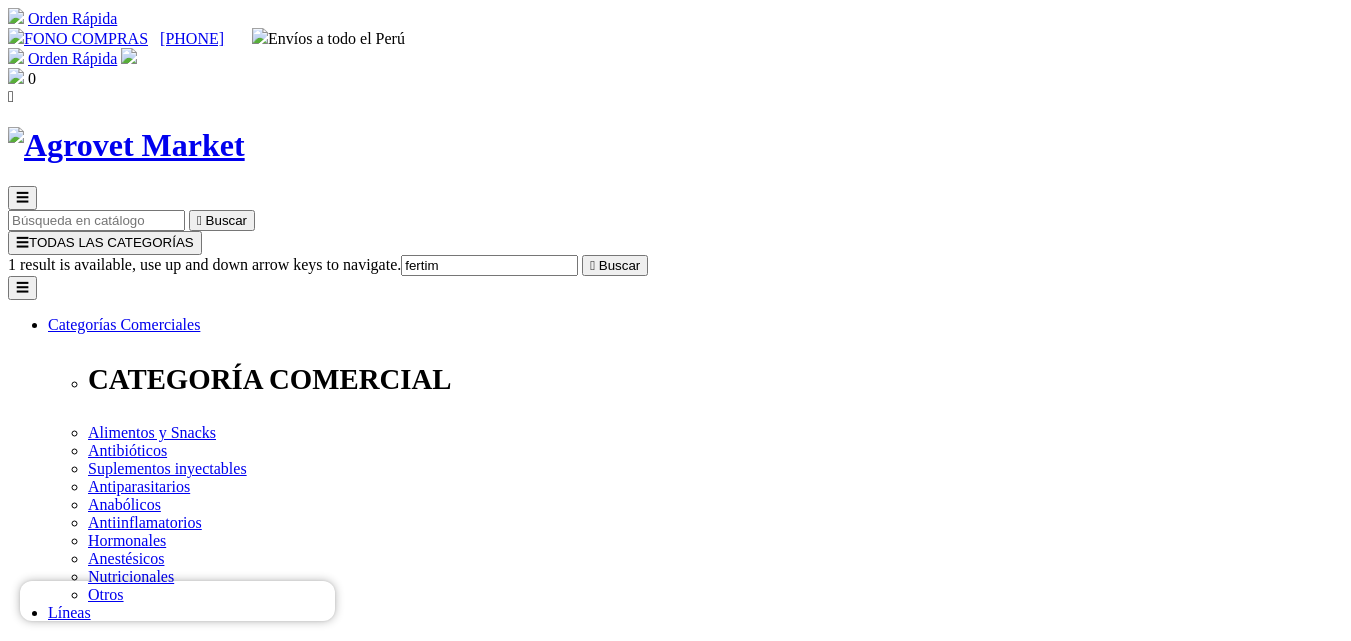 type 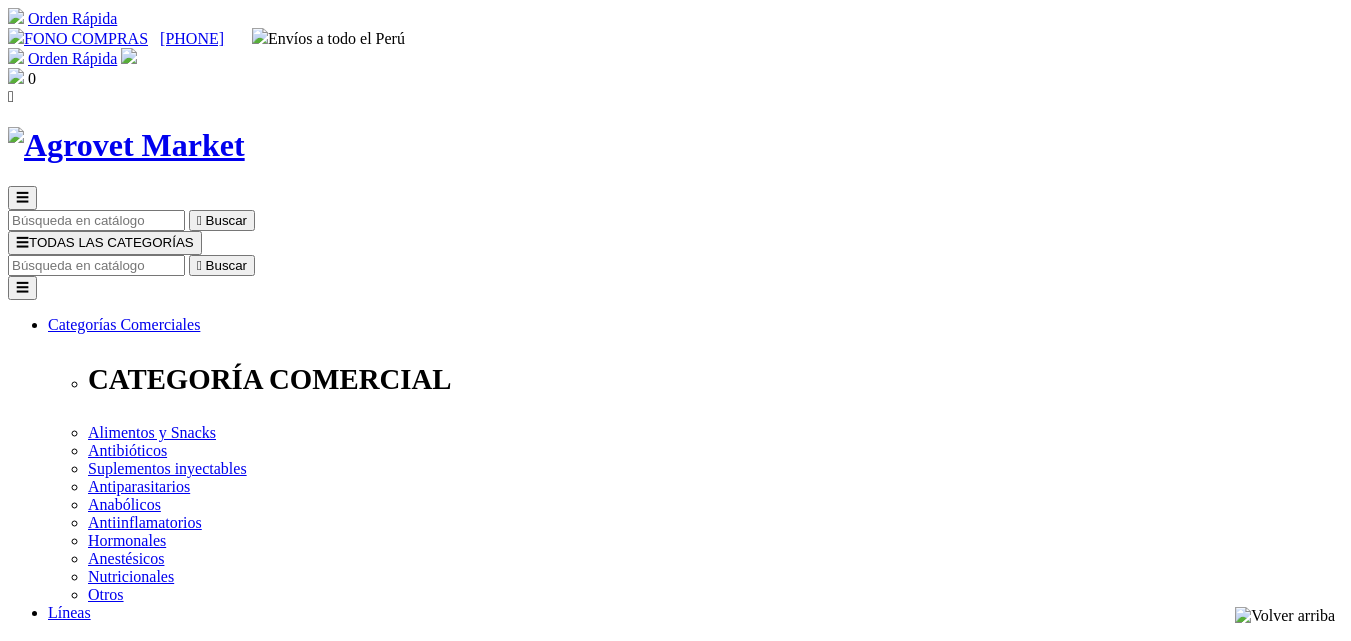scroll, scrollTop: 0, scrollLeft: 0, axis: both 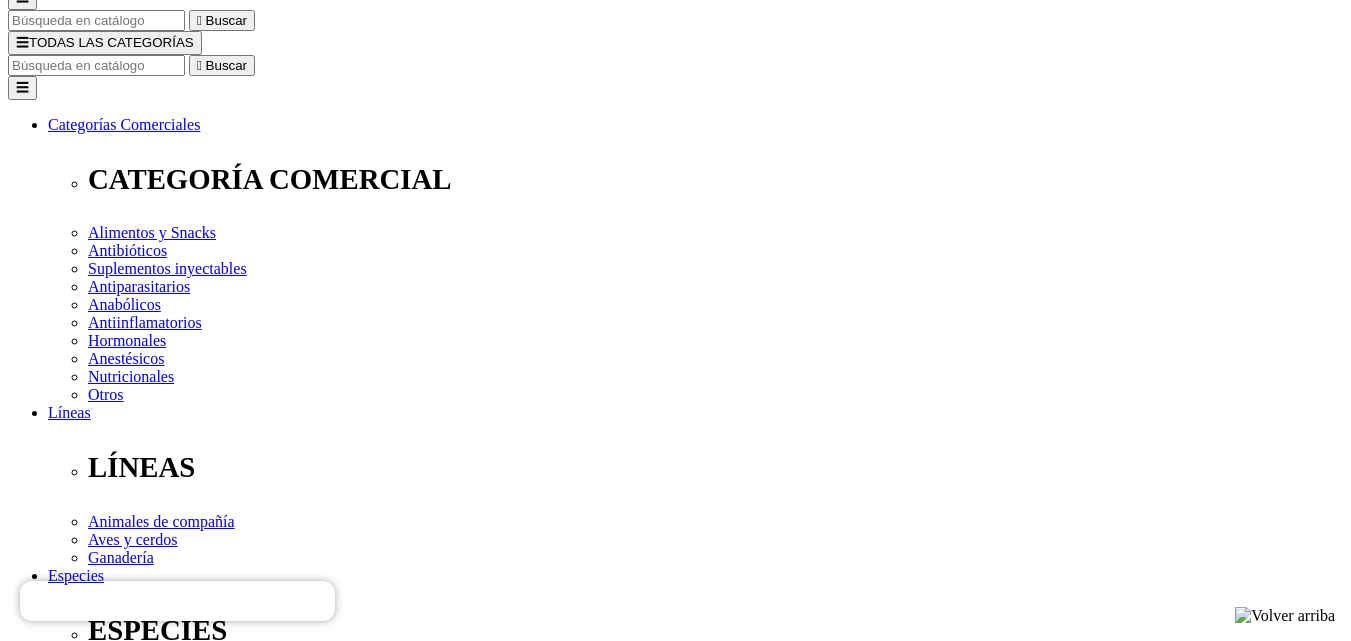 click on "Elige la presentación comercial que deseas
Frasco x 50 mL
Frasco x 100 mL
Frasco x 250 mL
Frasco x 500 mL" at bounding box center (148, 2886) 